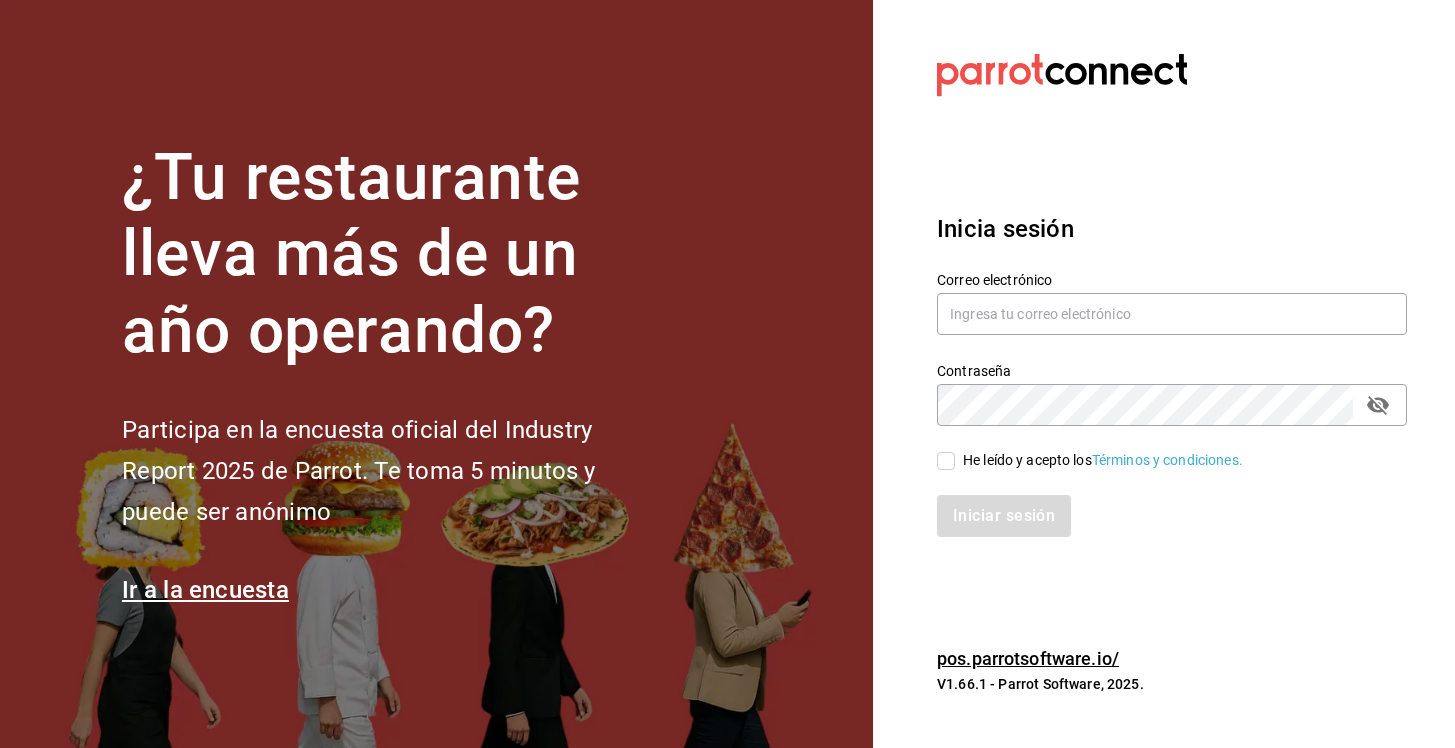 scroll, scrollTop: 0, scrollLeft: 0, axis: both 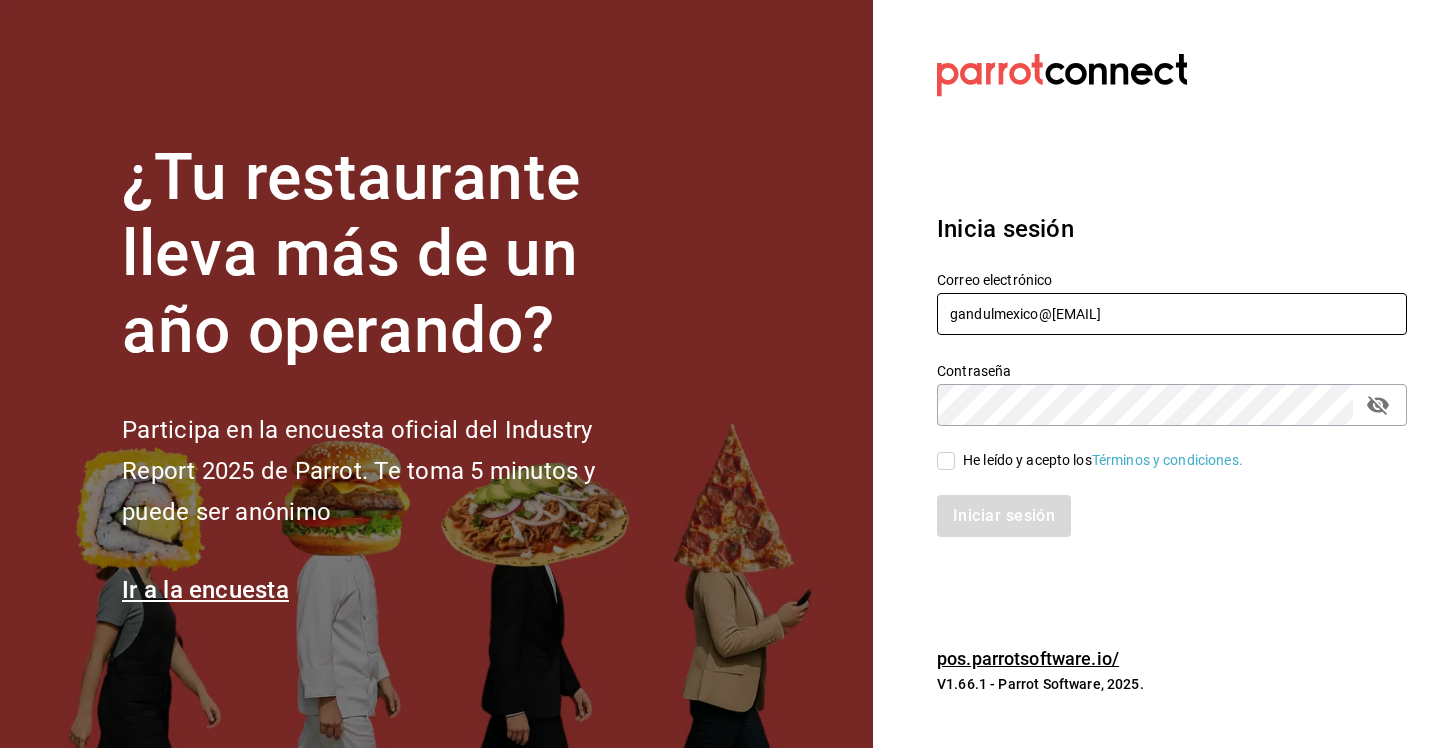 type on "gandulmexico@[EMAIL]" 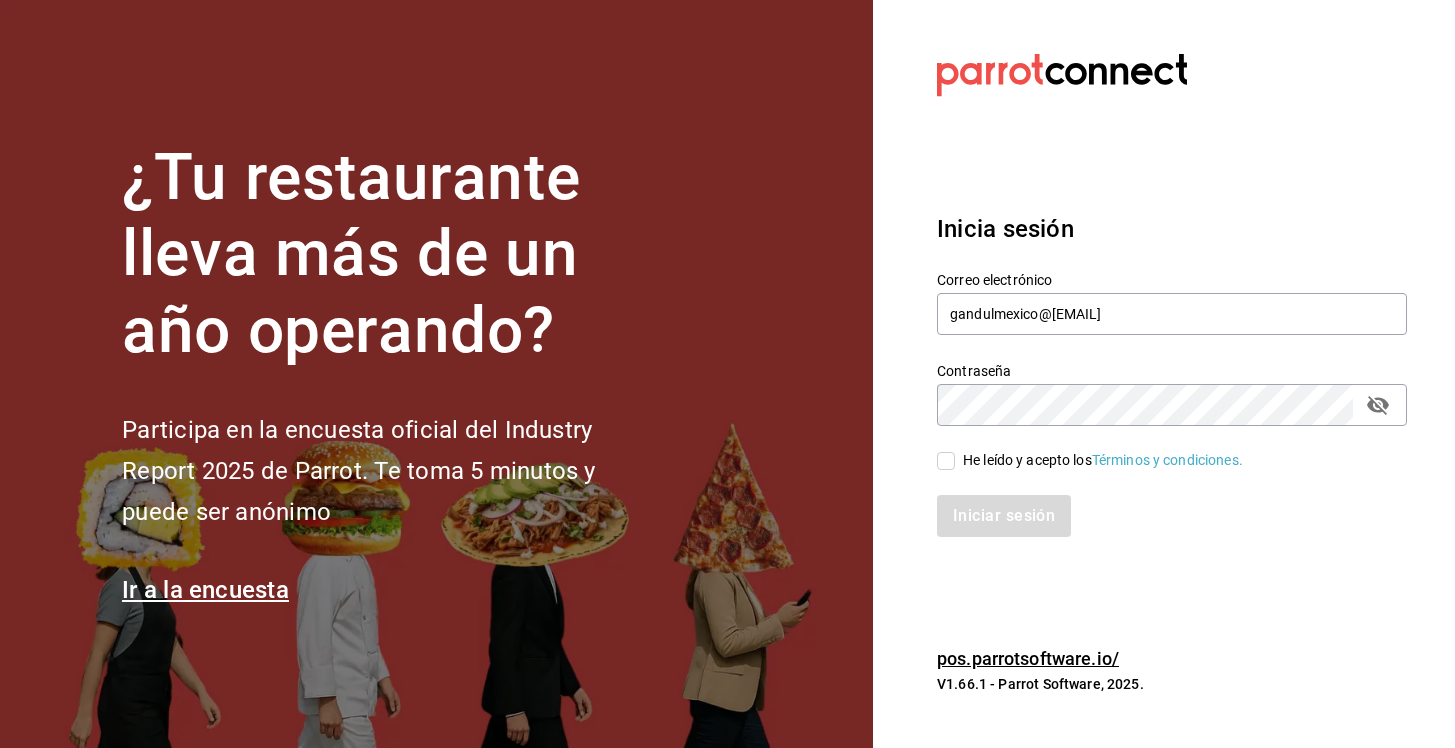 click on "He leído y acepto los  Términos y condiciones." at bounding box center (946, 461) 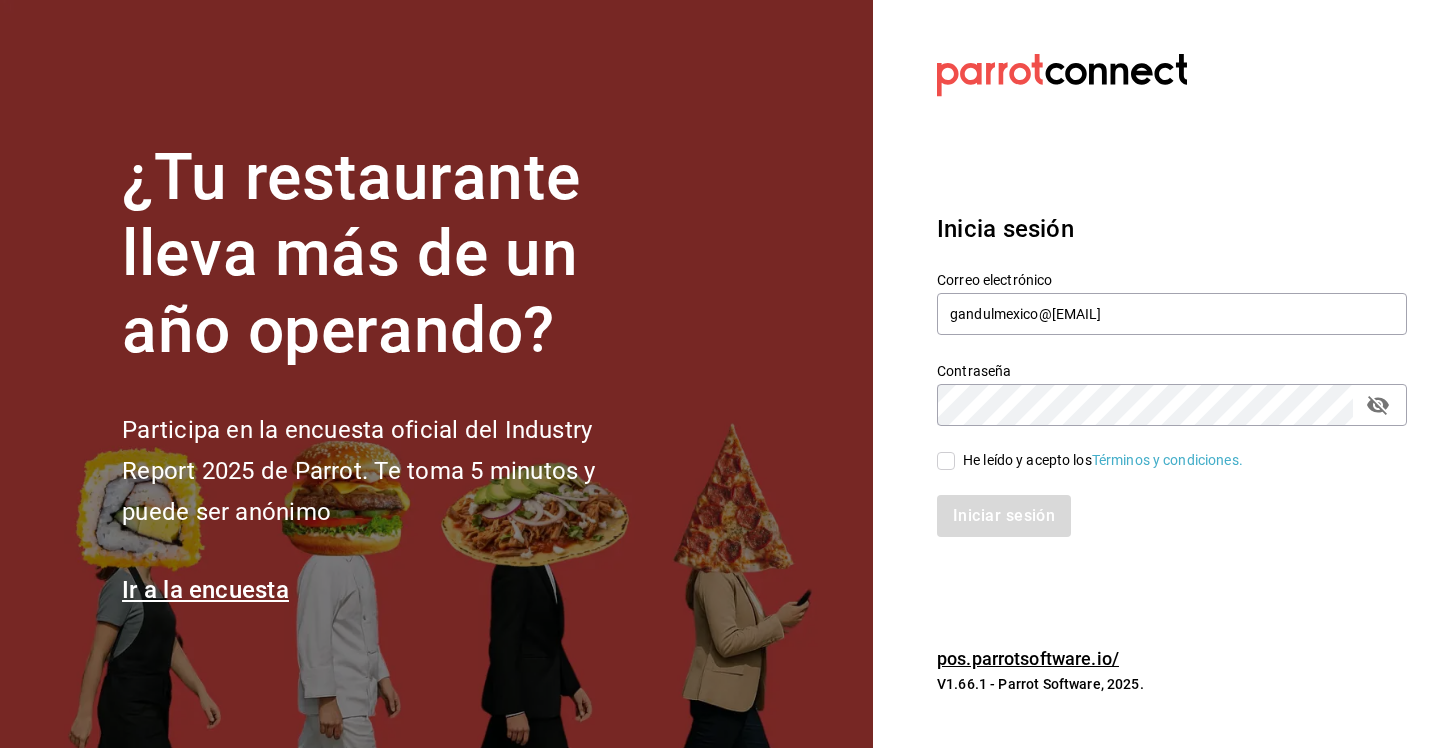 checkbox on "true" 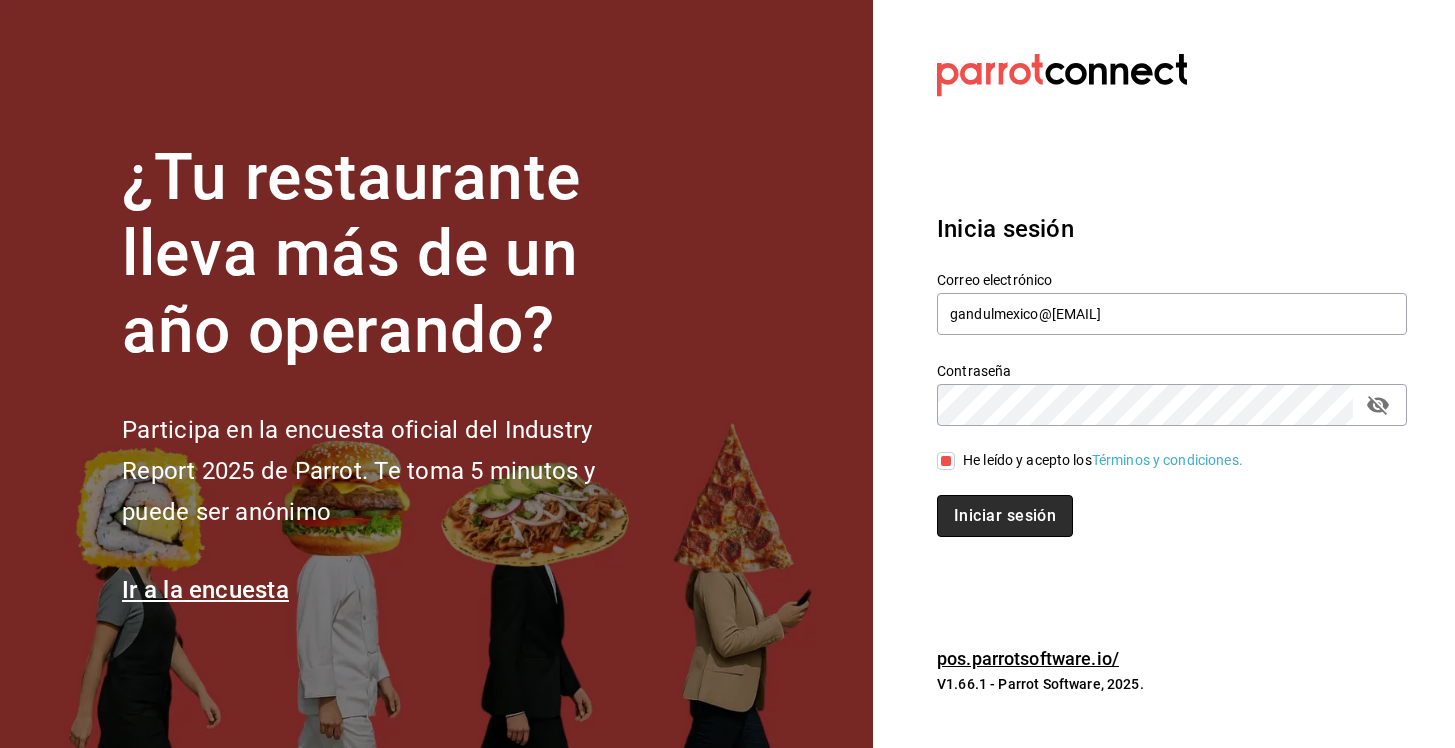 click on "Iniciar sesión" at bounding box center [1005, 516] 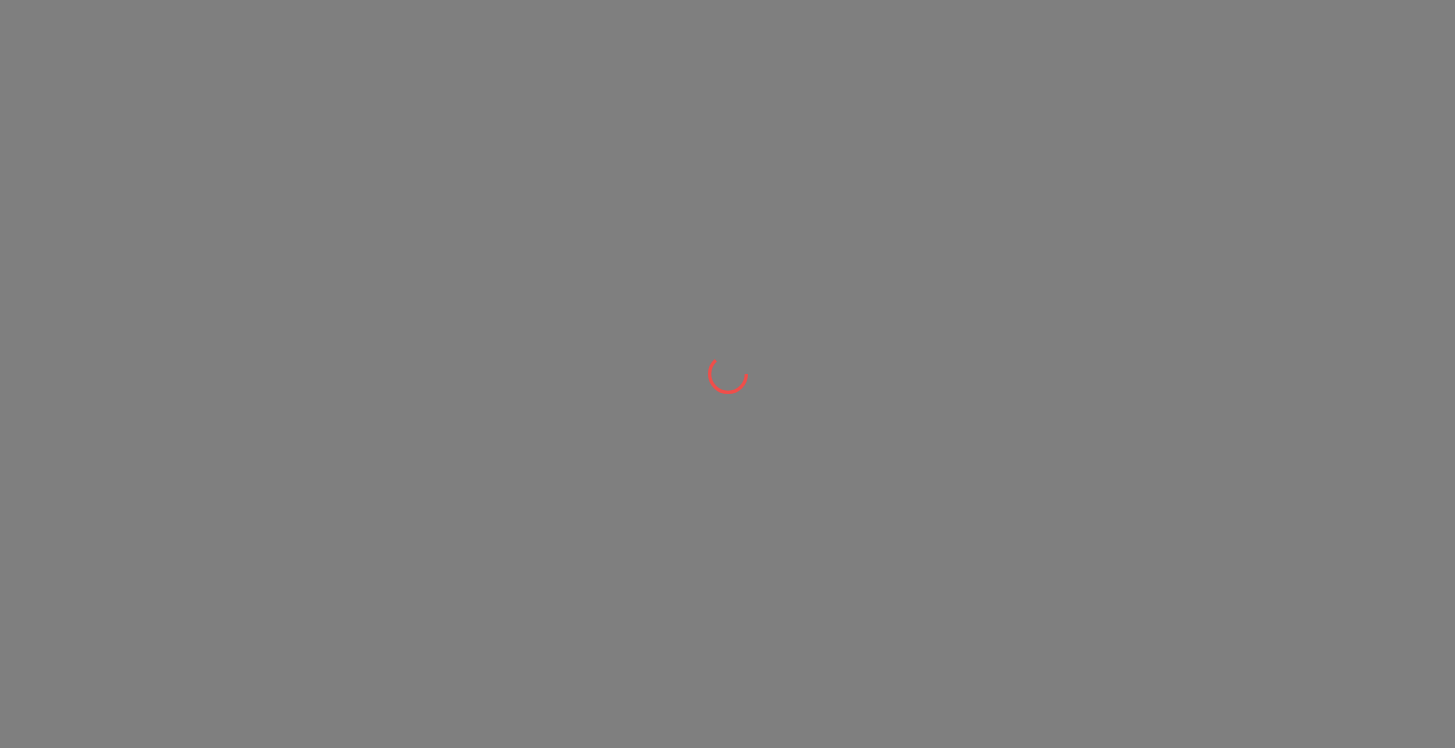 scroll, scrollTop: 0, scrollLeft: 0, axis: both 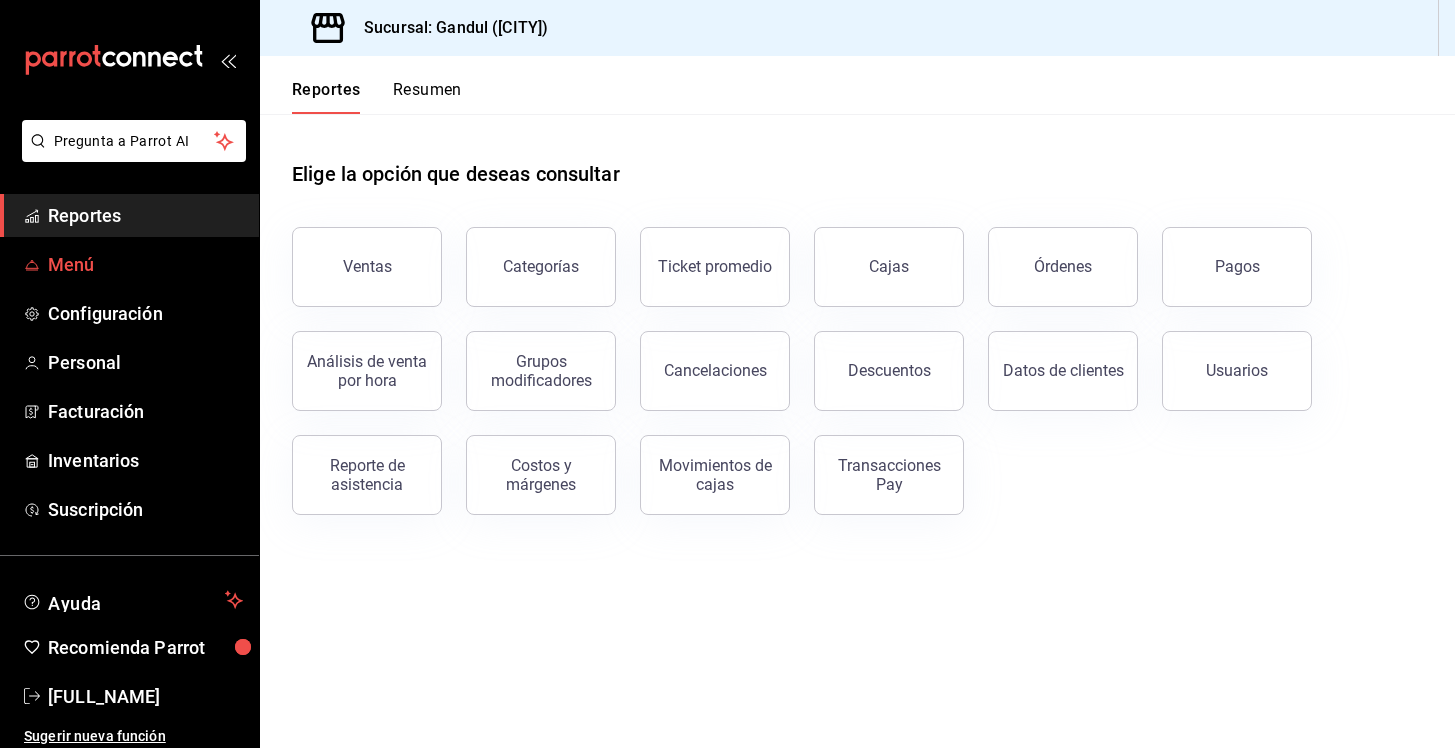 click on "Menú" at bounding box center (145, 264) 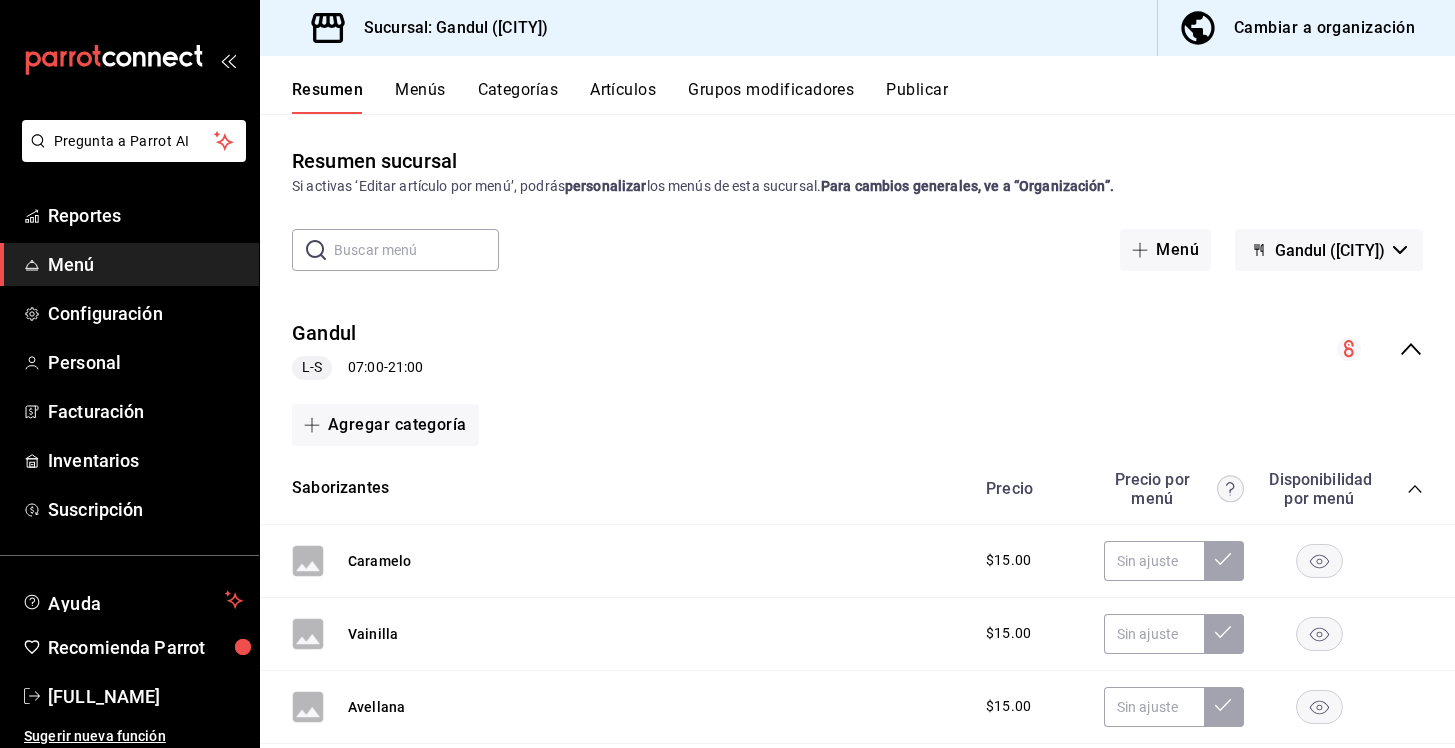 click on "Cambiar a organización" at bounding box center [1324, 28] 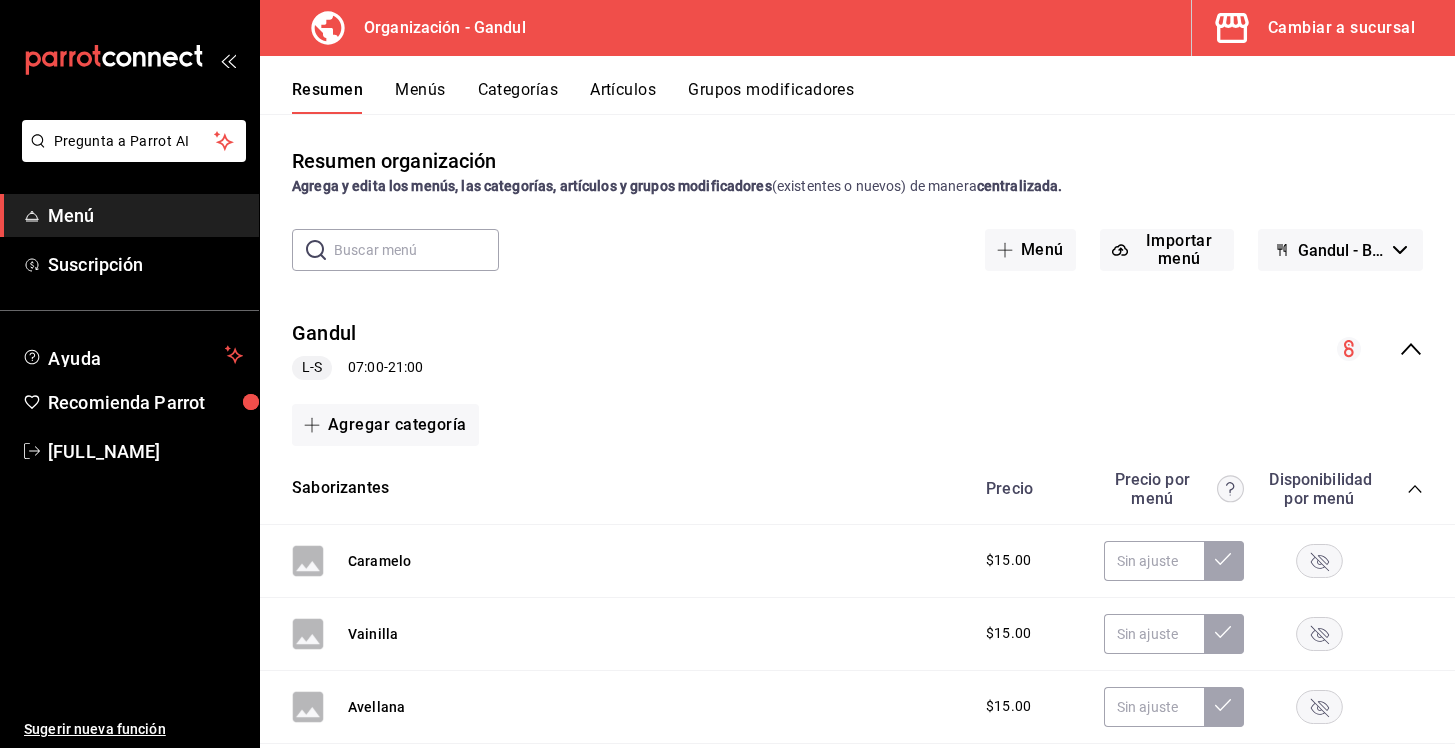 click on "Artículos" at bounding box center [623, 97] 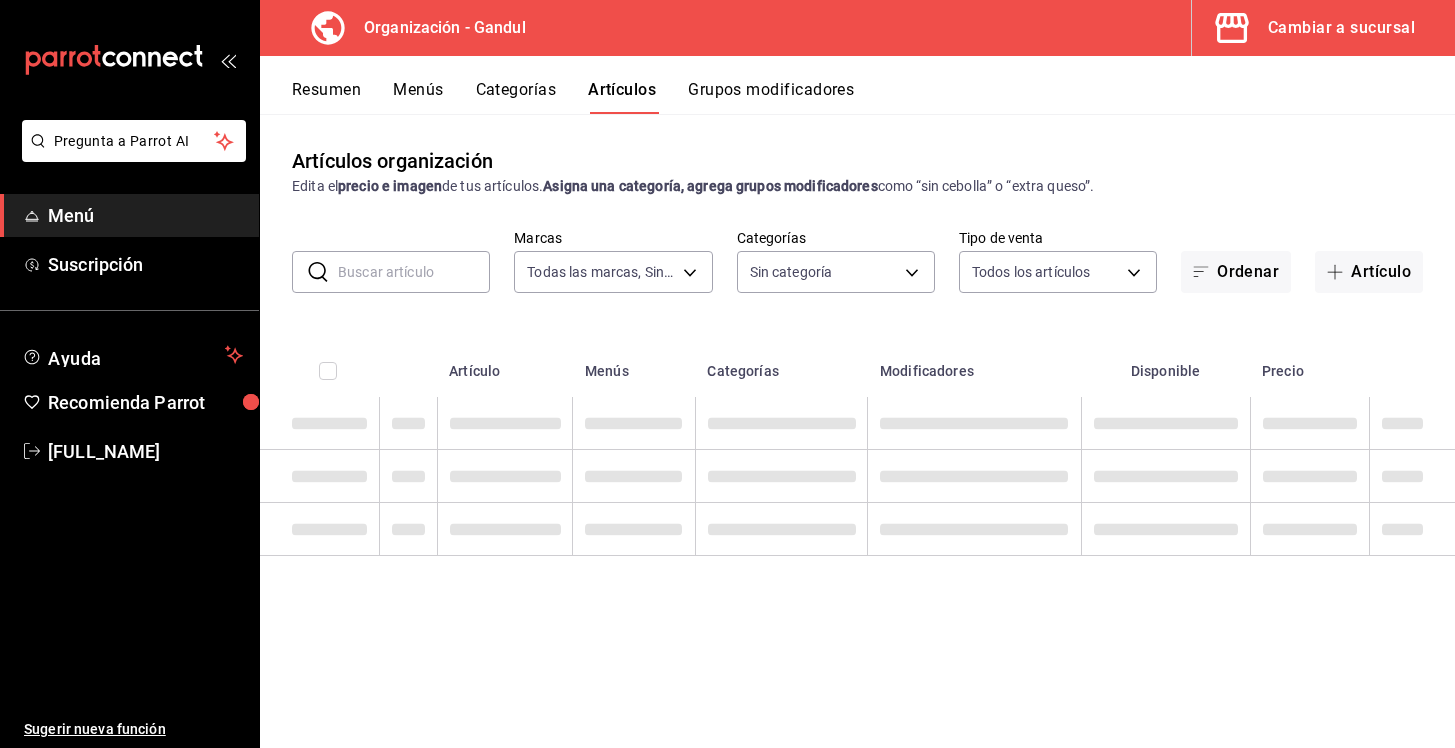 type on "253690a2-dd8a-49ce-8341-c1cd84d0755e" 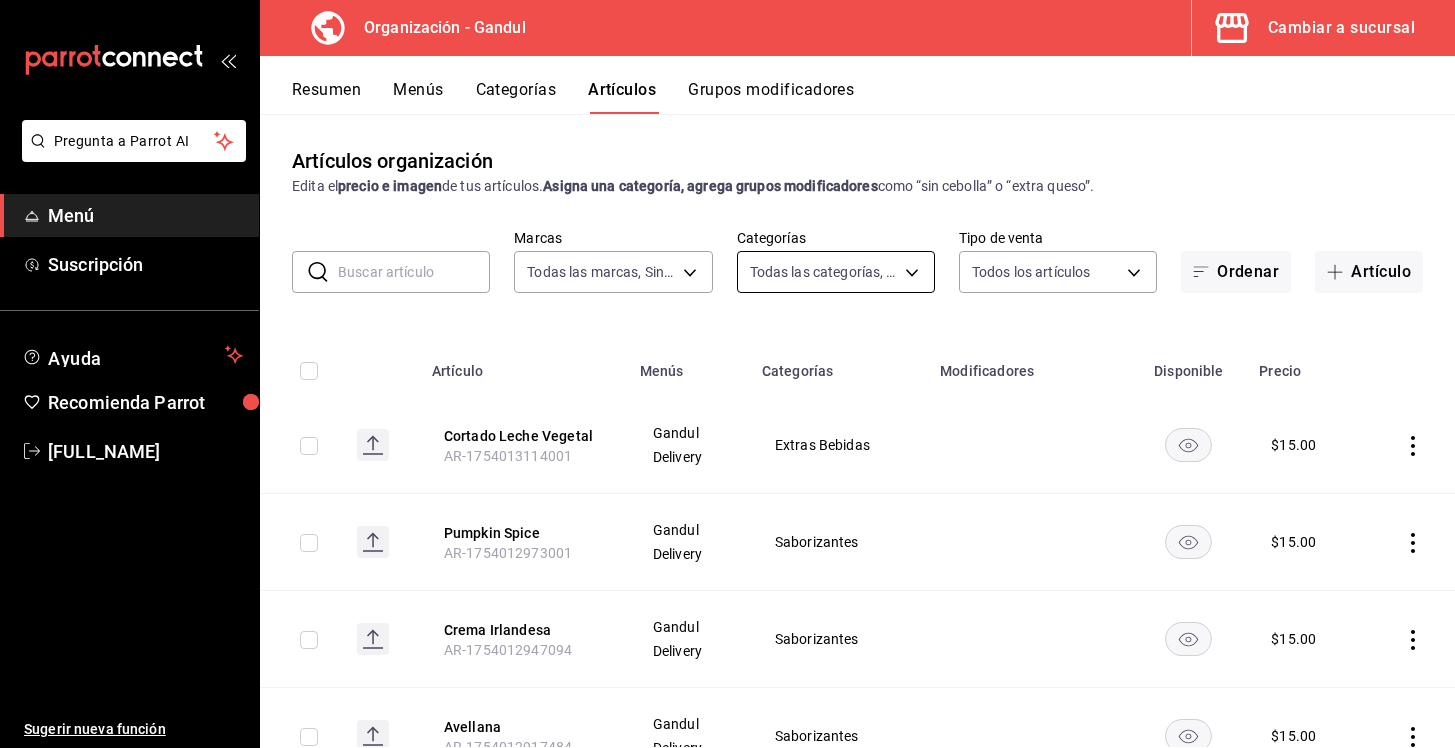 type on "48bac57a-b944-40c0-9b9a-13e7be012386,213b471b-e022-49b5-b669-ff5a39b7b593,892f5476-d718-4d1f-9ff7-e71ffc45d884,9eae98b9-067b-4a76-ba0a-94eb8462dc7e,dcee53f9-ec8a-4174-b00f-d20d6019be42,ca08d32a-5811-4208-bf1c-016886cfc018,77bf7a64-8578-4e57-a225-4510157b411c,1c45fdc1-18d3-4705-903e-9da6429af793,f76cae9b-4649-4748-89e9-a0d822c8c7de,dfca30fc-bcc1-4ac0-8b82-c5f883ae5924,104ec16b-a3d8-474f-a249-6e608191da39,0b0392d5-2f88-4d5a-83cc-c5e1c1df0f41,d1010a50-1198-4c4b-acd7-6f05c40629ac,5075964e-7e5f-4075-b3e7-b0e09f084813" 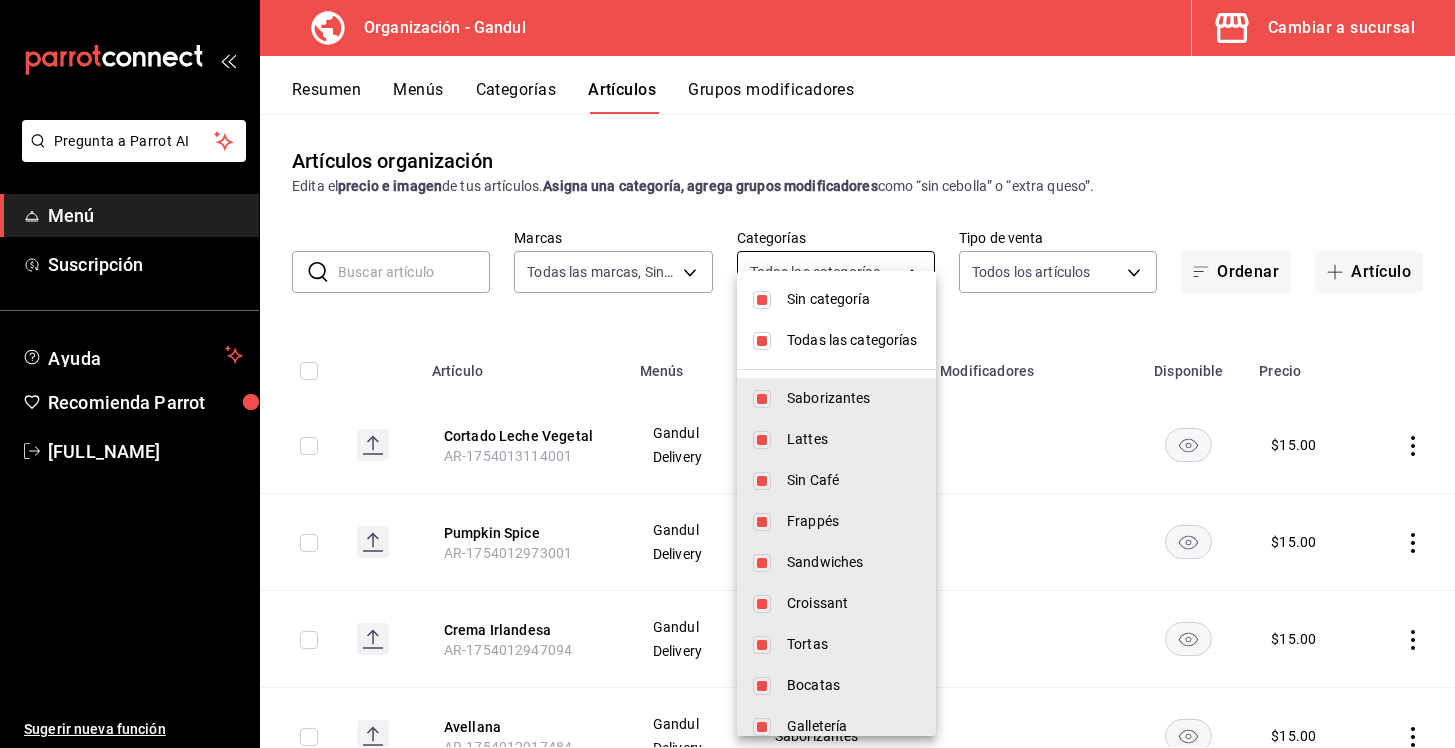 click on "Pregunta a Parrot AI Menú   Suscripción   Ayuda Recomienda Parrot   [FULL_NAME]   Sugerir nueva función   Organización - Gandul Cambiar a sucursal Resumen Menús Categorías Artículos Grupos modificadores Artículos organización Edita el  precio e imagen  de tus artículos.  Asigna una categoría, agrega grupos modificadores  como “sin cebolla” o “extra queso”. ​ ​ Marcas Todas las marcas, Sin marca 253690a2-dd8a-49ce-8341-c1cd84d0755e Categorías Todas las categorías, Sin categoría Tipo de venta Todos los artículos ALL Ordenar Artículo Artículo Menús Categorías Modificadores Disponible Precio Cortado Leche Vegetal AR-1754013114001 Gandul Delivery Extras Bebidas $ 15.00 Pumpkin Spice AR-1754012973001 Gandul Delivery Saborizantes $ 15.00 Crema Irlandesa AR-1754012947094 Gandul Delivery Saborizantes $ 15.00 Avellana AR-1754012917484 Gandul Delivery Saborizantes $ 15.00 Vainilla AR-1754012894180 Gandul Delivery Saborizantes $ 15.00 Caramelo AR-1754012838378 Gandul Delivery $ 15.00 $ $" at bounding box center [727, 374] 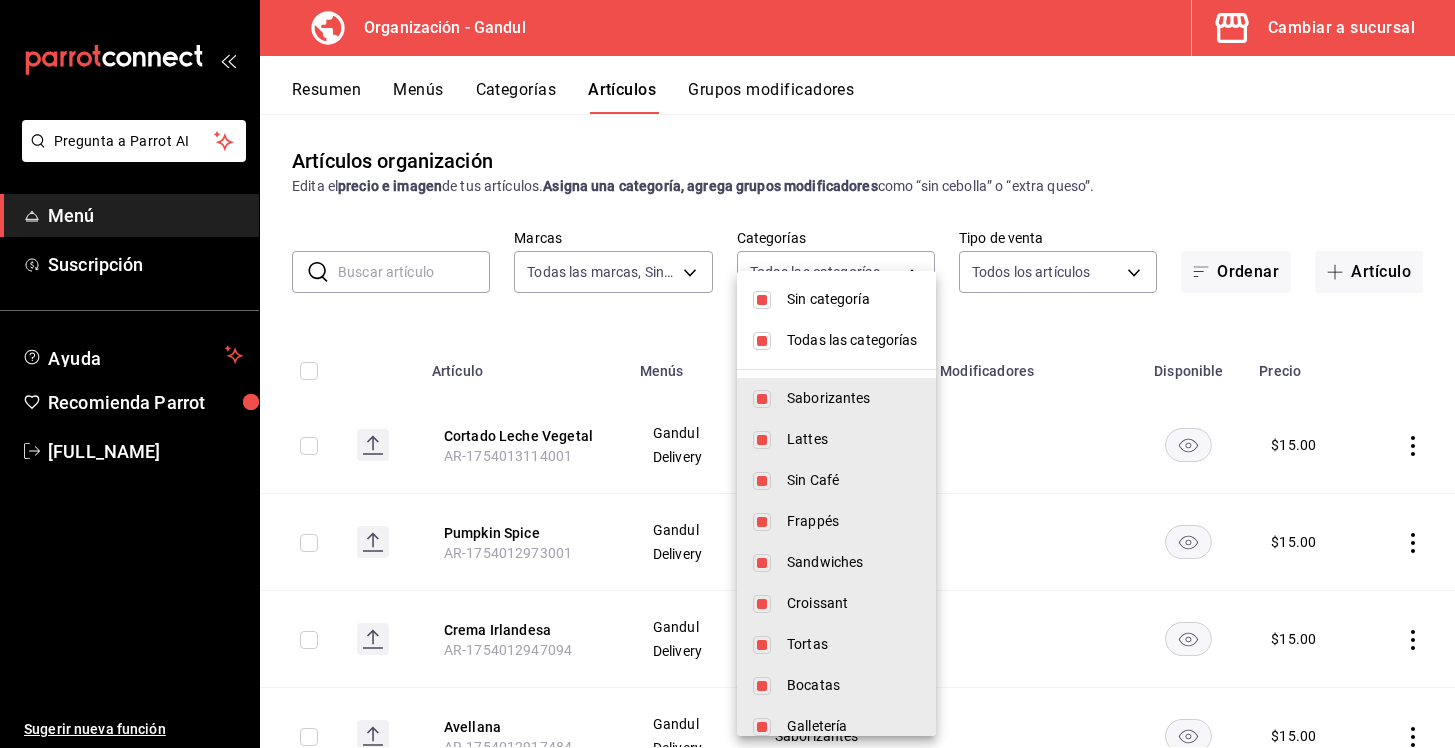 click at bounding box center [762, 300] 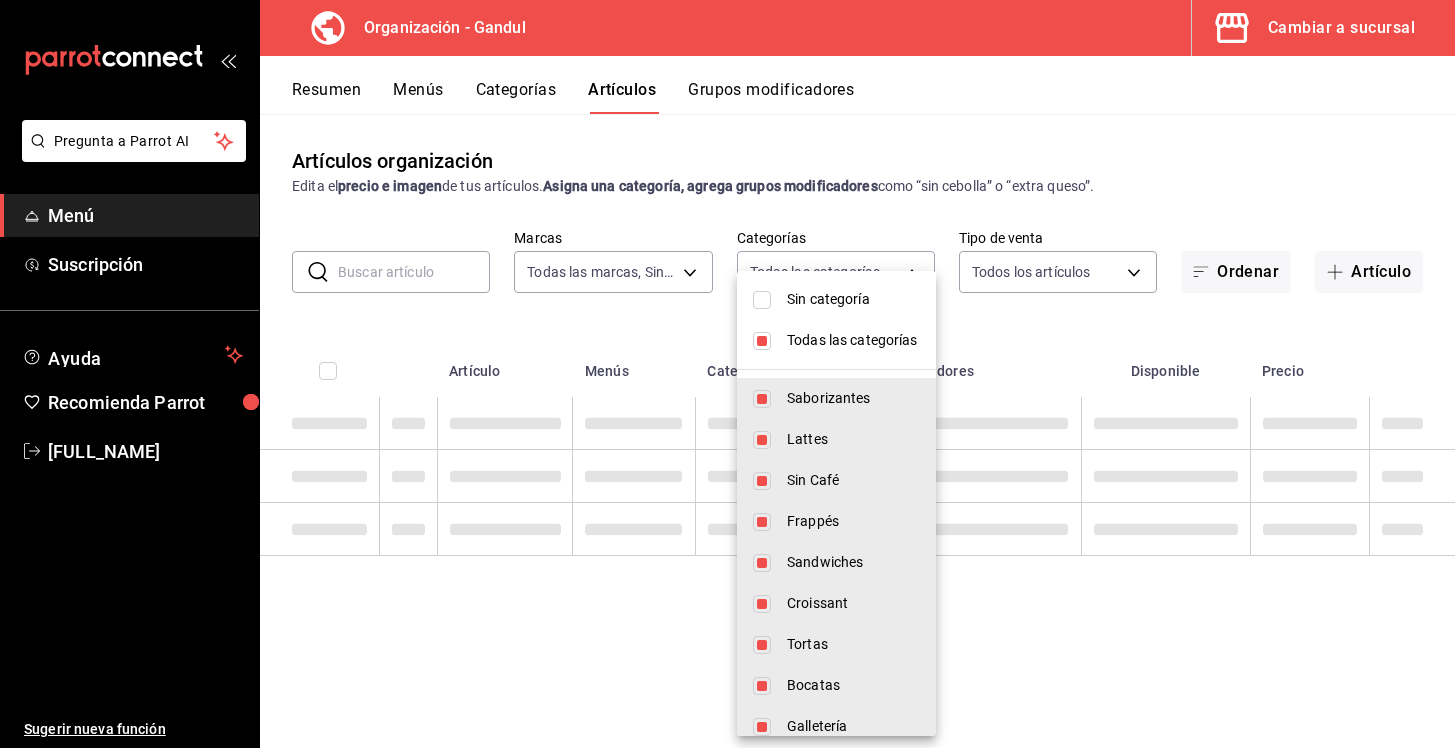 click at bounding box center [762, 341] 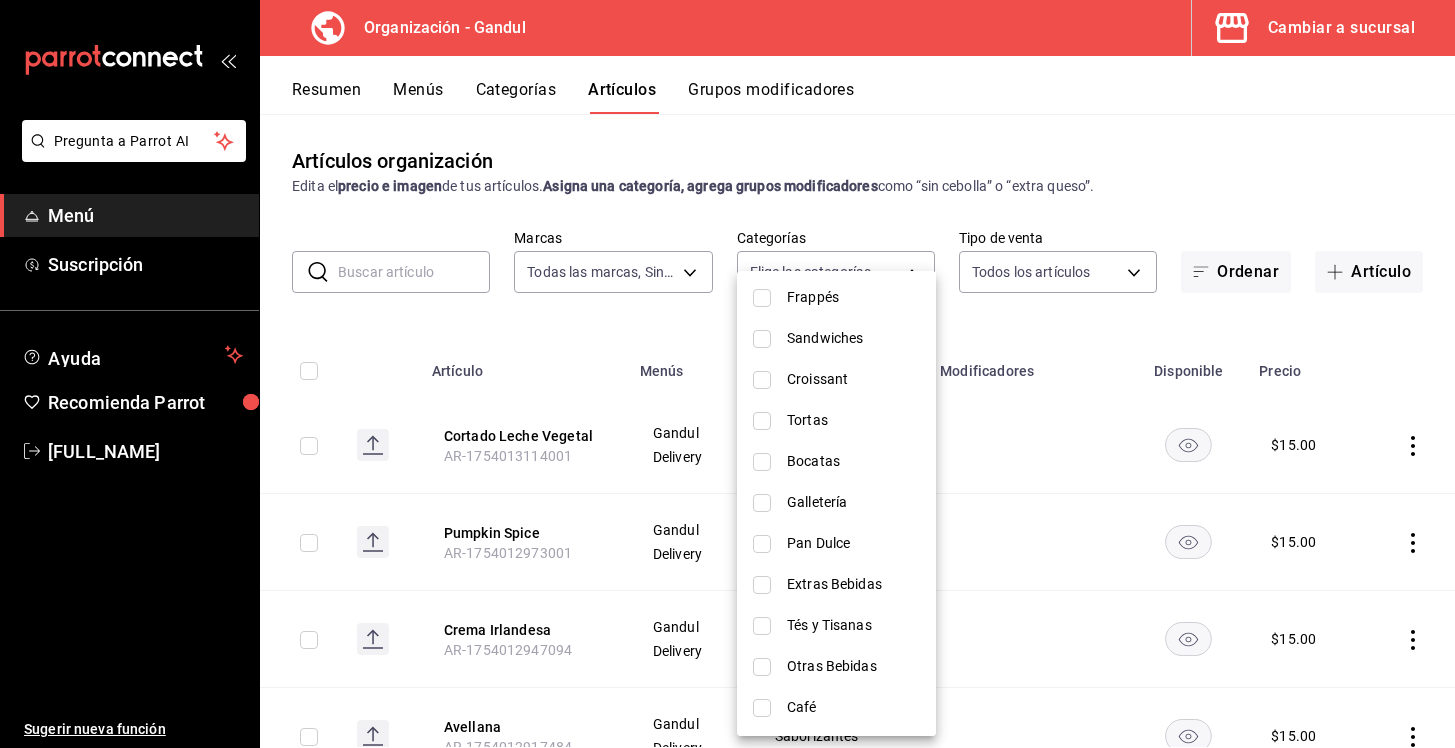 scroll, scrollTop: 224, scrollLeft: 0, axis: vertical 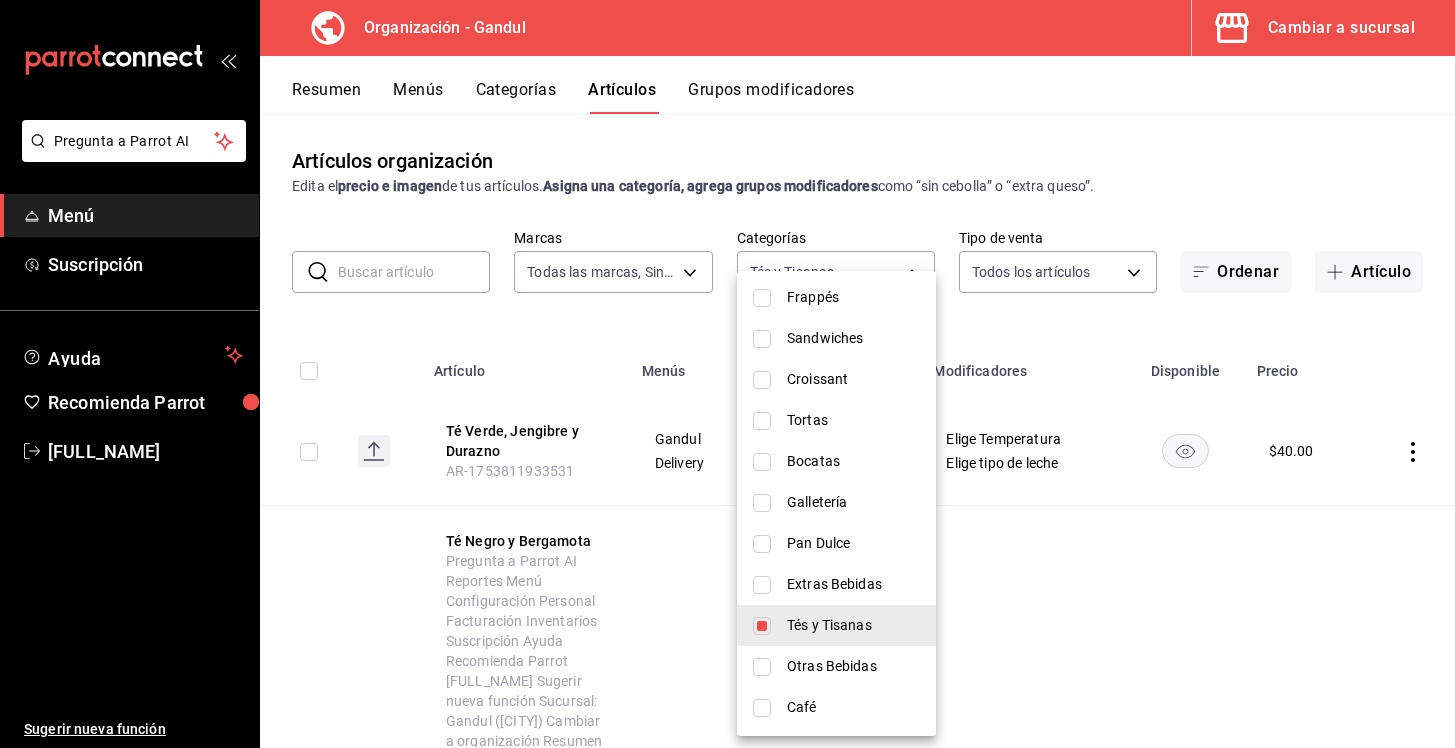 click at bounding box center [727, 374] 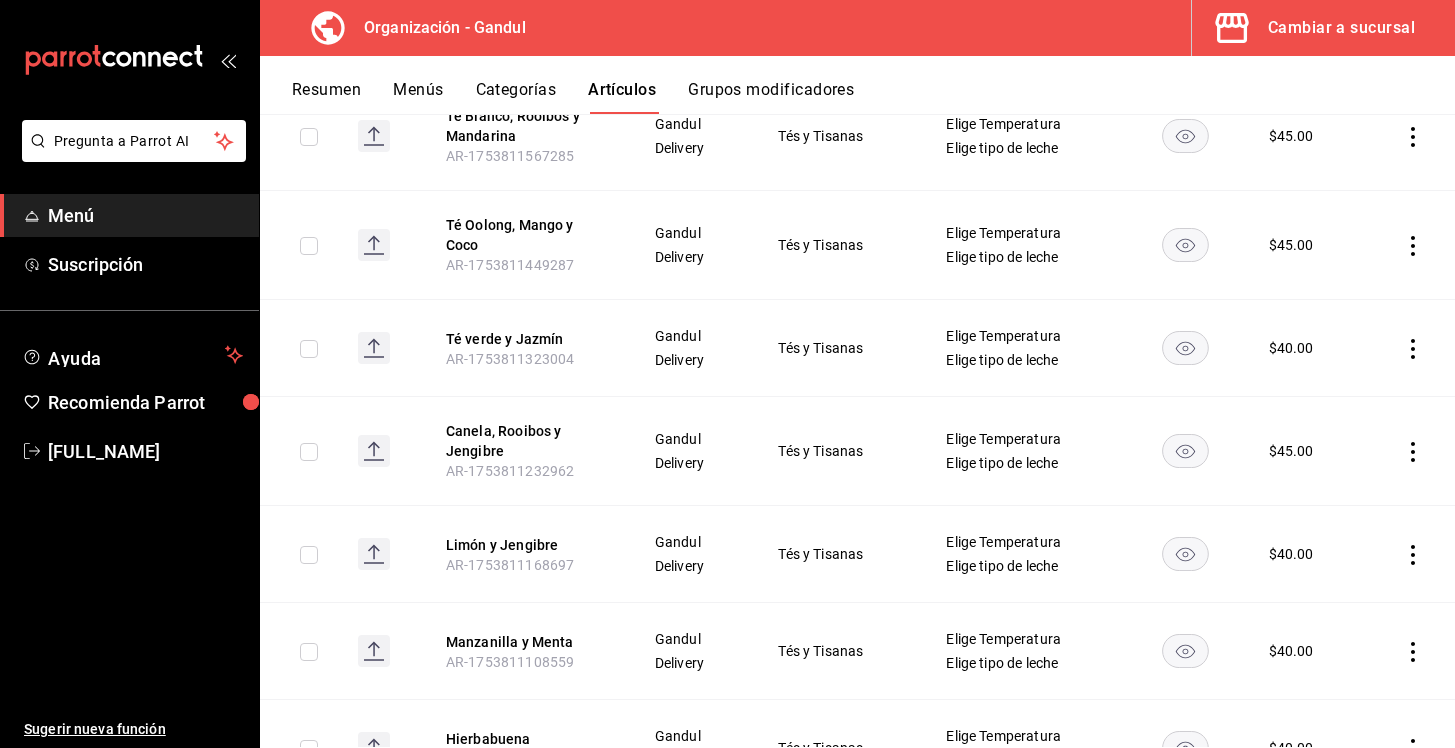 scroll, scrollTop: 1394, scrollLeft: 0, axis: vertical 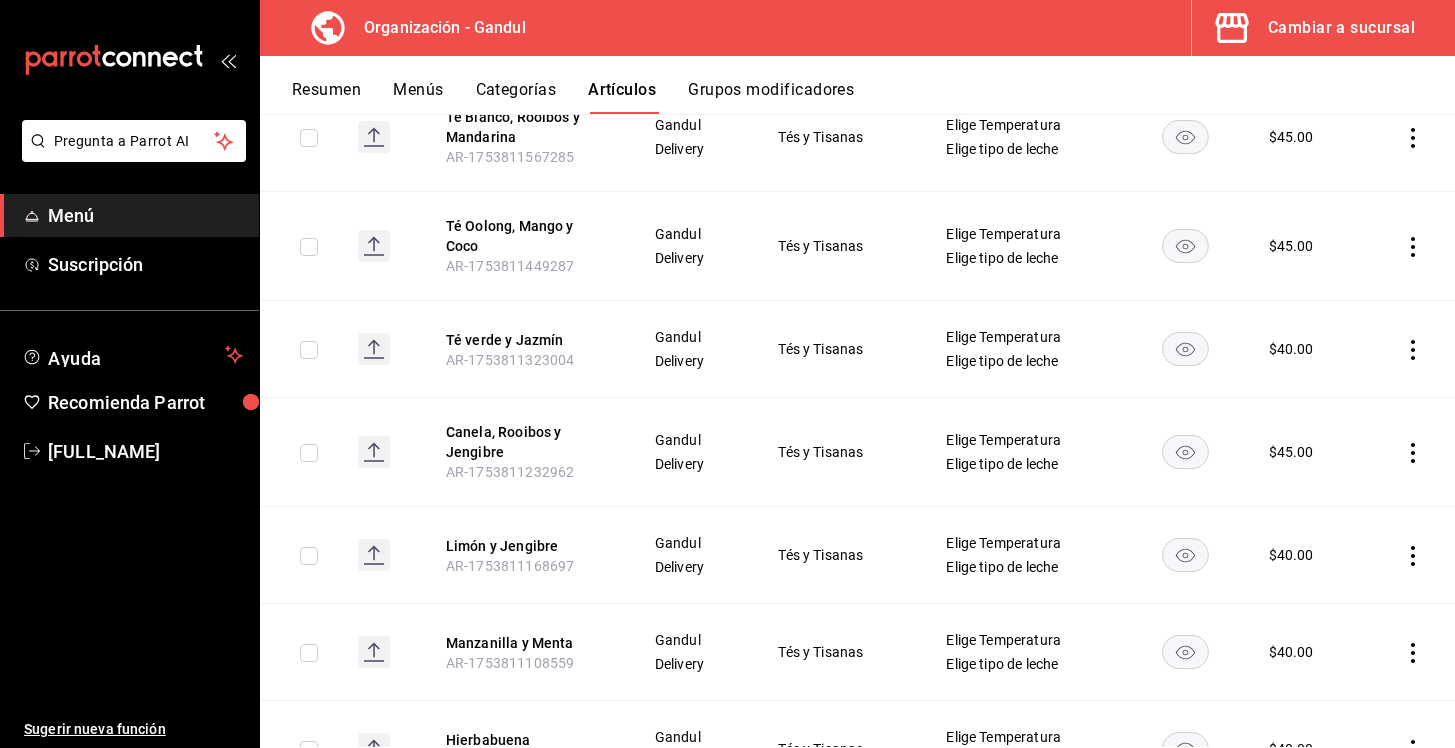click 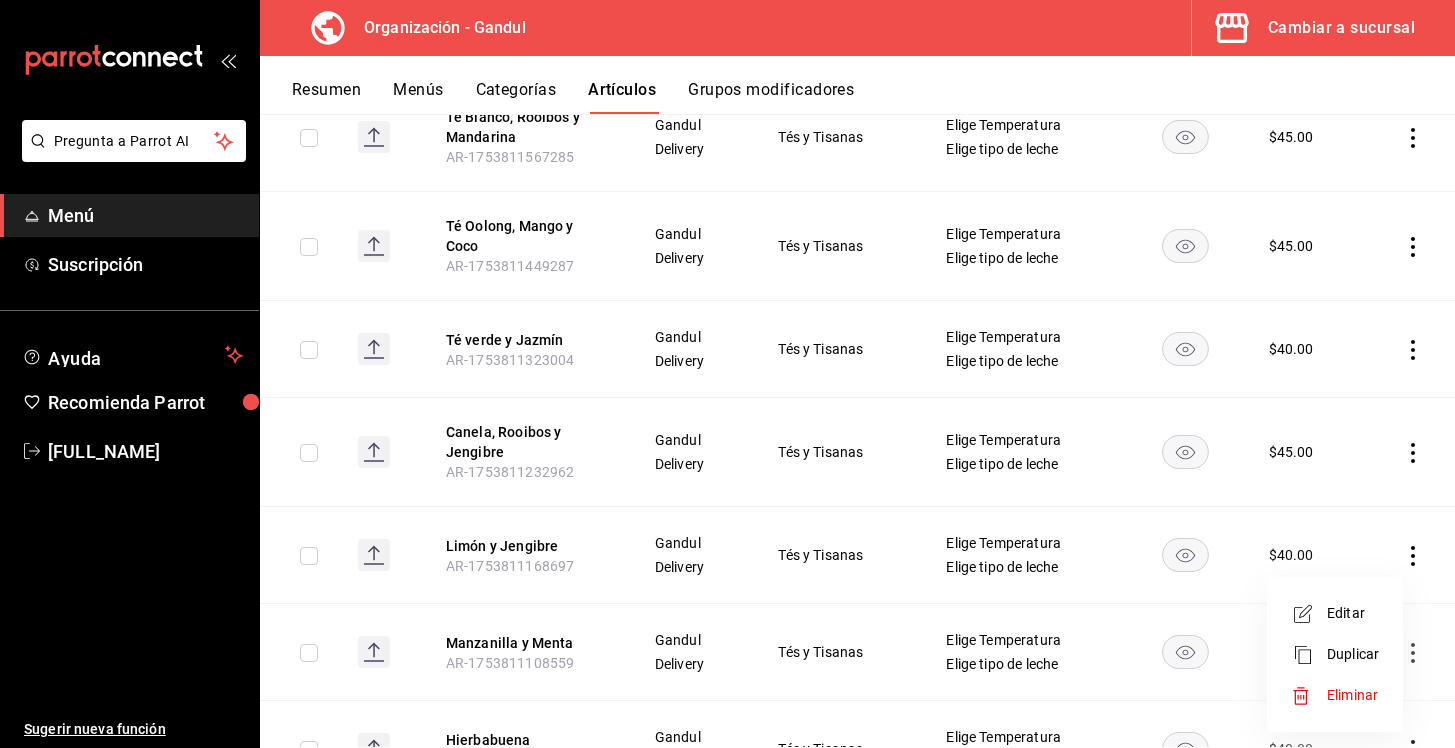 click on "Eliminar" at bounding box center [1352, 695] 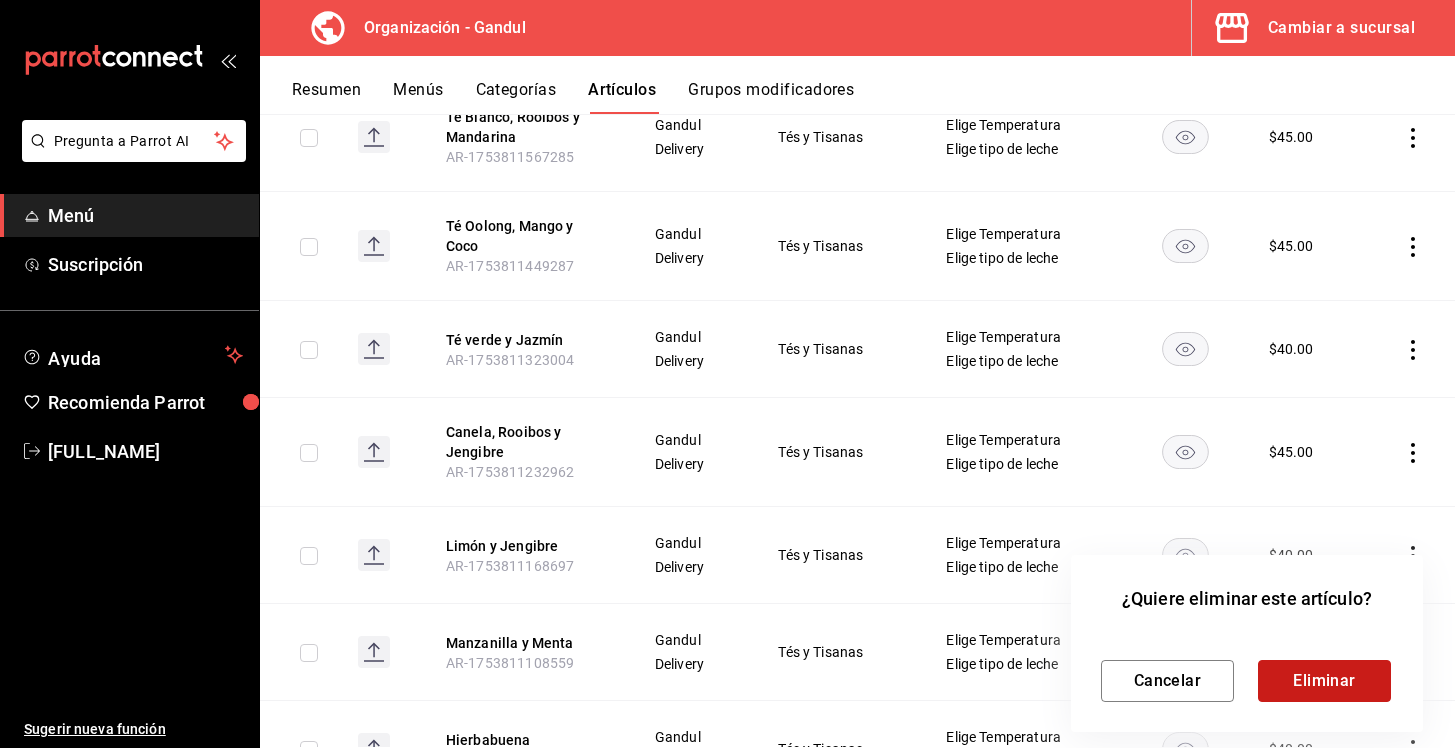 click on "Eliminar" at bounding box center [1324, 681] 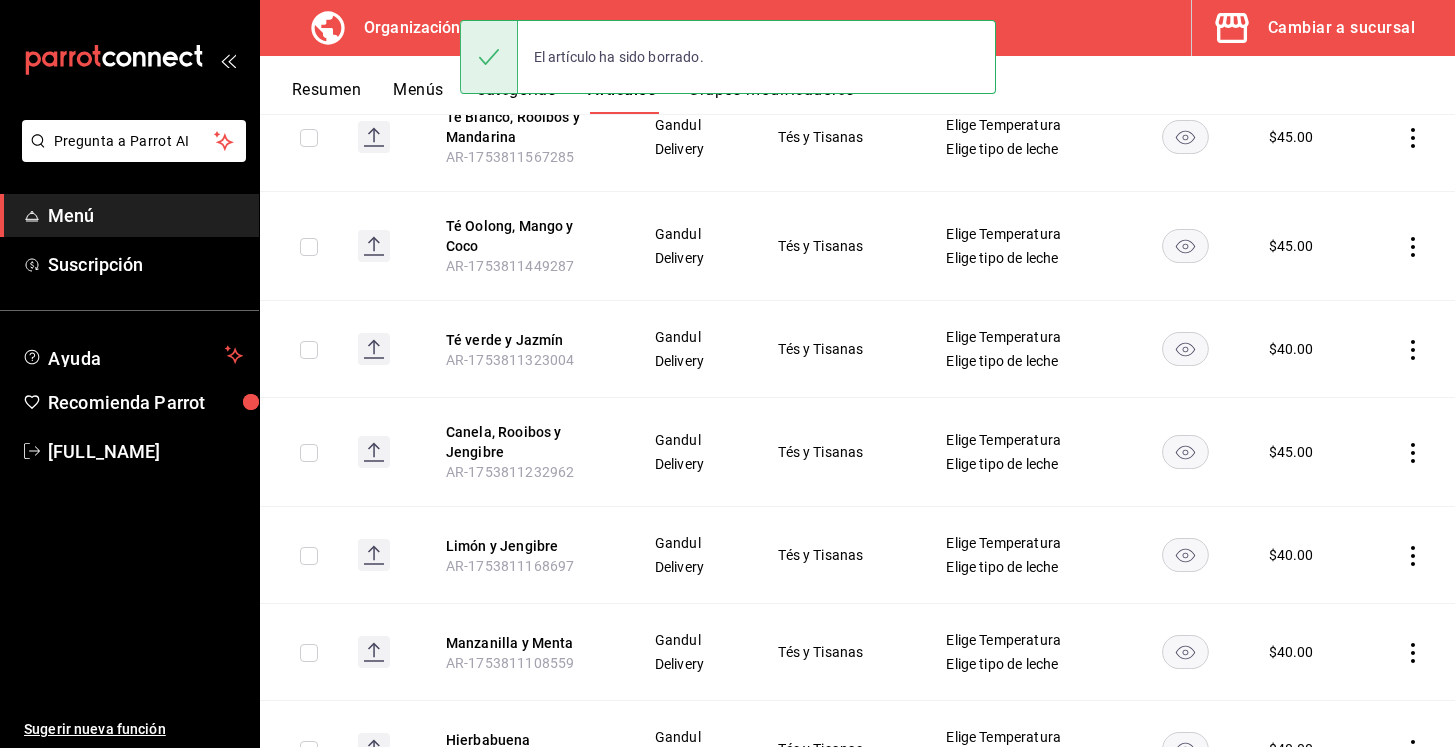 scroll, scrollTop: 1297, scrollLeft: 0, axis: vertical 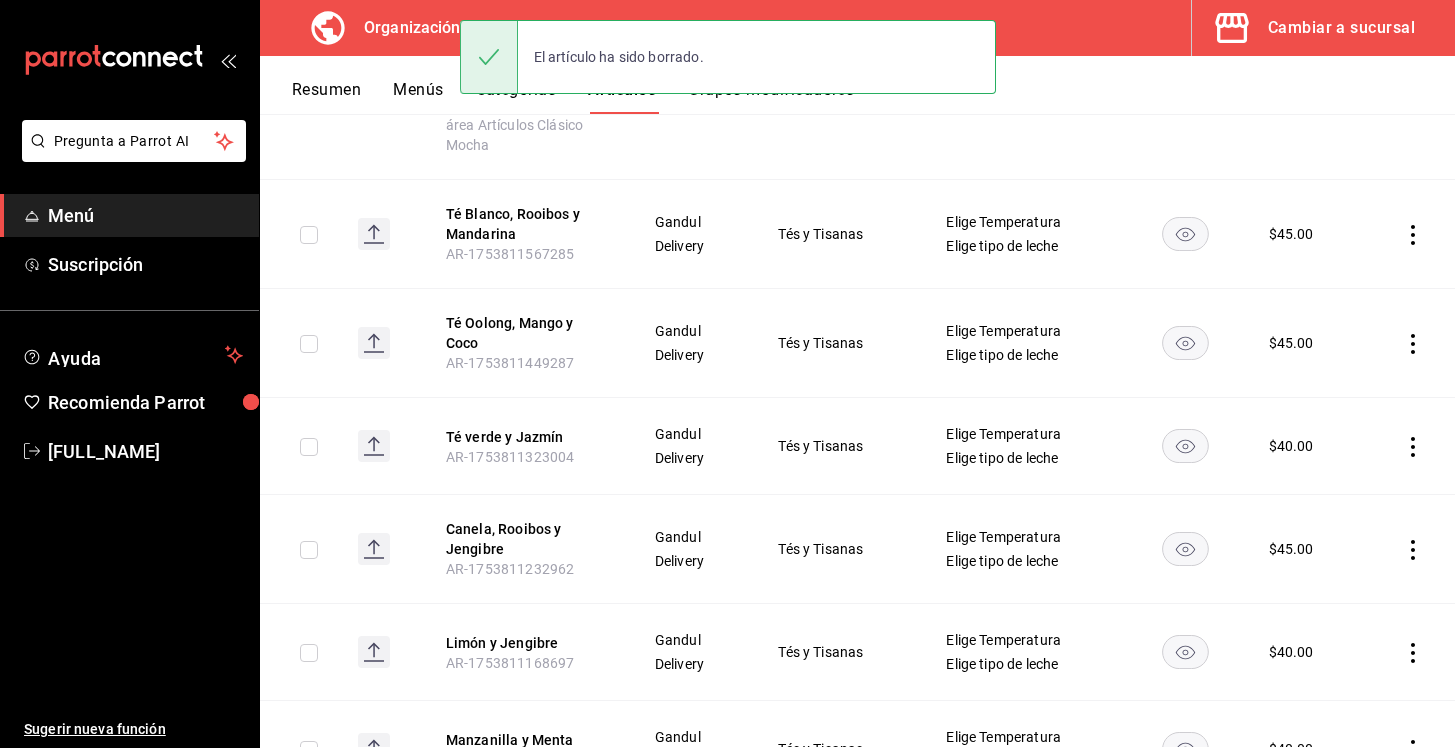 click 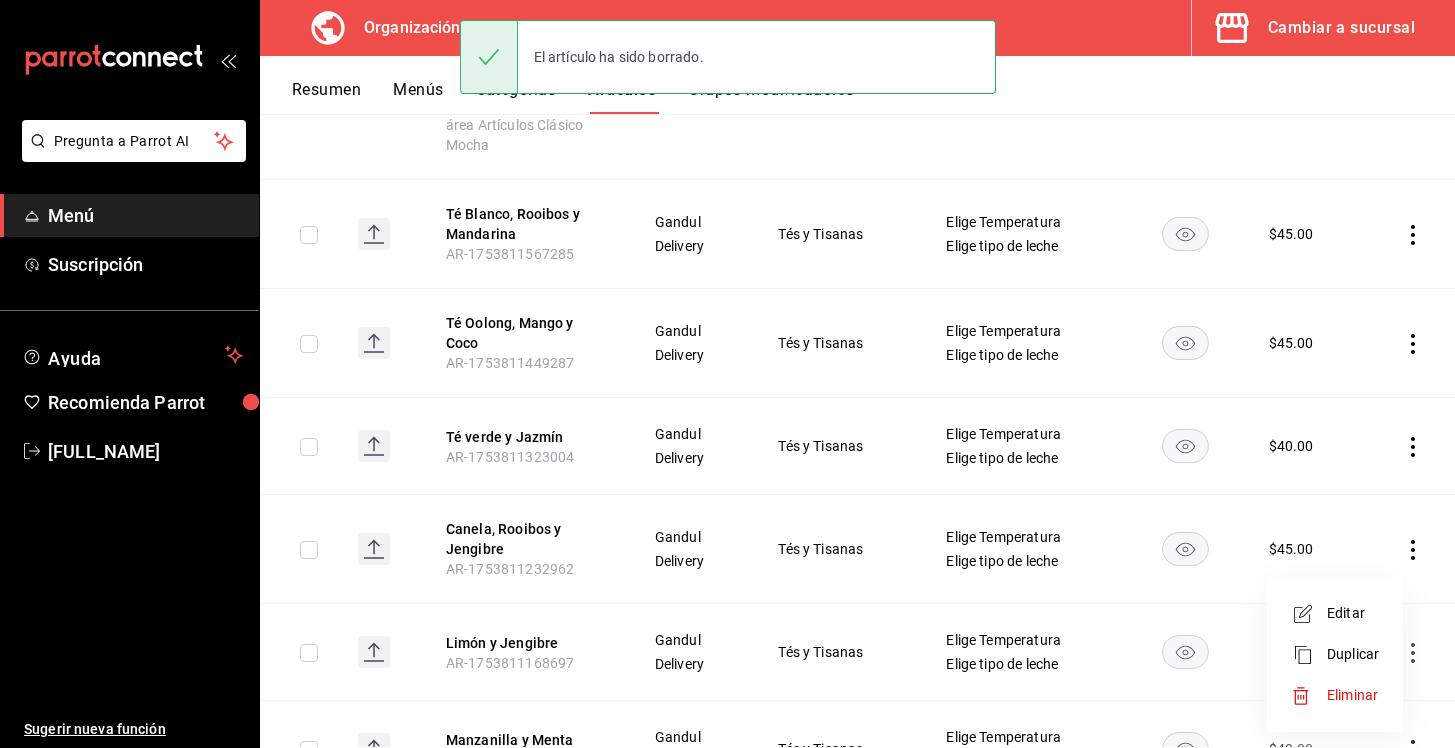 click on "Eliminar" at bounding box center [1353, 695] 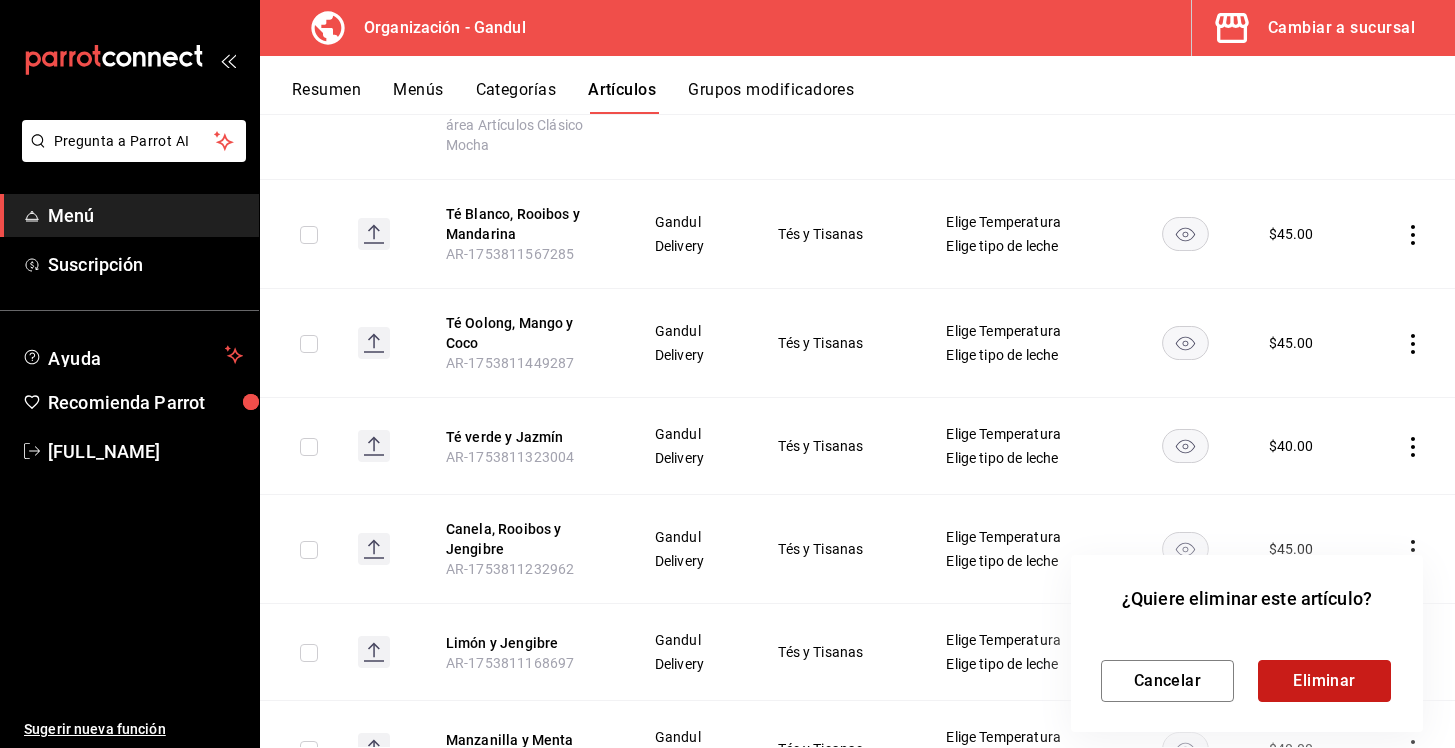 click on "Eliminar" at bounding box center (1324, 681) 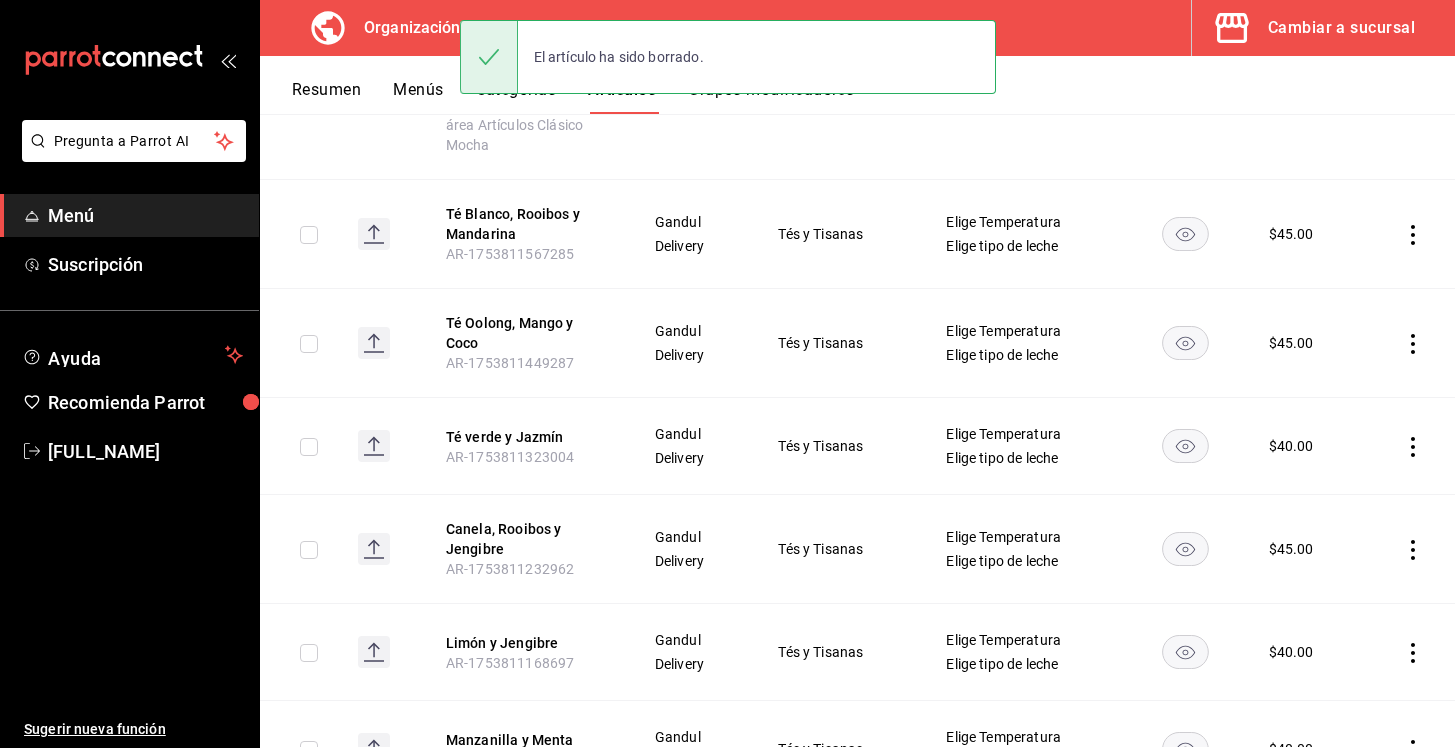 scroll, scrollTop: 1200, scrollLeft: 0, axis: vertical 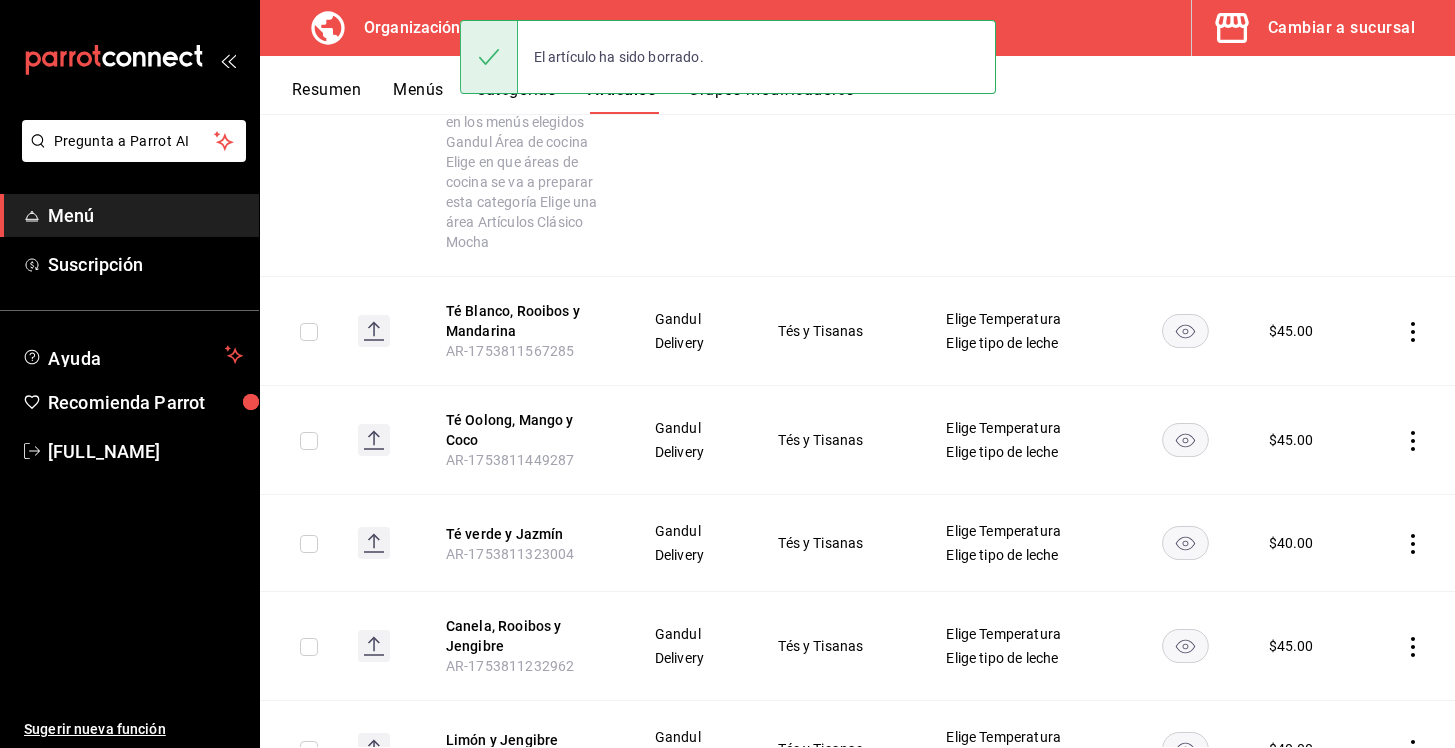 click 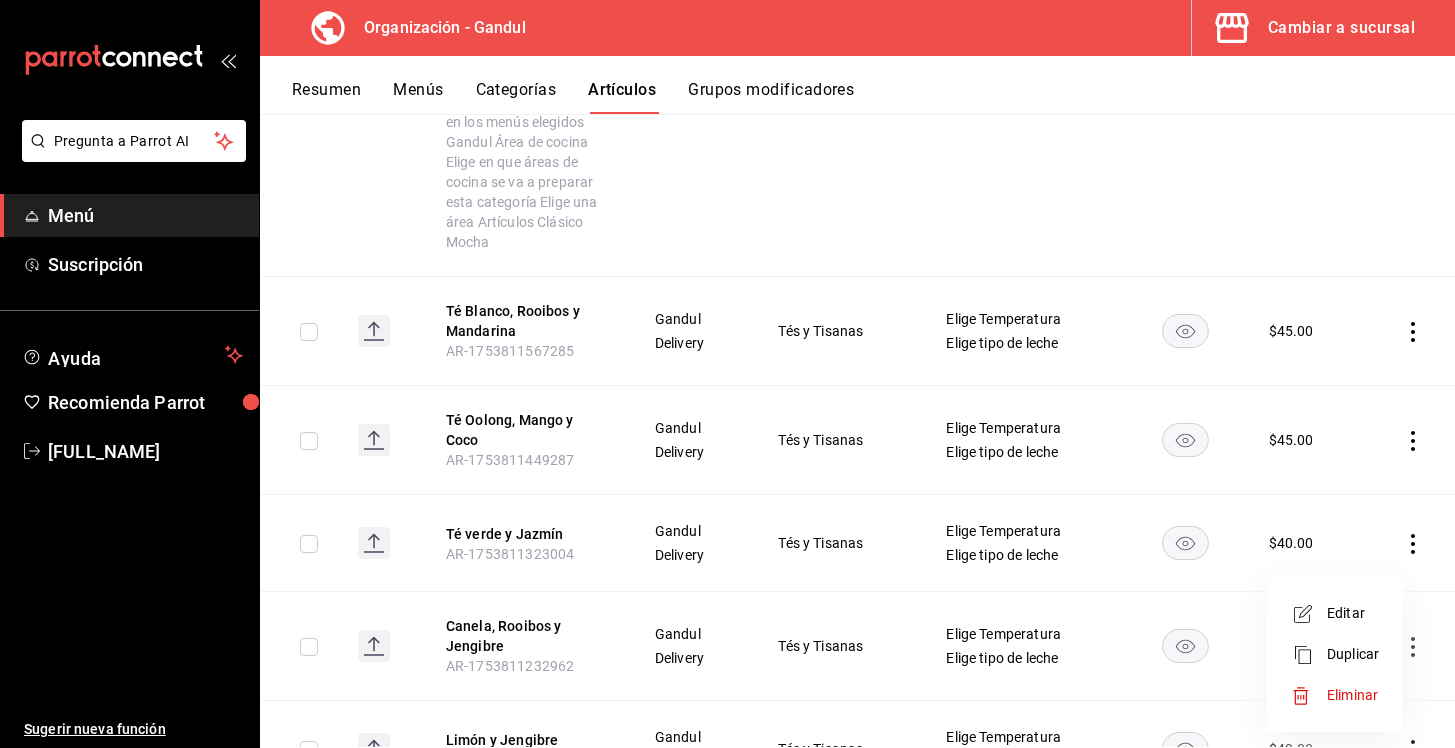 click on "Eliminar" at bounding box center [1352, 695] 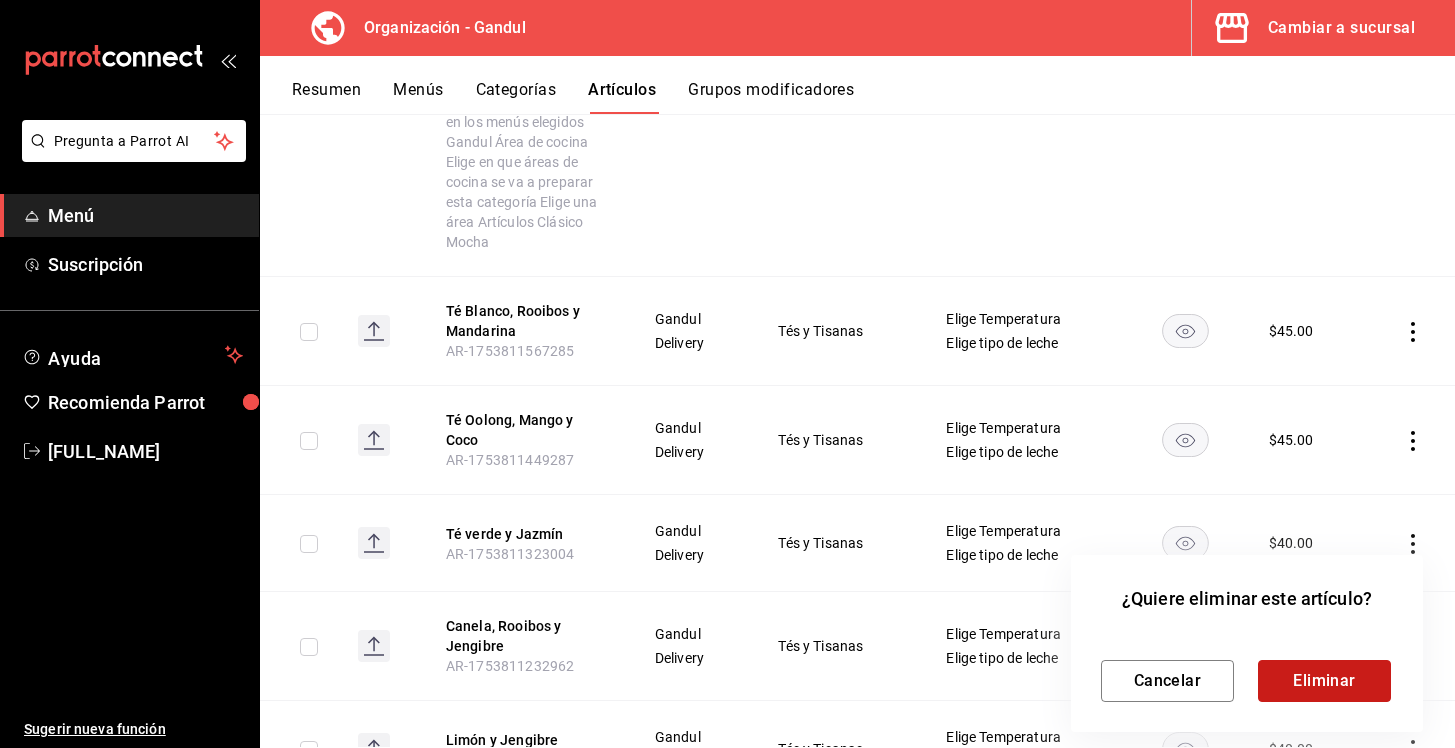 click on "Eliminar" at bounding box center [1324, 681] 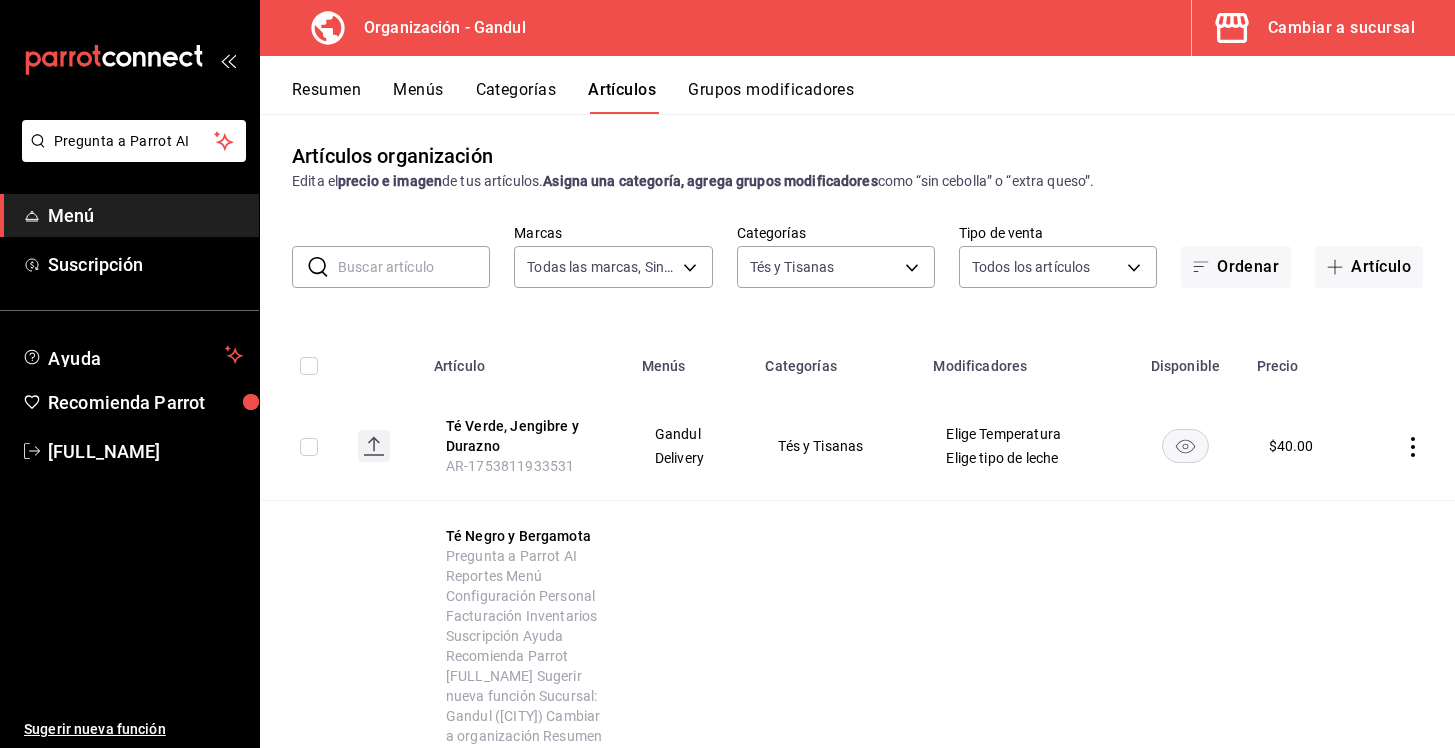 scroll, scrollTop: 0, scrollLeft: 0, axis: both 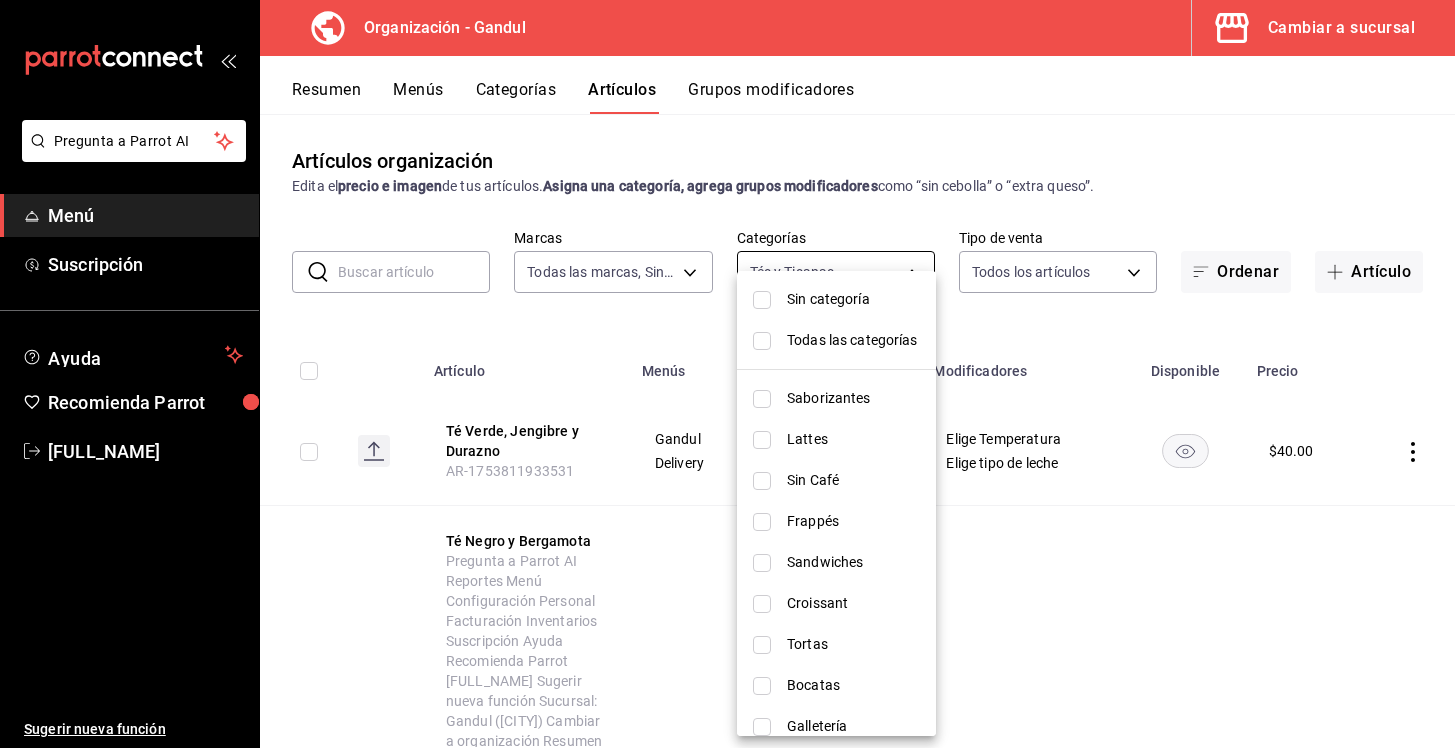 click on "Pregunta a Parrot AI Menú   Suscripción   Ayuda Recomienda Parrot   [FULL_NAME]   Sugerir nueva función   Organización - Gandul Cambiar a sucursal Resumen Menús Categorías Artículos Grupos modificadores Artículos organización Edita el  precio e imagen  de tus artículos.  Asigna una categoría, agrega grupos modificadores  como “sin cebolla” o “extra queso”. ​ ​ Marcas Todas las marcas, Sin marca 253690a2-dd8a-49ce-8341-c1cd84d0755e Categorías Tés y Tisanas 0b0392d5-2f88-4d5a-83cc-c5e1c1df0f41 Tipo de venta Todos los artículos ALL Ordenar Artículo Artículo Menús Categorías Modificadores Disponible Precio Té Verde, Jengibre y Durazno AR-1753811933531 Gandul Delivery Tés y Tisanas Elige Temperatura Elige tipo de leche $ 40.00 Té Negro y Bergamota AR-1753811667221 Gandul Delivery Tés y Tisanas Elige Temperatura Elige tipo de leche $ 40.00 Té Blanco, Rooibos y Mandarina AR-1753811567285 Gandul Delivery Tés y Tisanas Elige Temperatura Elige tipo de leche $ 45.00 Gandul Delivery" at bounding box center (727, 374) 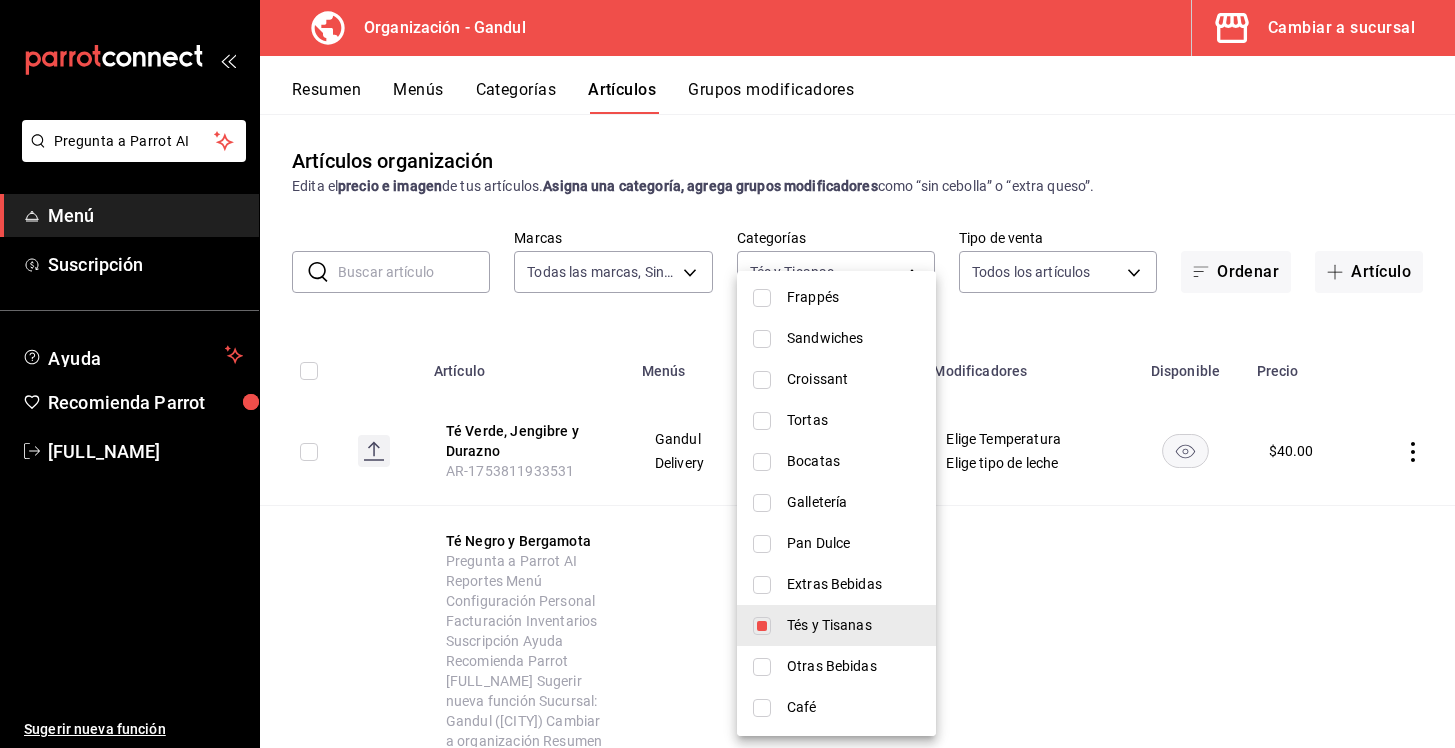 scroll, scrollTop: 224, scrollLeft: 0, axis: vertical 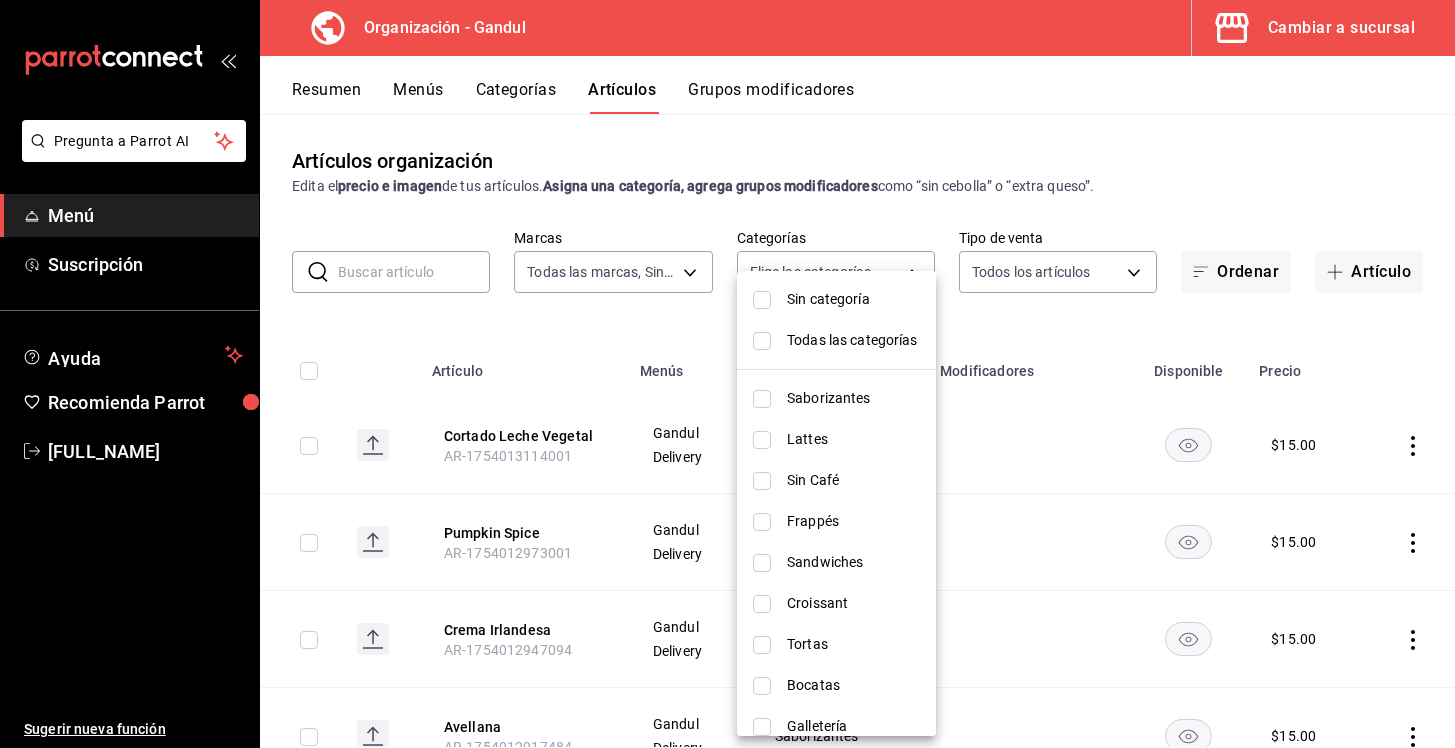 click at bounding box center [762, 440] 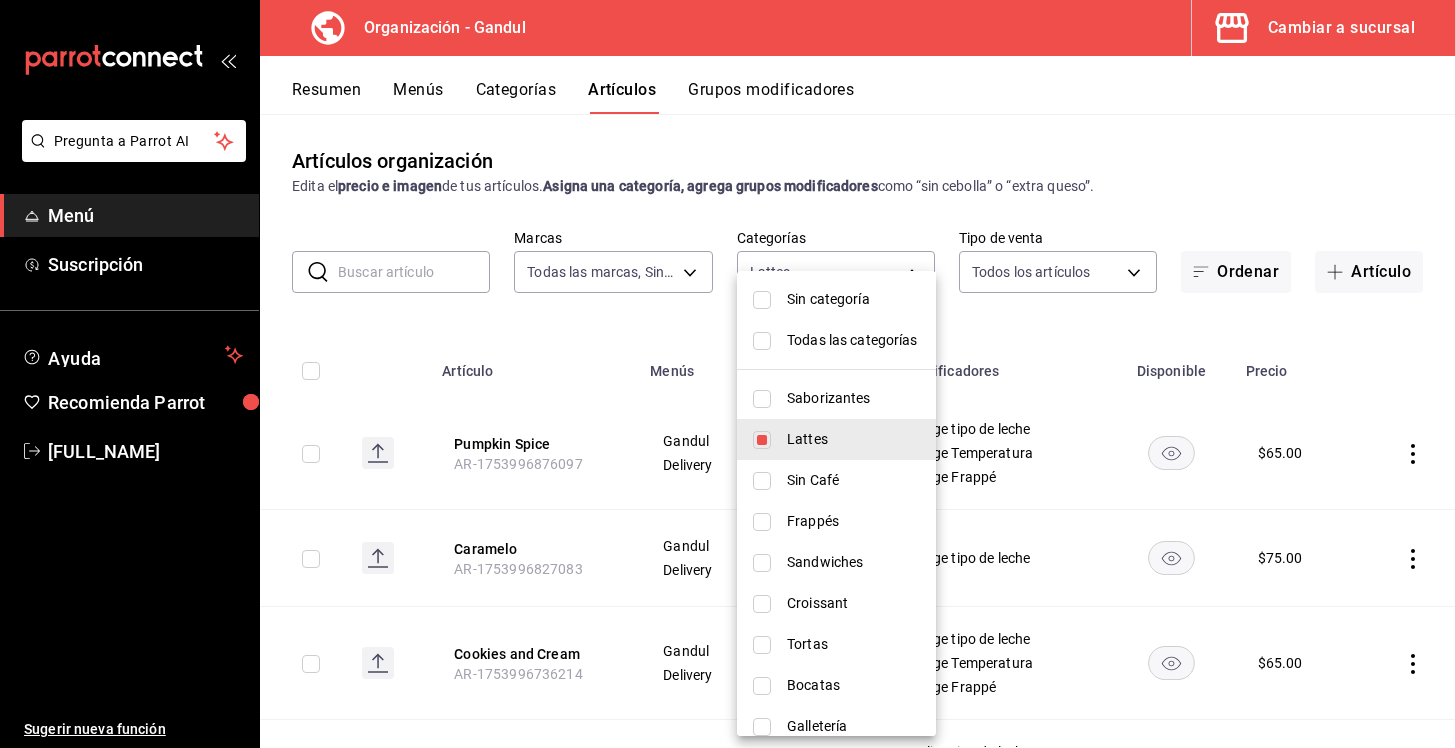 click at bounding box center [727, 374] 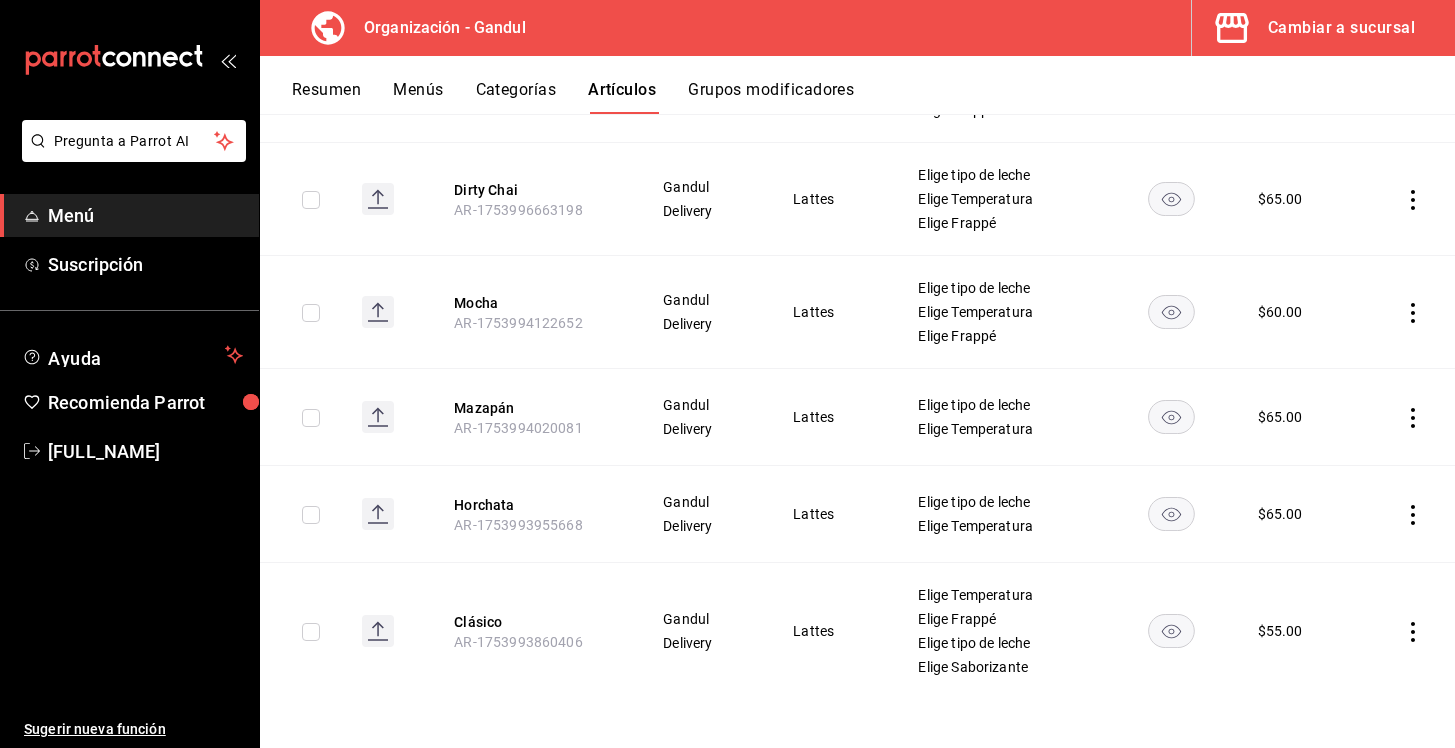 scroll, scrollTop: 578, scrollLeft: 0, axis: vertical 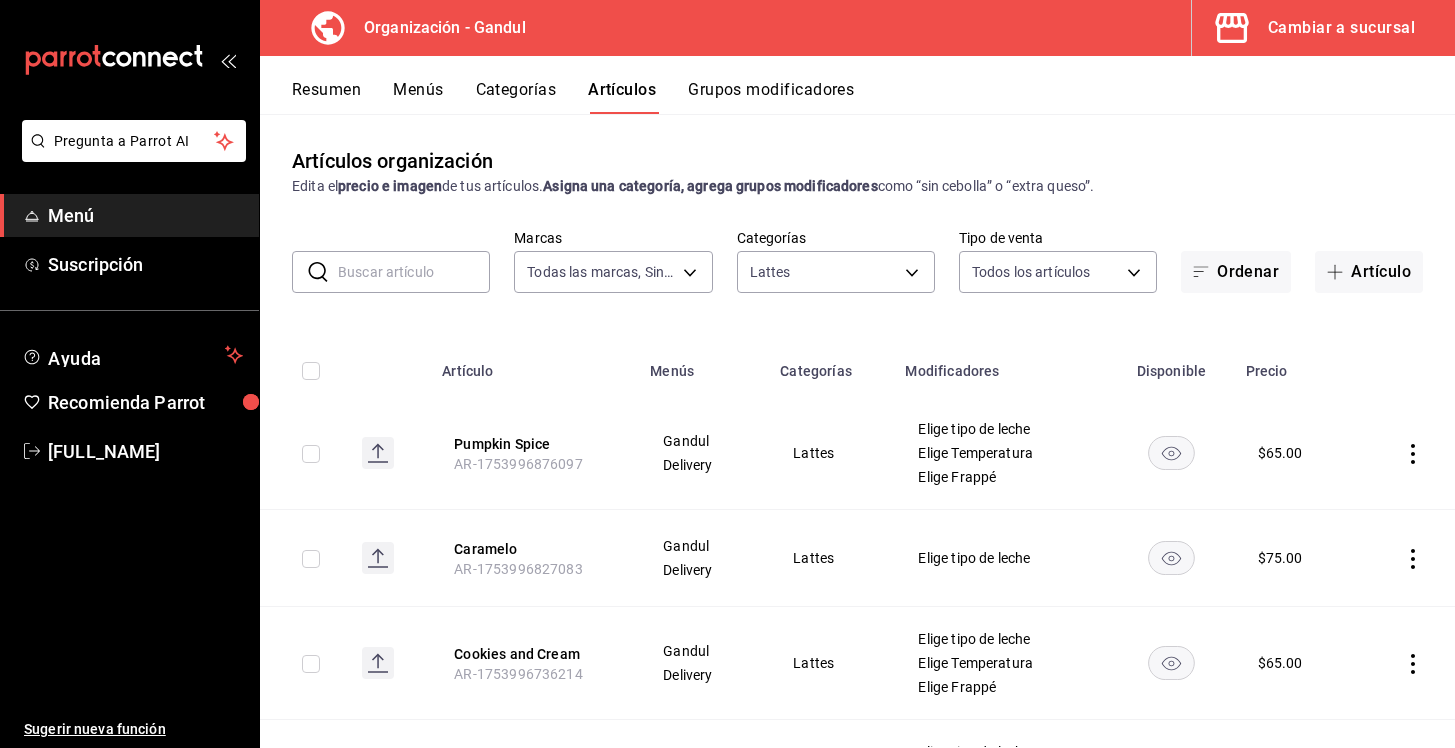 click on "Menús" at bounding box center (418, 97) 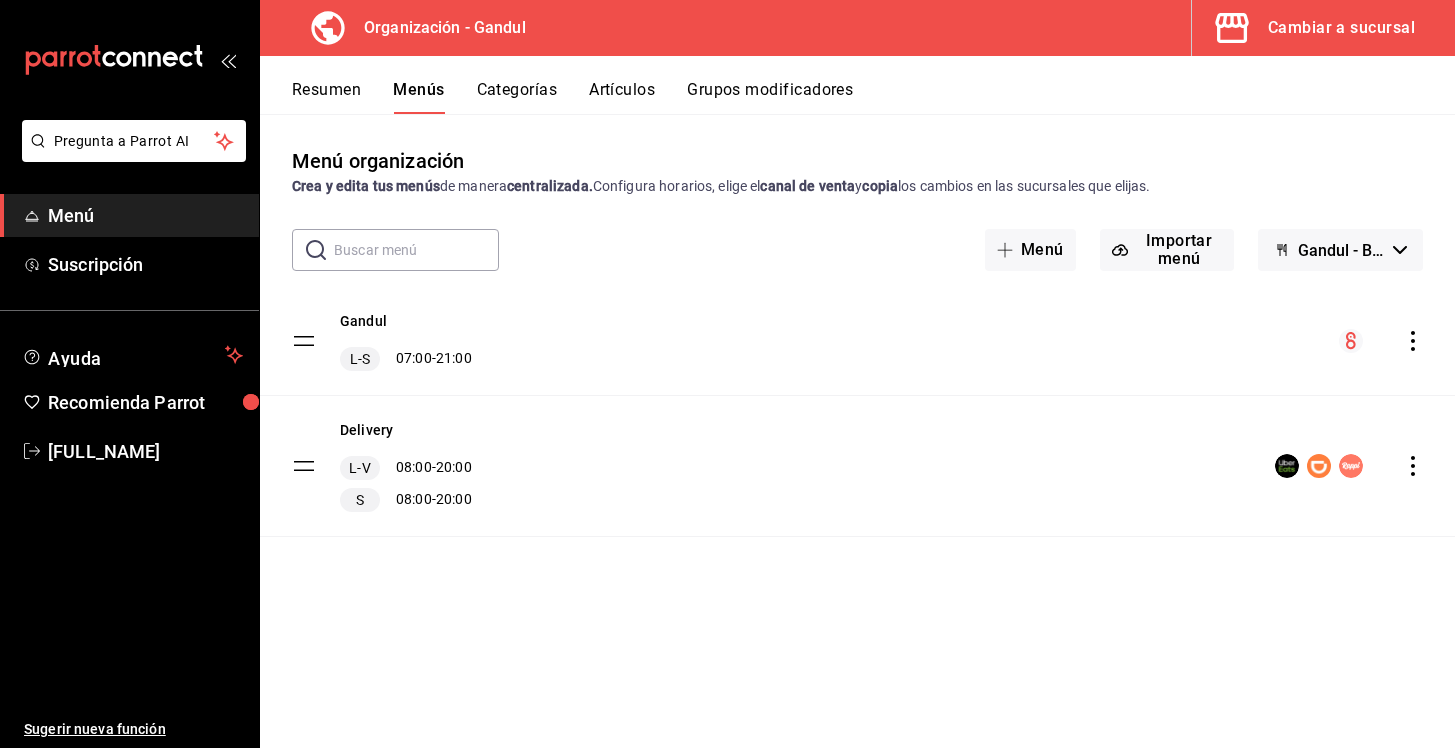 click 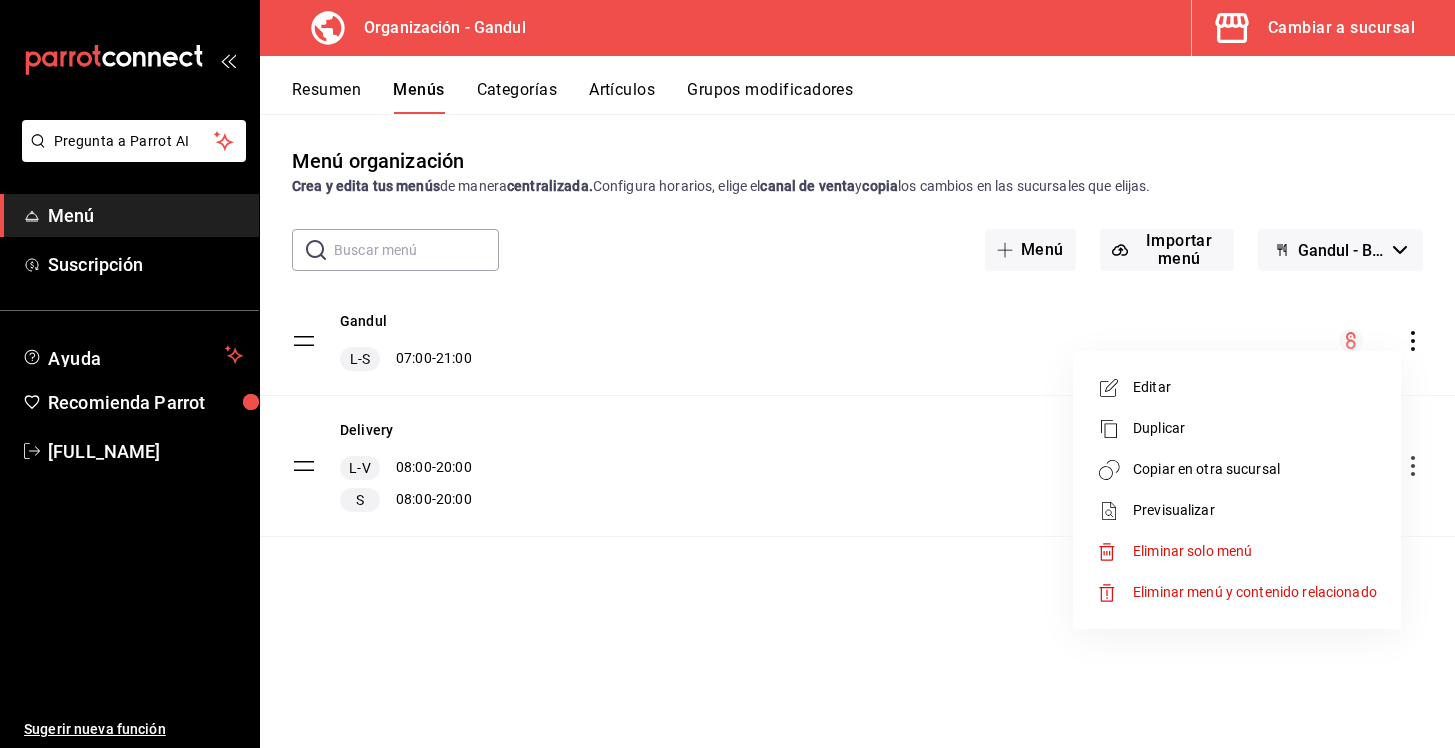 click on "Copiar en otra sucursal" at bounding box center (1237, 469) 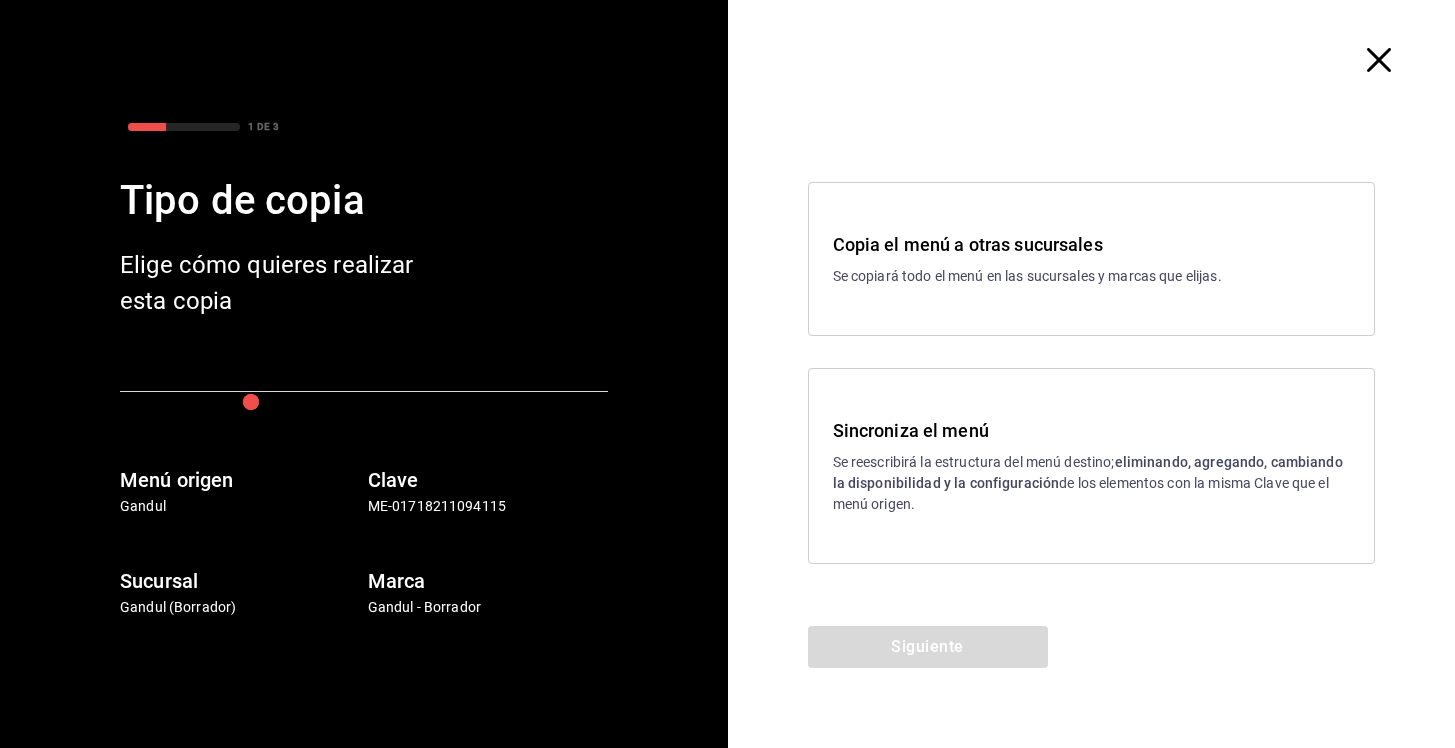 click on "Se reescribirá la estructura del menú destino;  eliminando, agregando, cambiando la disponibilidad y la configuración  de los elementos con la misma Clave que el menú origen." at bounding box center (1092, 483) 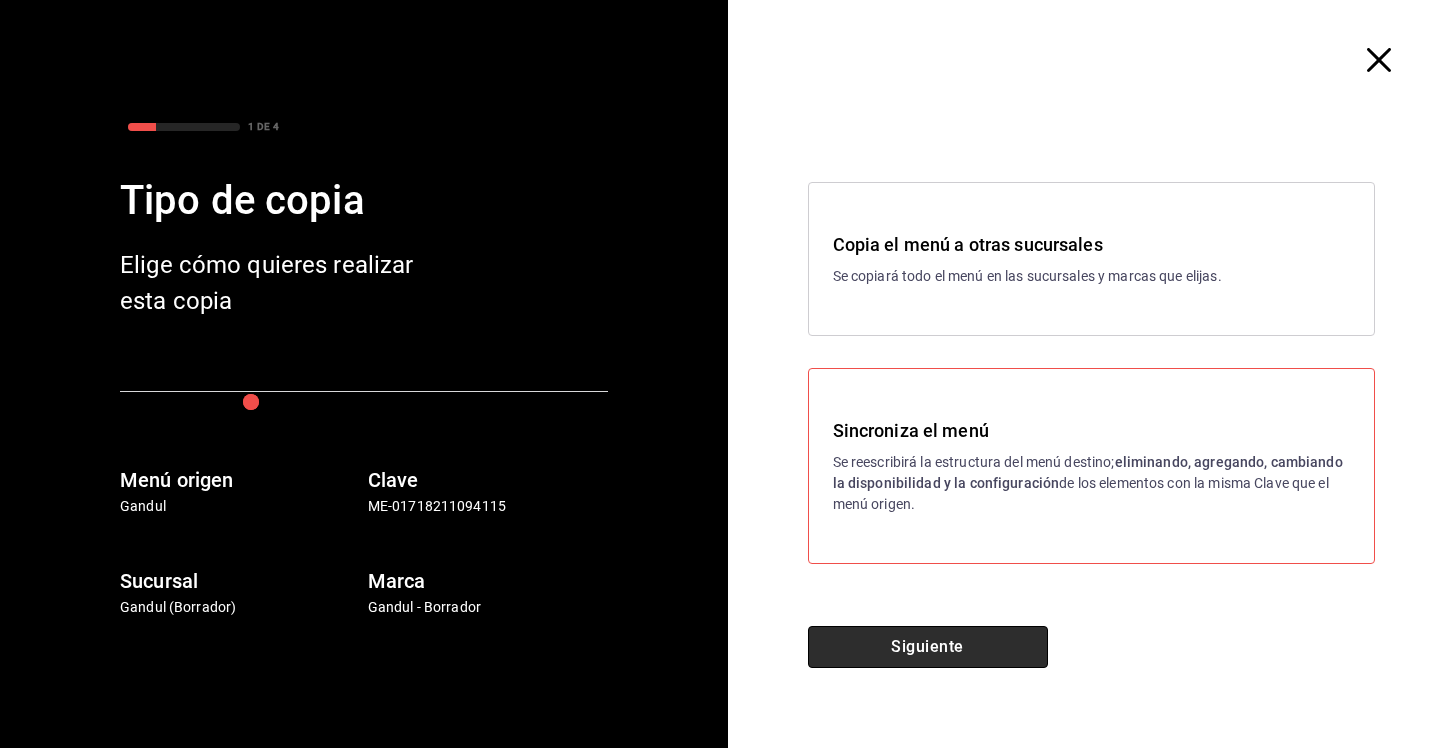 click on "Siguiente" at bounding box center (928, 647) 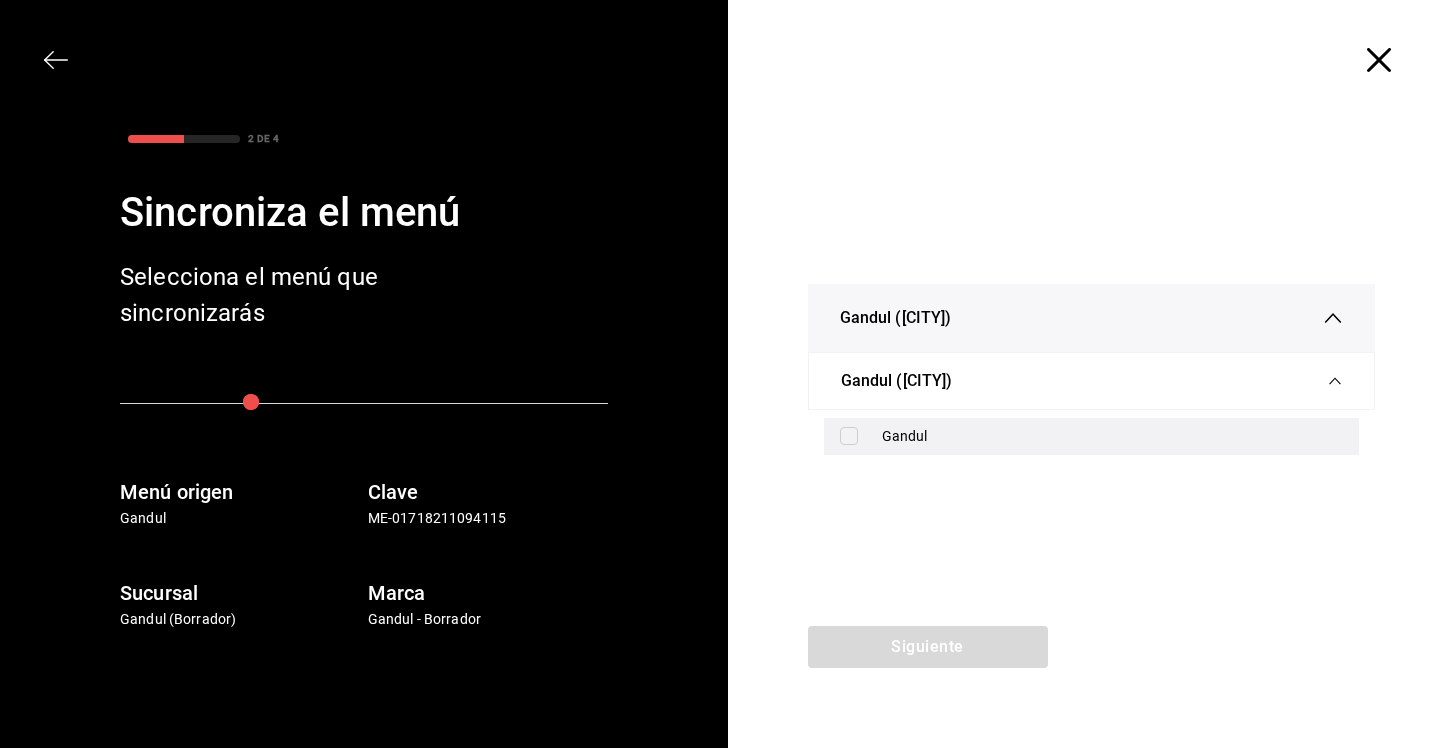 click at bounding box center (849, 436) 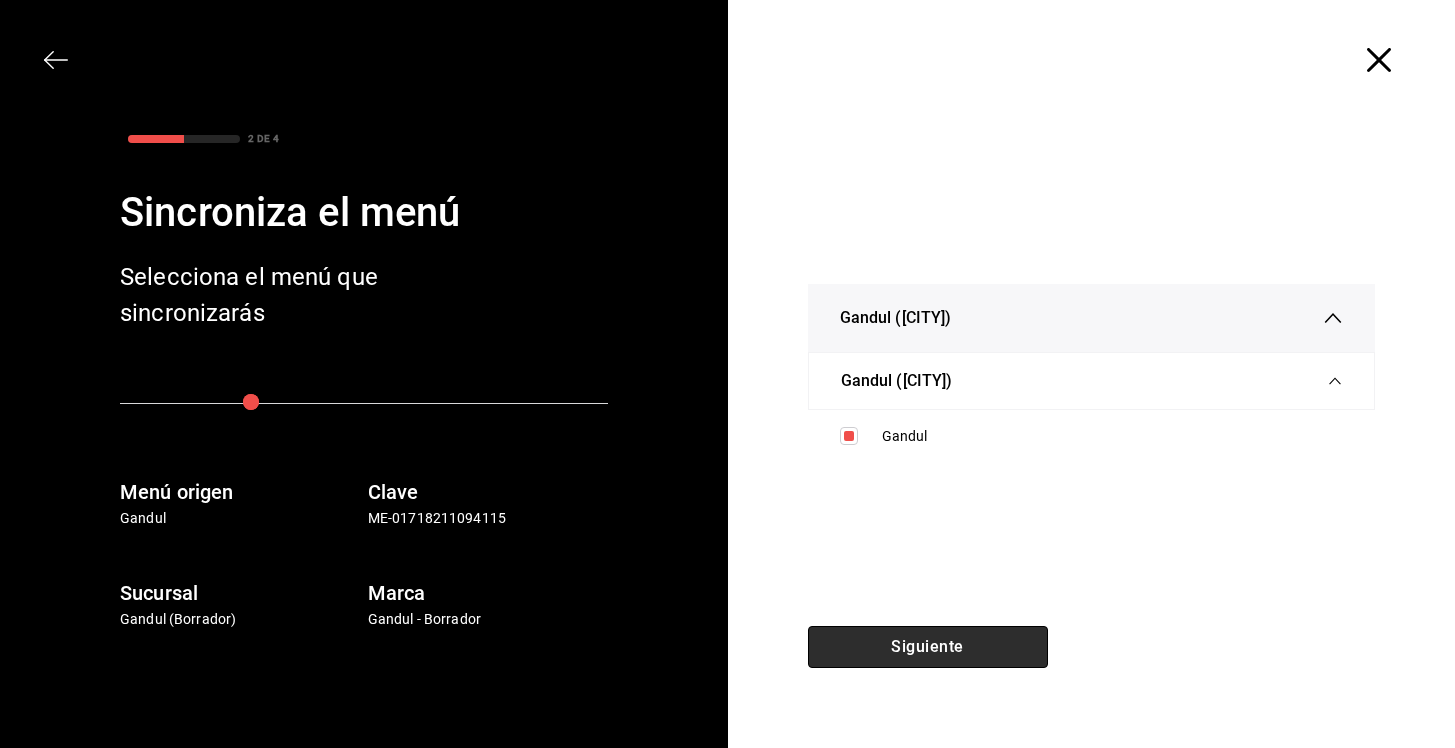 click on "Siguiente" at bounding box center (928, 647) 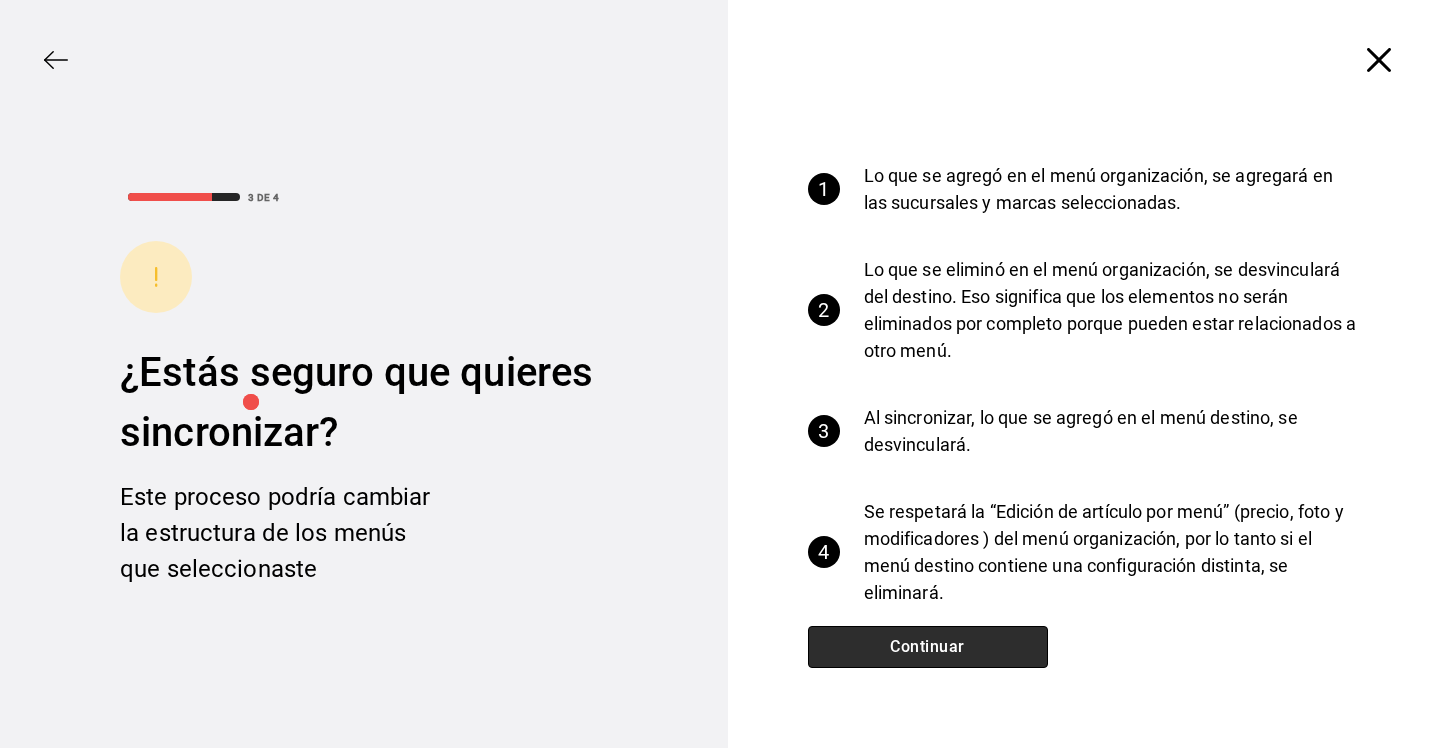 click on "Continuar" at bounding box center (928, 647) 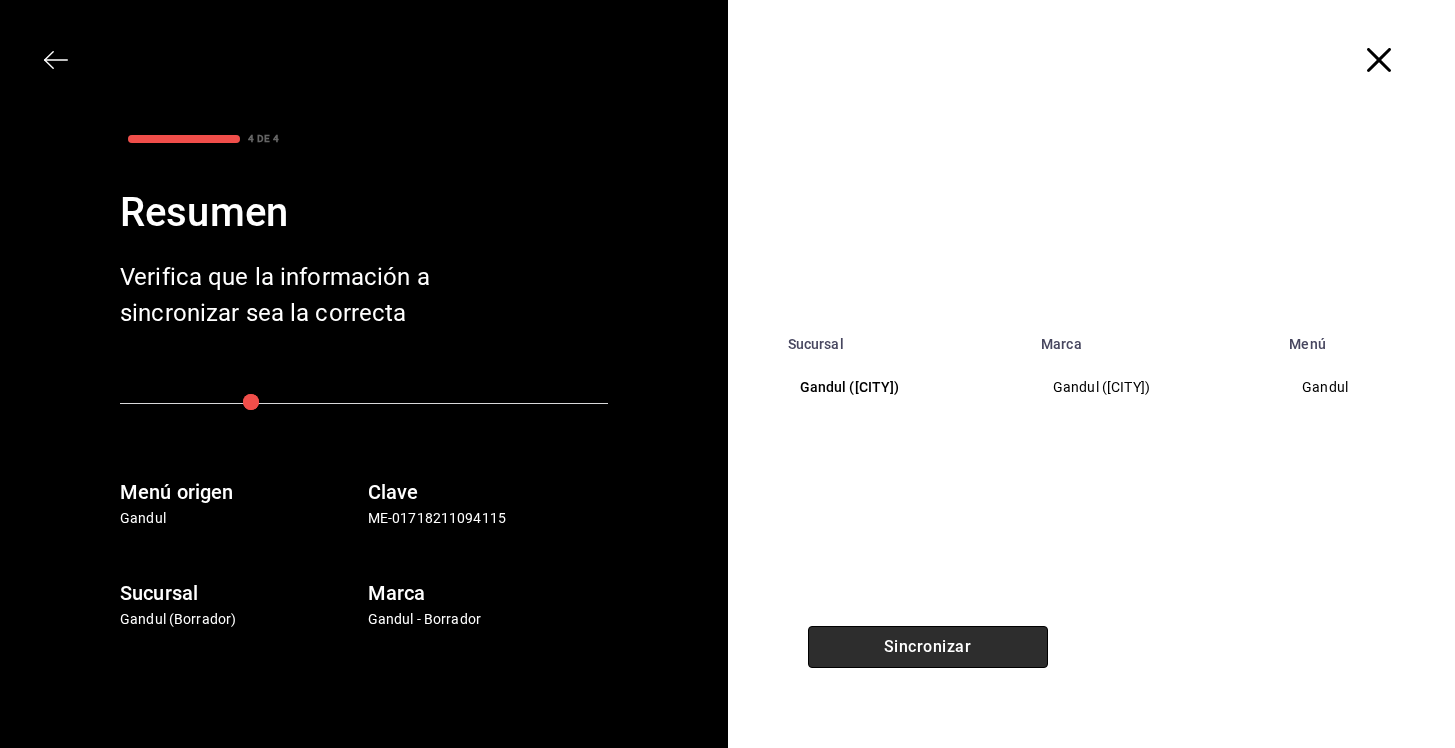 click on "Sincronizar" at bounding box center (928, 647) 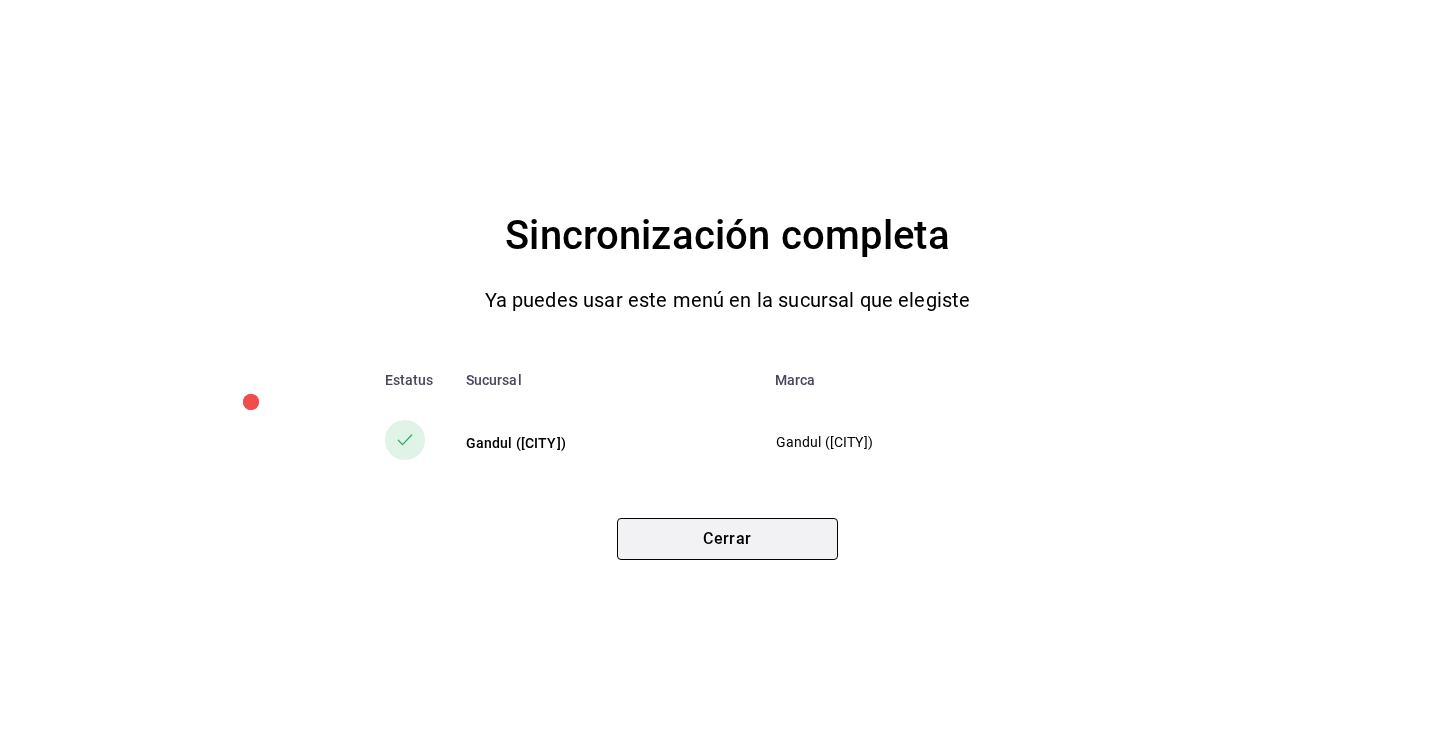 click on "Cerrar" at bounding box center (727, 539) 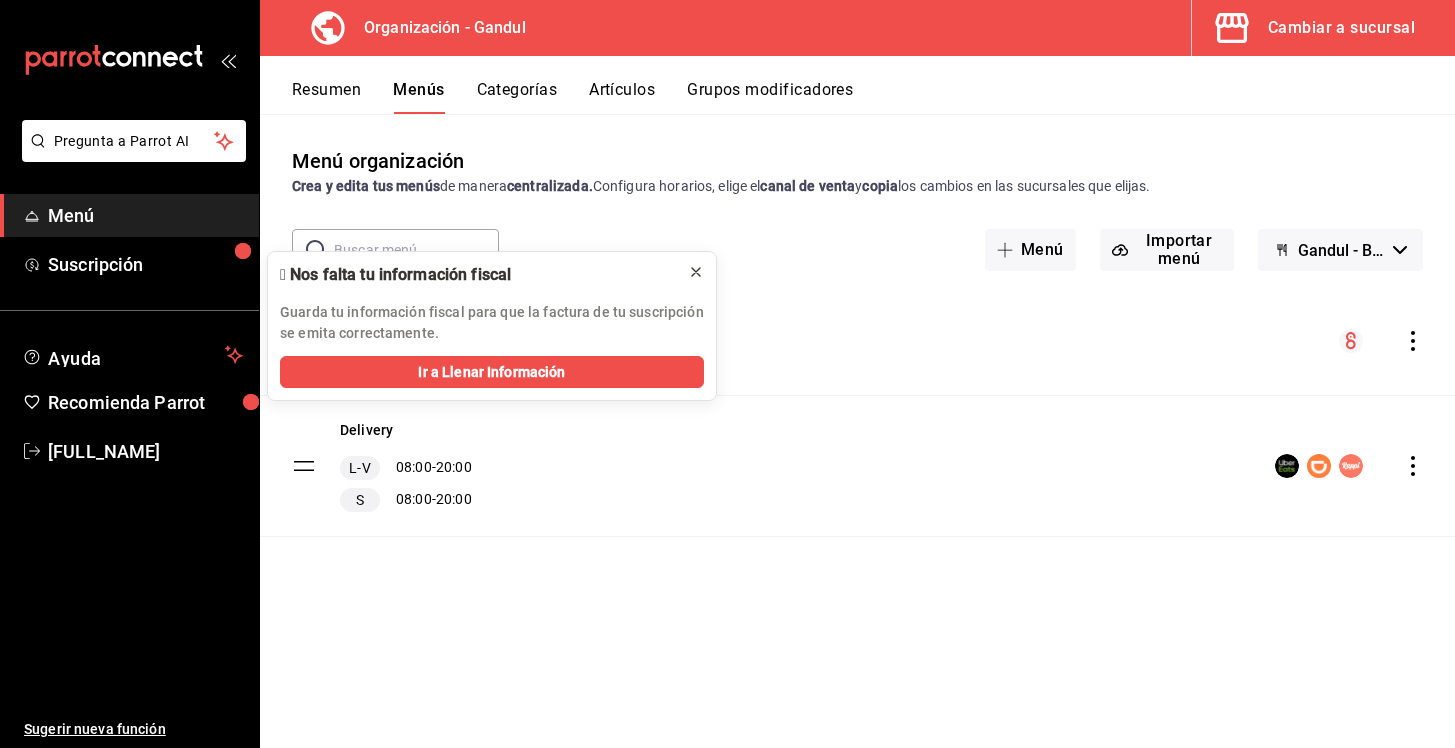 click 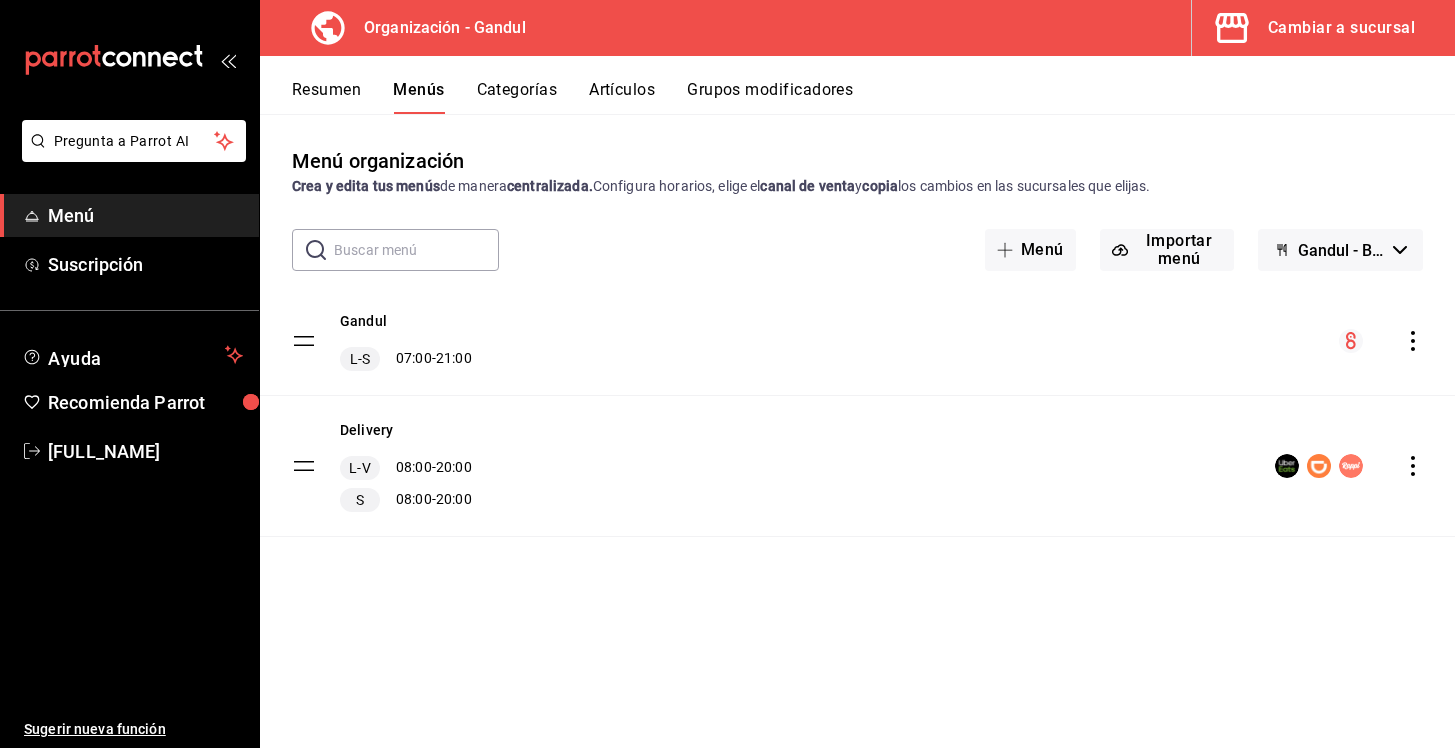 click on "Resumen" at bounding box center (326, 97) 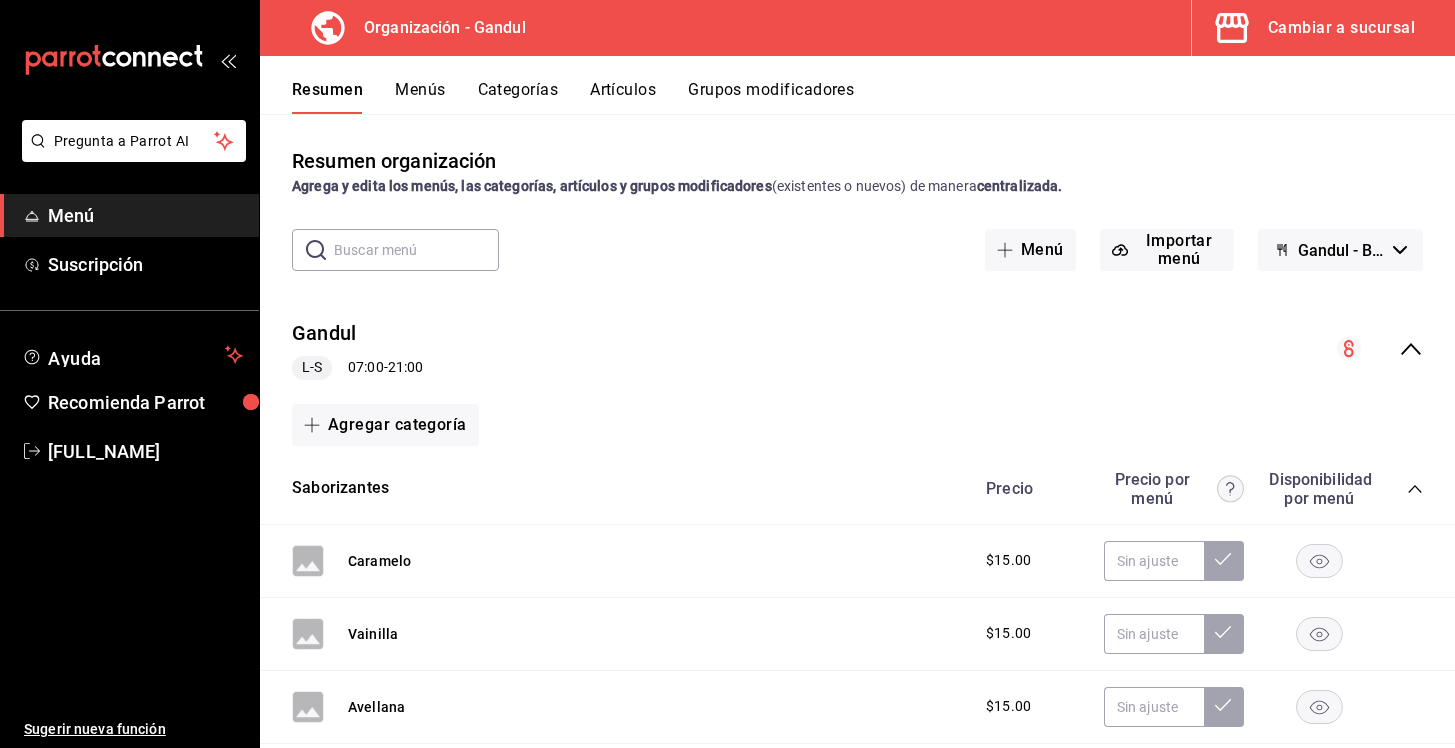 click on "Cambiar a sucursal" at bounding box center [1341, 28] 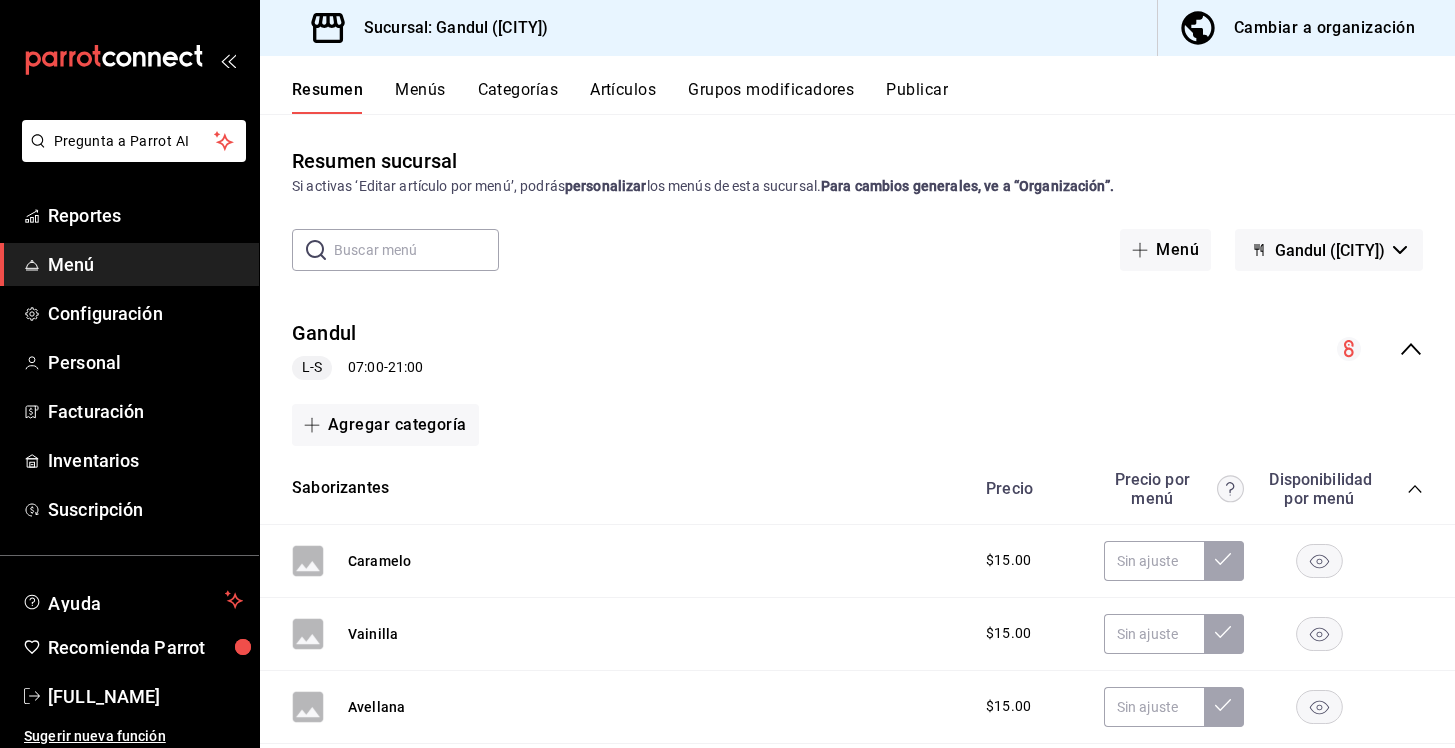click on "Categorías" at bounding box center [518, 97] 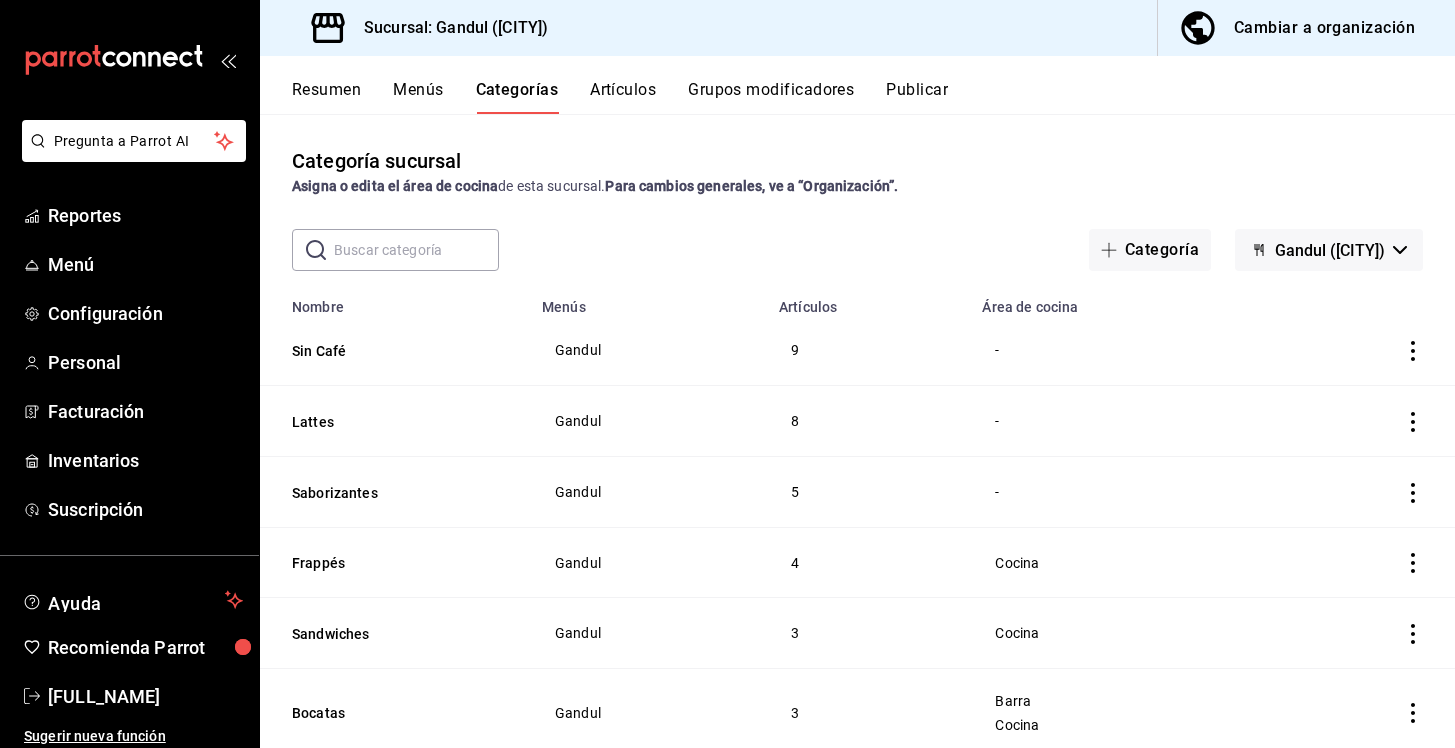 click 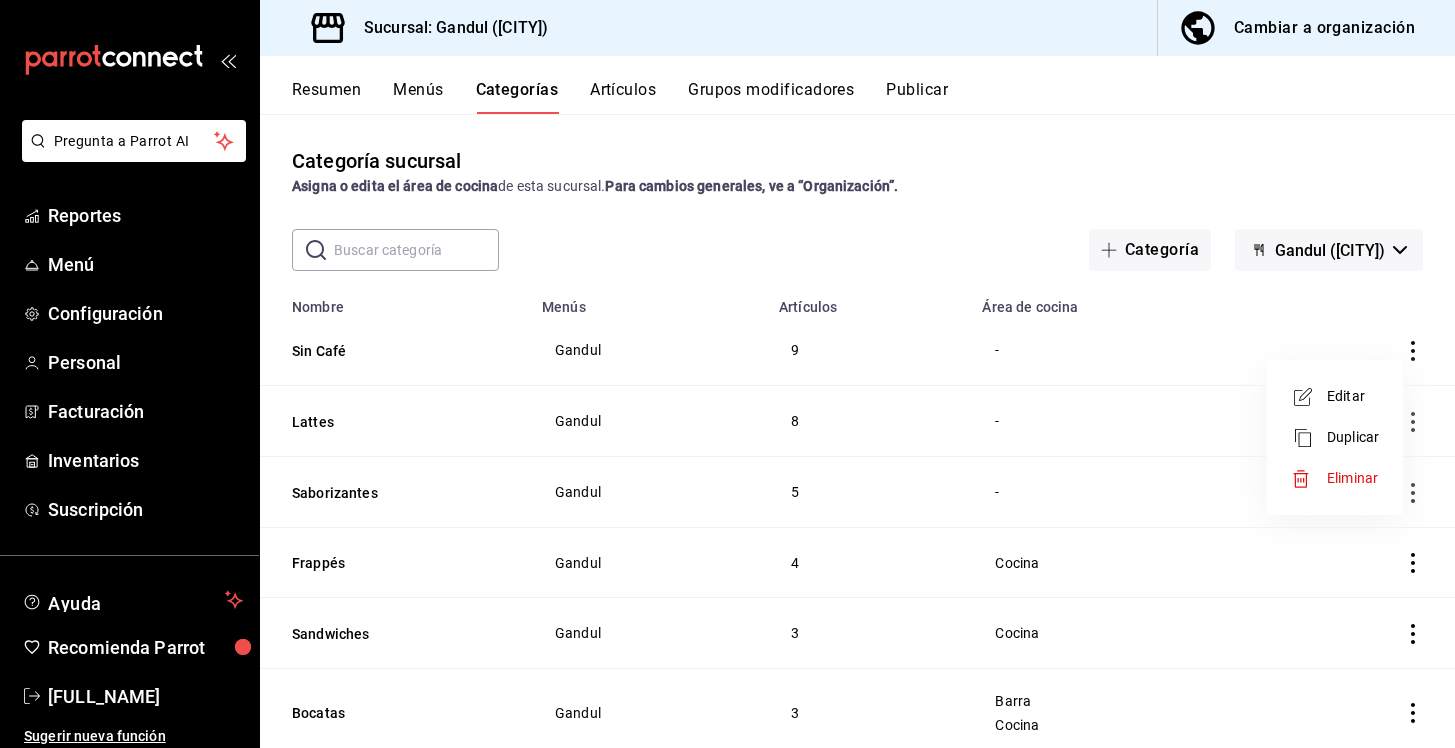 click on "Editar" at bounding box center (1353, 396) 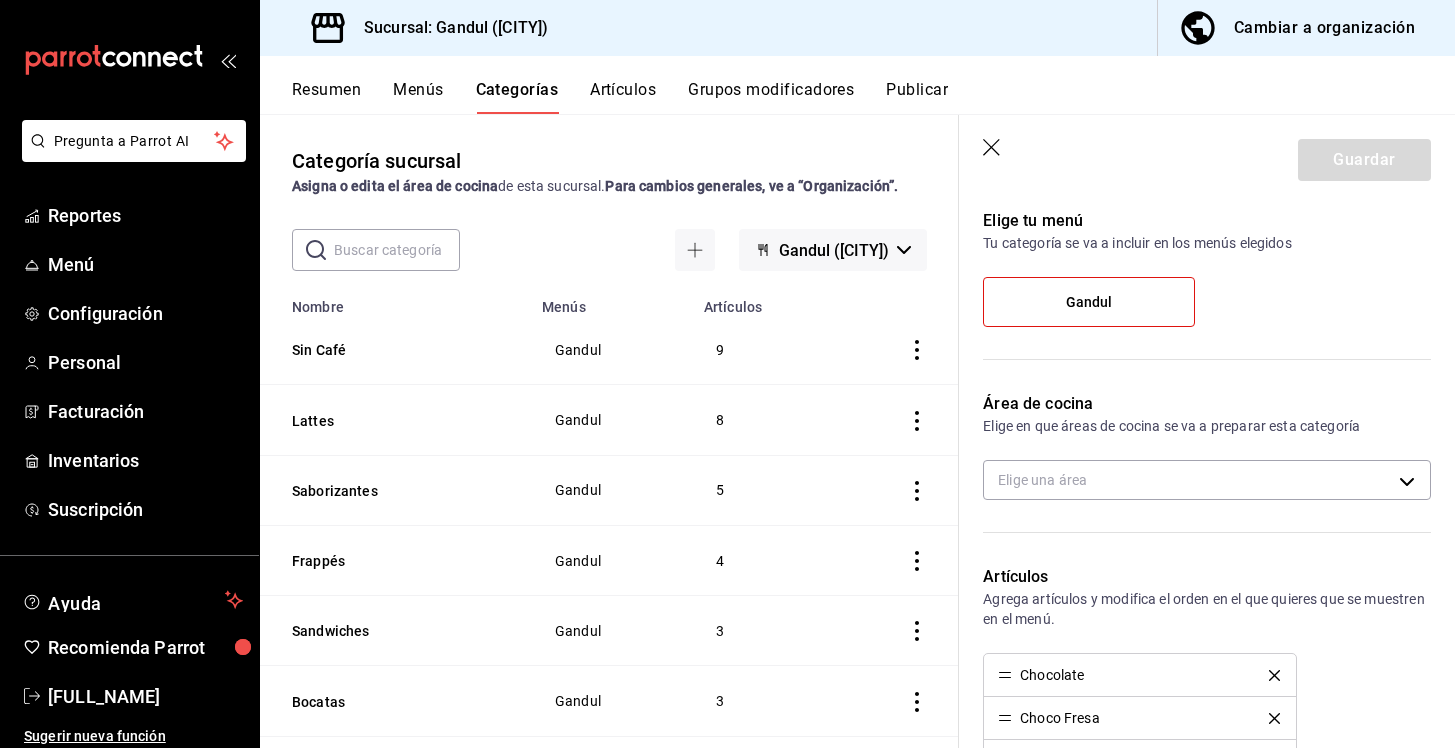scroll, scrollTop: 139, scrollLeft: 0, axis: vertical 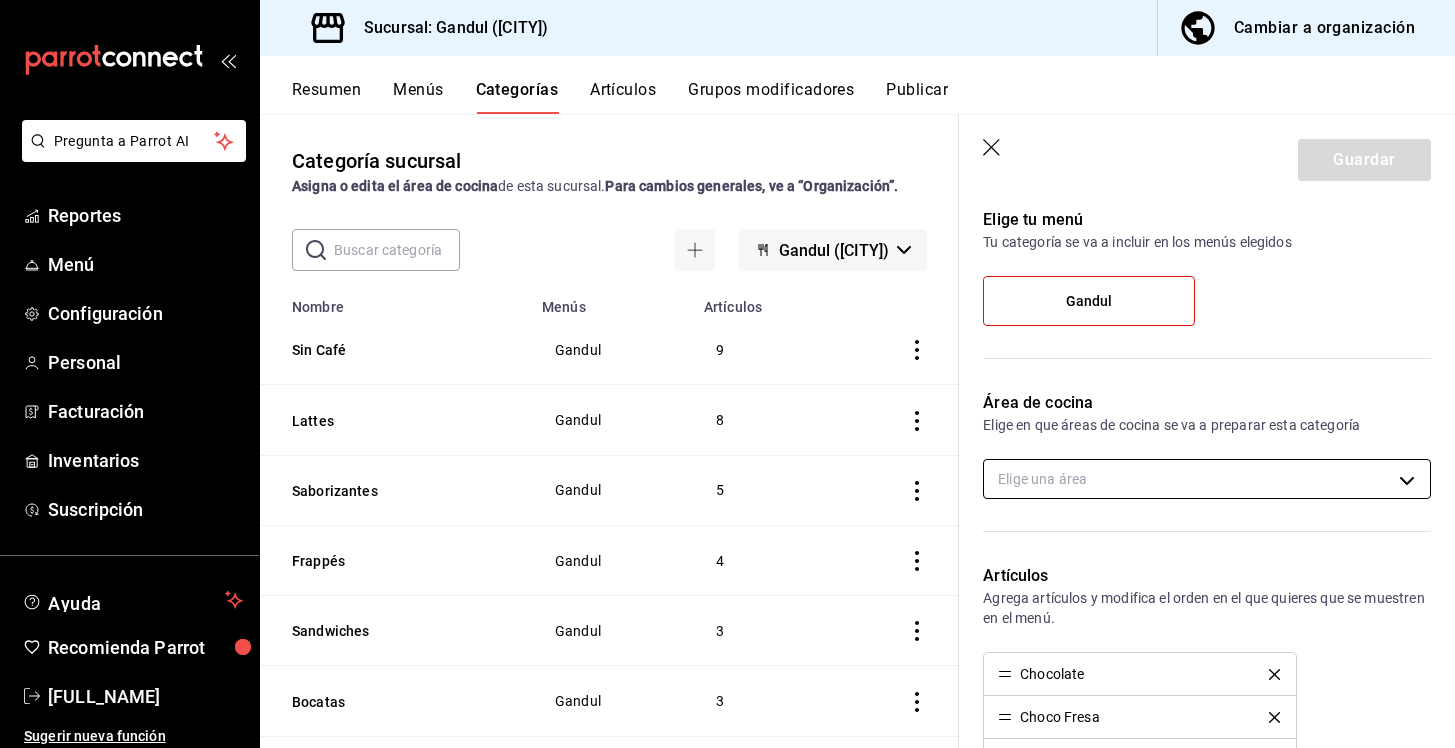 click on "Pregunta a Parrot AI Reportes   Menú   Configuración   Personal   Facturación   Inventarios   Suscripción   Ayuda Recomienda Parrot   [FULL_NAME]   Sugerir nueva función   Sucursal: Gandul ([CITY]) Cambiar a organización Resumen Menús Categorías Artículos Grupos modificadores Publicar Categoría sucursal Asigna o edita el área de cocina  de esta sucursal.  Para cambios generales, ve a “Organización”. ​ ​ Gandul ([CITY]) Nombre Menús Artículos Sin Café Gandul 9 Lattes Gandul 8 Saborizantes Gandul 5 Frappés Gandul 4 Sandwiches Gandul 3 Bocatas Gandul 3 Tortas Gandul 2 Croissant Gandul 2 Galletería Gandul 6 Pan Dulce Gandul 11 Extras Bebidas Gandul 5 Tés y Tisanas Gandul 14 Otras Bebidas Gandul 9 Café Gandul 6 GuardarEditar categoría ¿Cómo se va a llamar? Sin Café 8 /30 ¿Cómo se va a llamar? Elige tu menú Tu categoría se va a incluir en los menús elegidos Gandul Área de cocina Elige en que áreas de cocina se va a preparar esta categoría Elige una área Artículos Chocolate /" at bounding box center (727, 374) 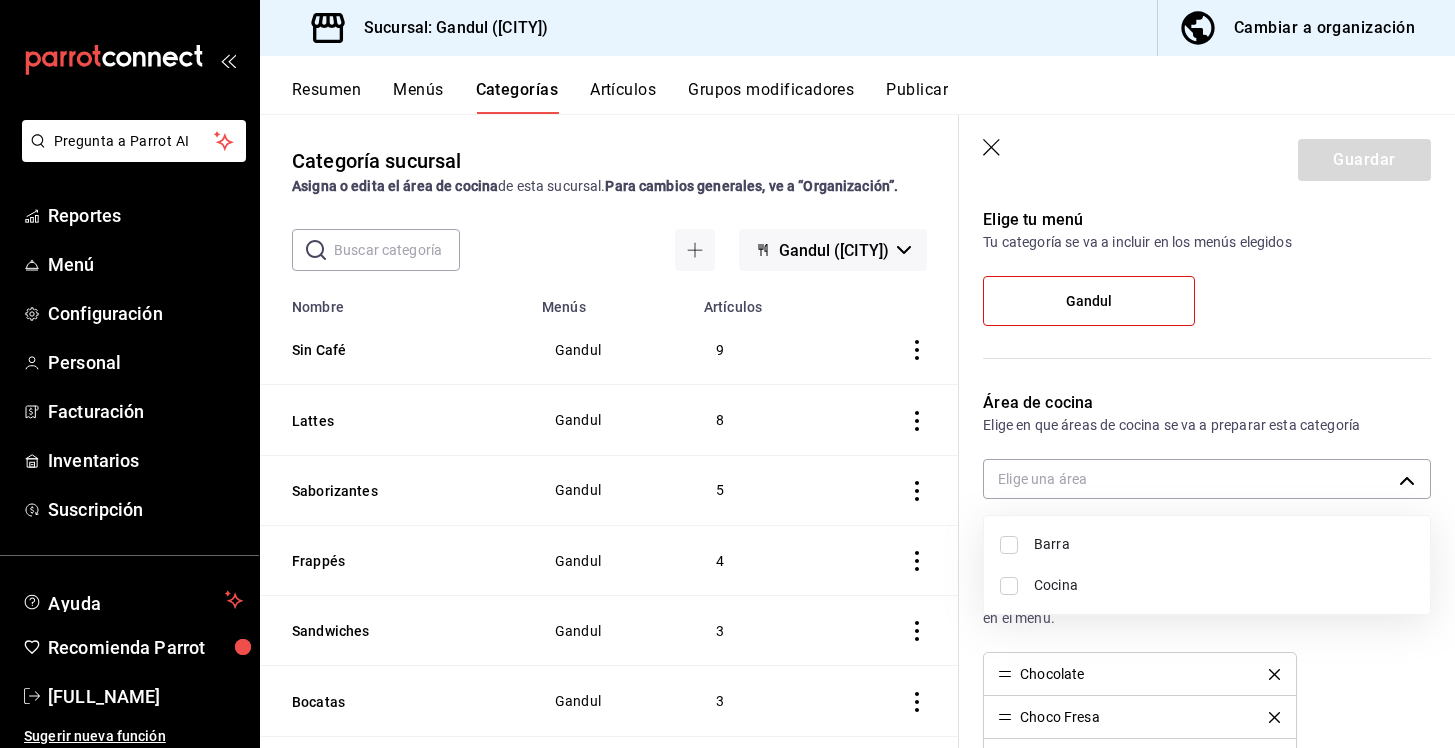 click at bounding box center [1009, 545] 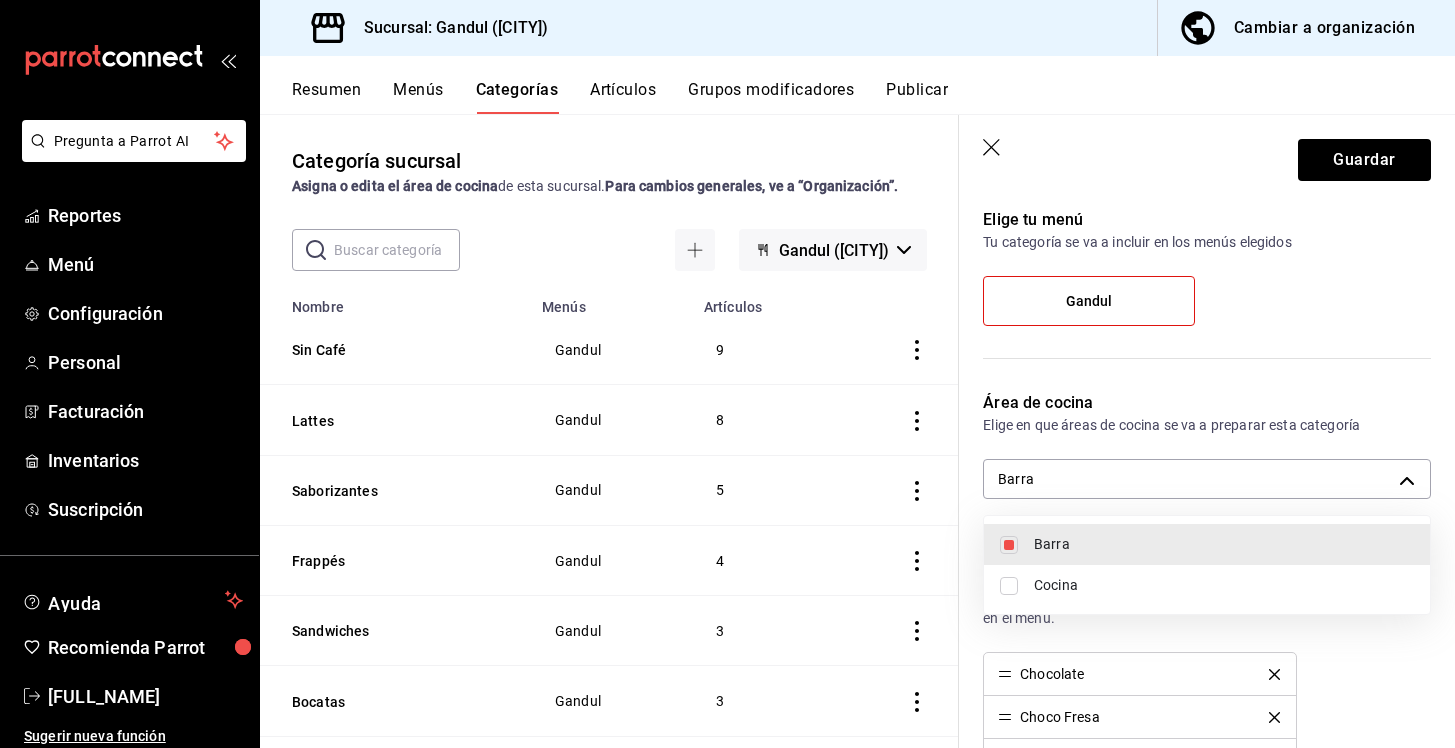 click at bounding box center [727, 374] 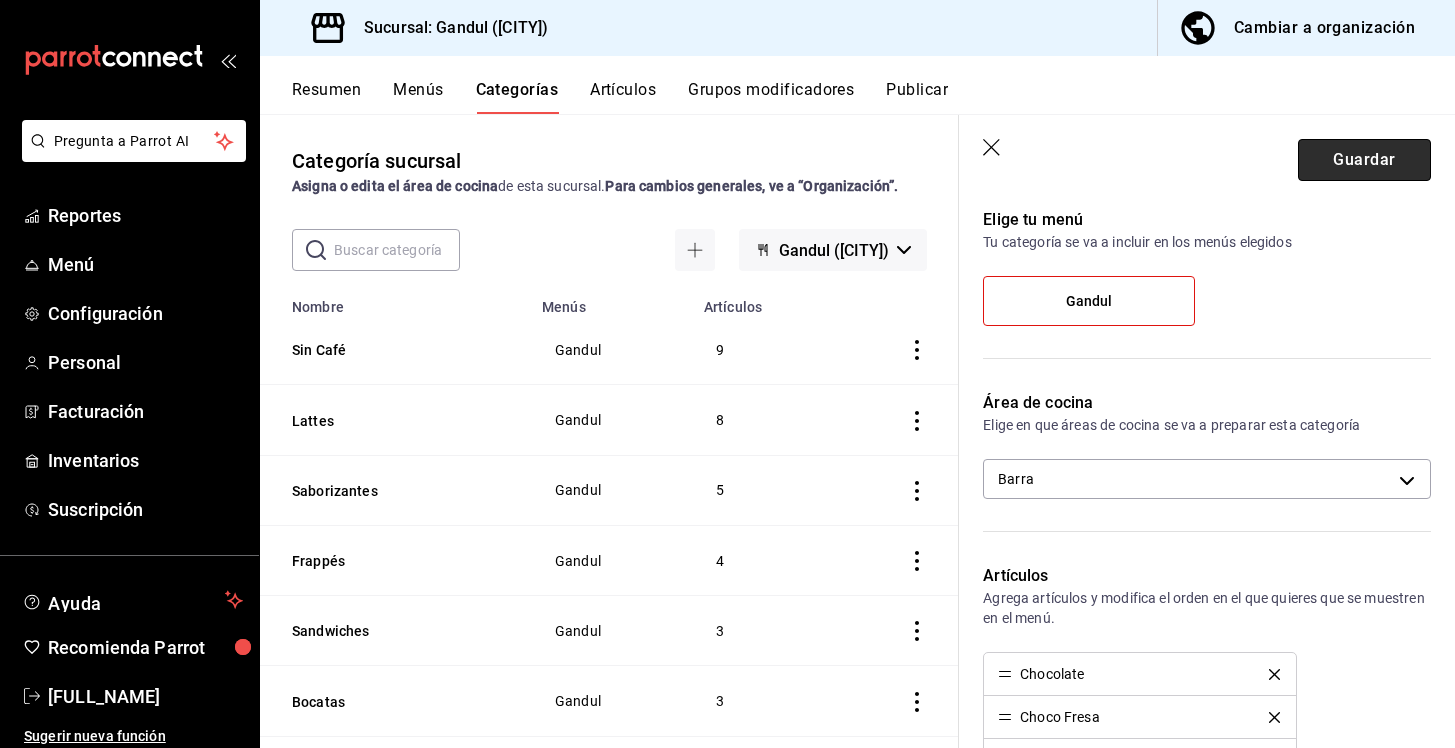 click on "Guardar" at bounding box center (1364, 160) 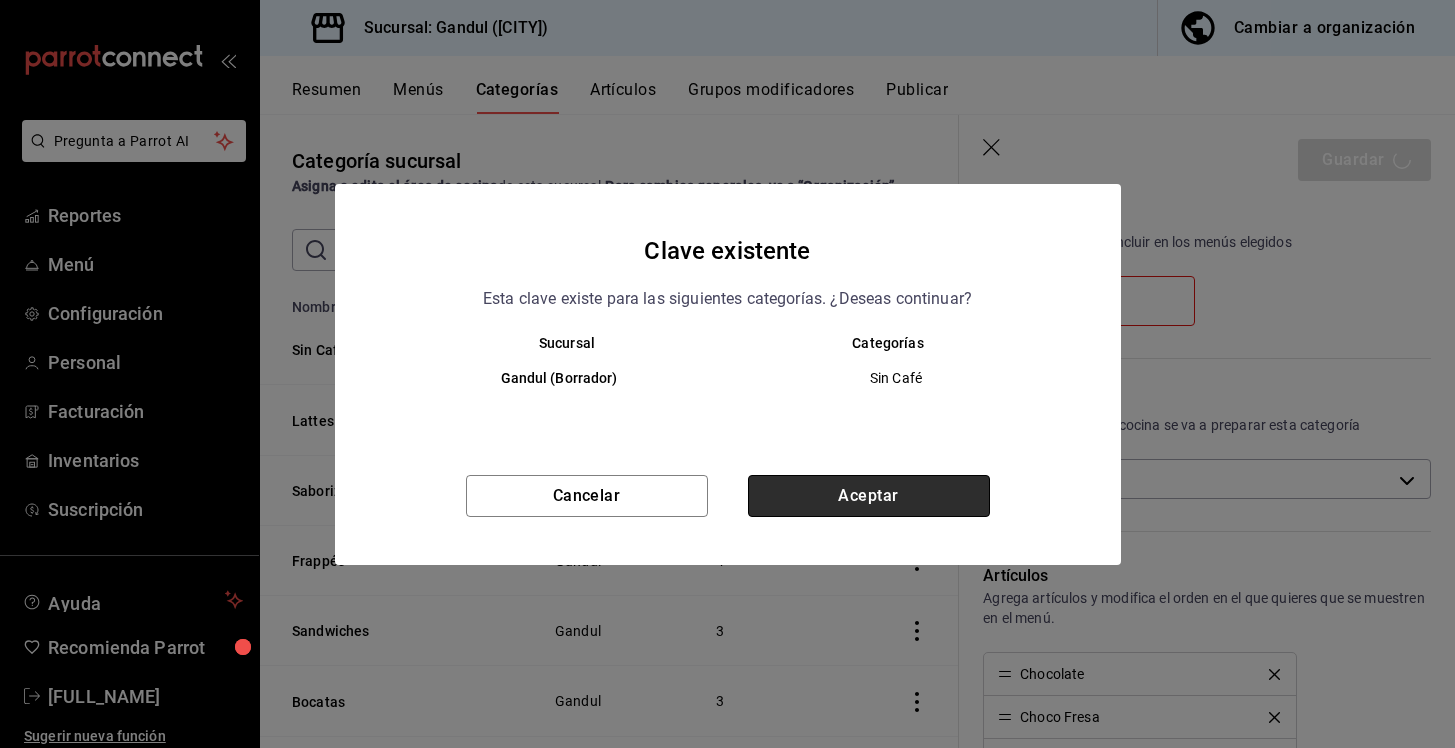 click on "Aceptar" at bounding box center (869, 496) 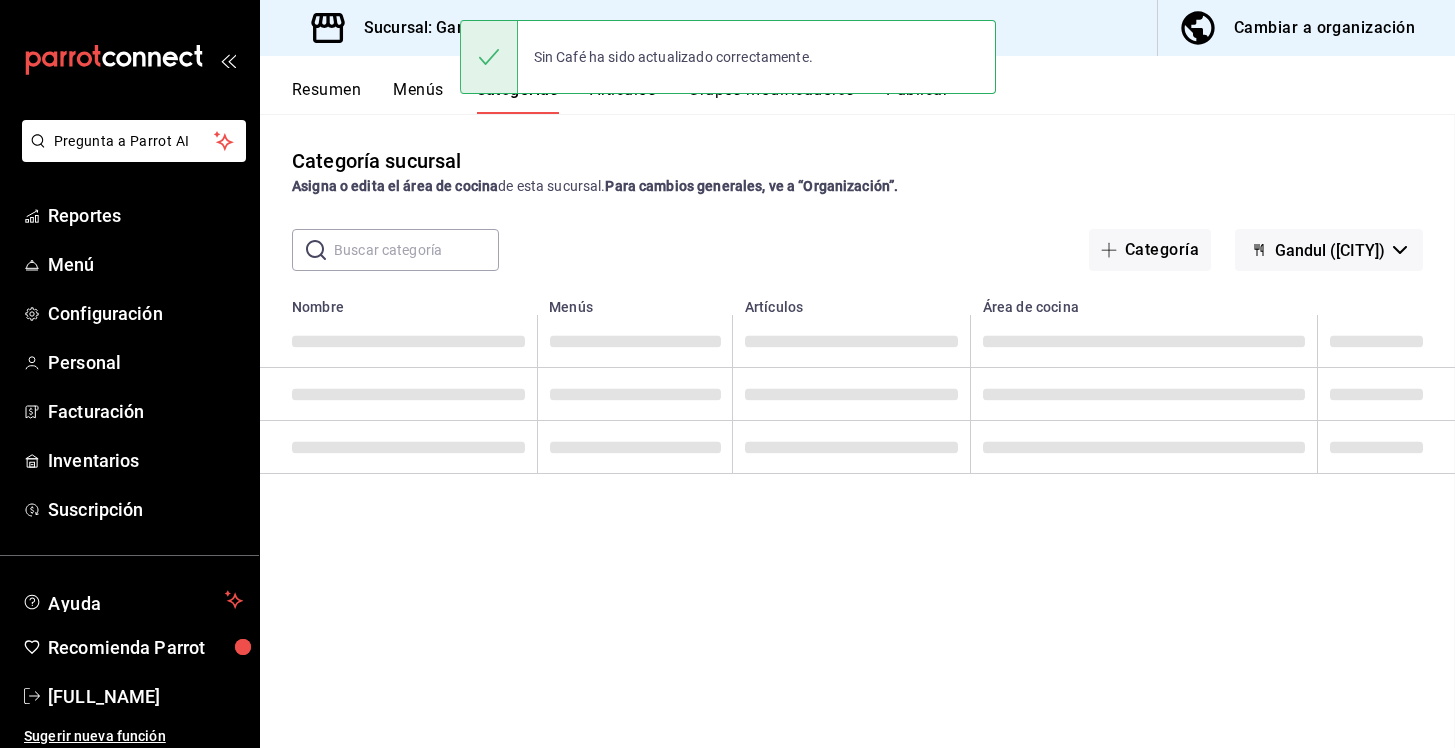 scroll, scrollTop: 0, scrollLeft: 0, axis: both 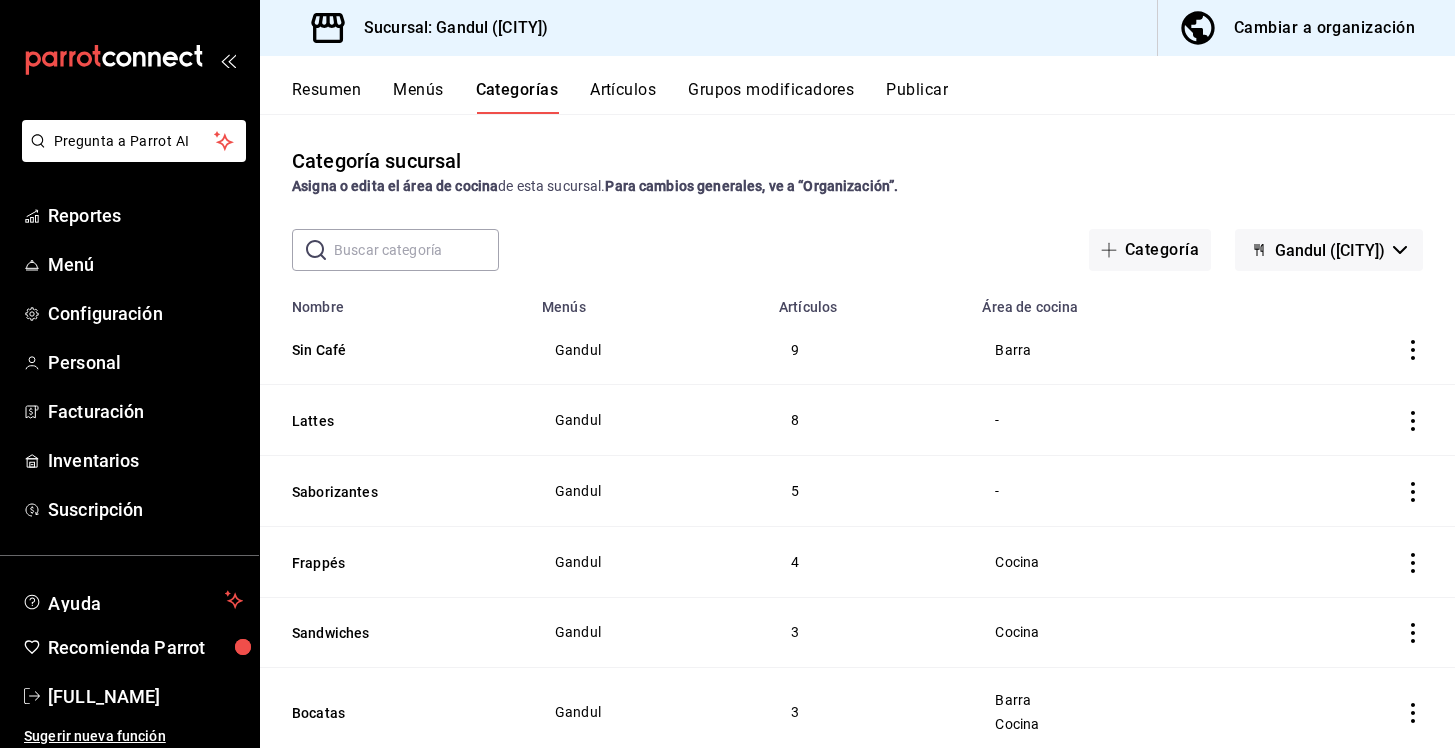 click 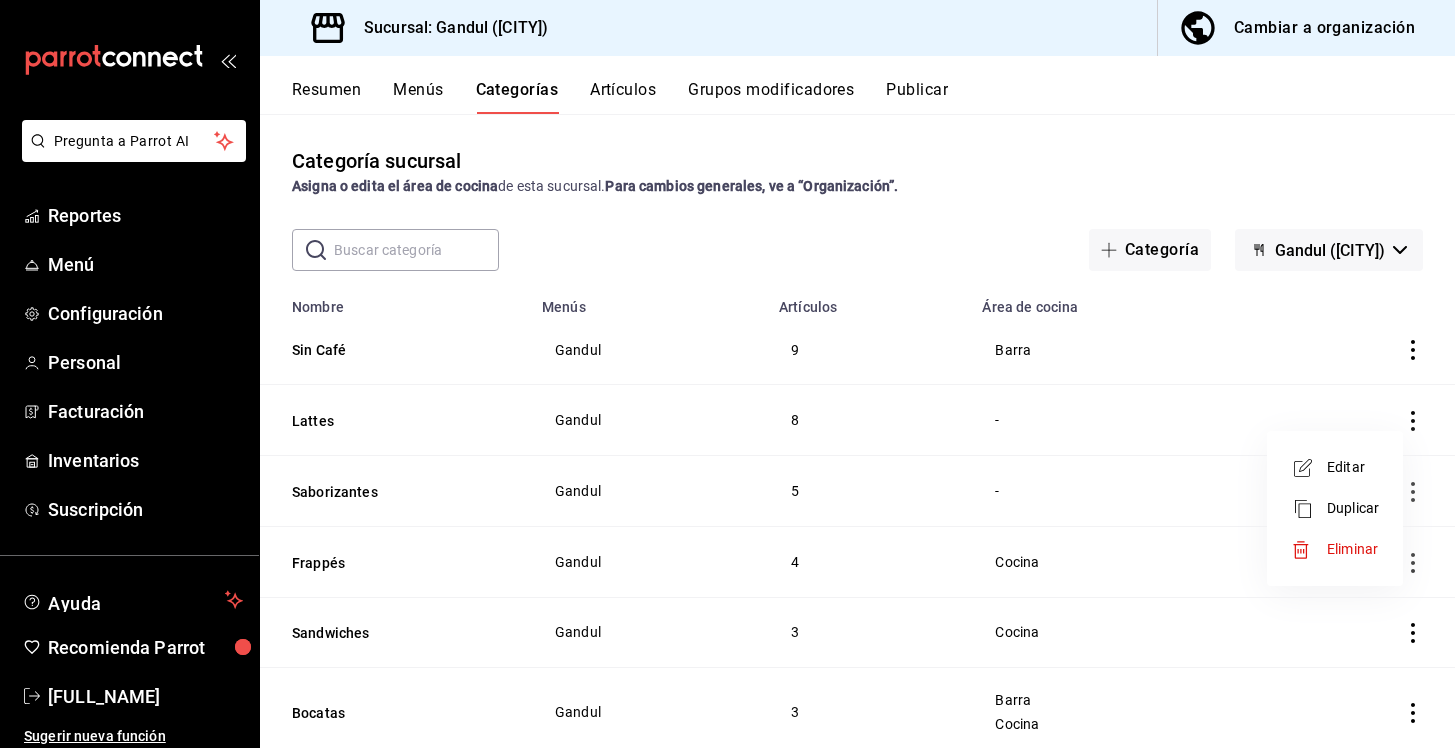 click on "Editar" at bounding box center [1353, 467] 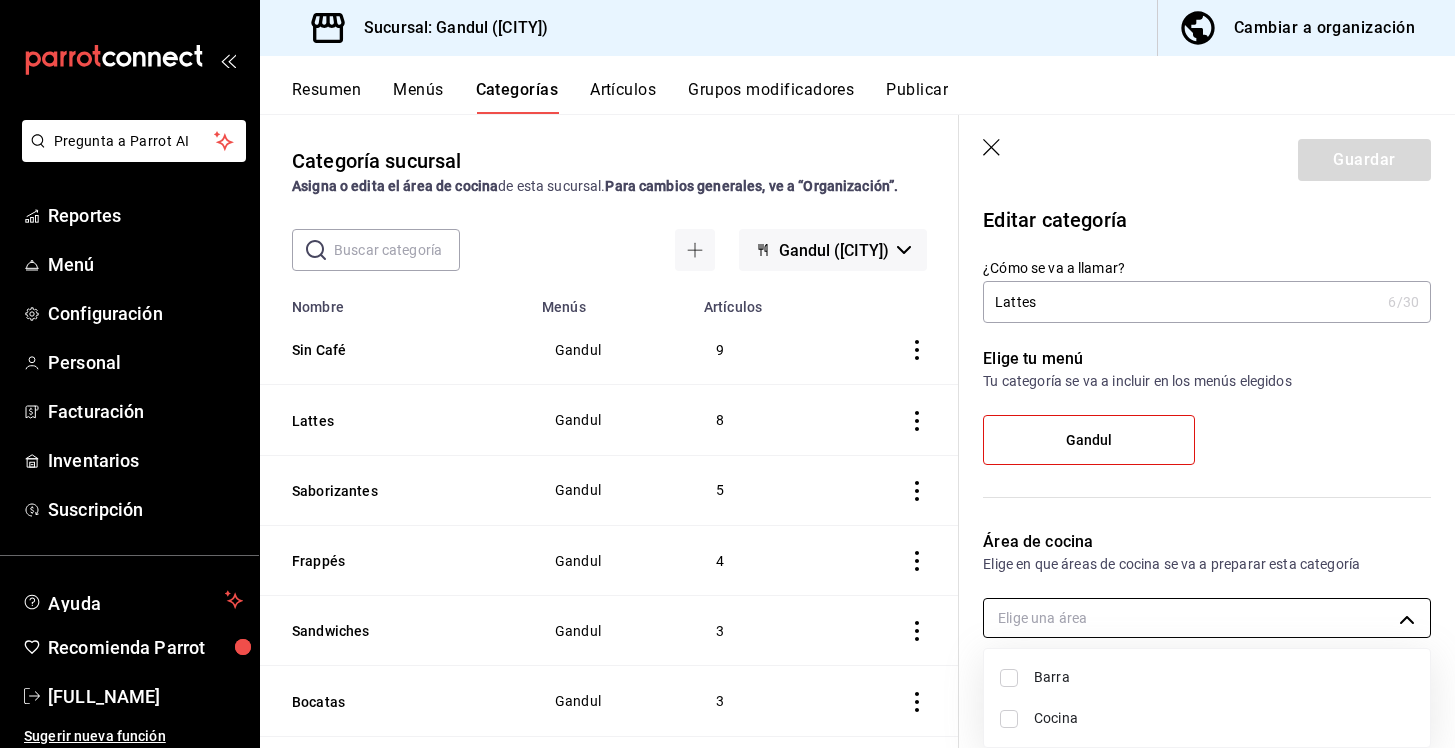 click on "Pregunta a Parrot AI Reportes   Menú   Configuración   Personal   Facturación   Inventarios   Suscripción   Ayuda Recomienda Parrot   Rodrigo Moreno   Sugerir nueva función   Sucursal: Gandul ([CITY]) Cambiar a organización Resumen Menús Categorías Artículos Grupos modificadores Publicar Categoría sucursal Asigna o edita el área de cocina  de esta sucursal.  Para cambios generales, ve a “Organización”. ​ ​ Gandul ([CITY]) Nombre Menús Artículos Sin Café Gandul 9 Lattes Gandul 8 Saborizantes Gandul 5 Frappés Gandul 4 Sandwiches Gandul 3 Bocatas Gandul 3 Tortas Gandul 2 Croissant Gandul 2 Galletería Gandul 6 Pan Dulce Gandul 11 Extras Bebidas Gandul 5 Tés y Tisanas Gandul 14 Otras Bebidas Gandul 9 Café Gandul 6 Guardar Editar categoría ¿Cómo se va a llamar? Lattes 6 /30 ¿Cómo se va a llamar? Elige tu menú Tu categoría se va a incluir en los menús elegidos Gandul Área de cocina Elige en que áreas de cocina se va a preparar esta categoría Elige una área Artículos Clásico Mocha" at bounding box center [727, 374] 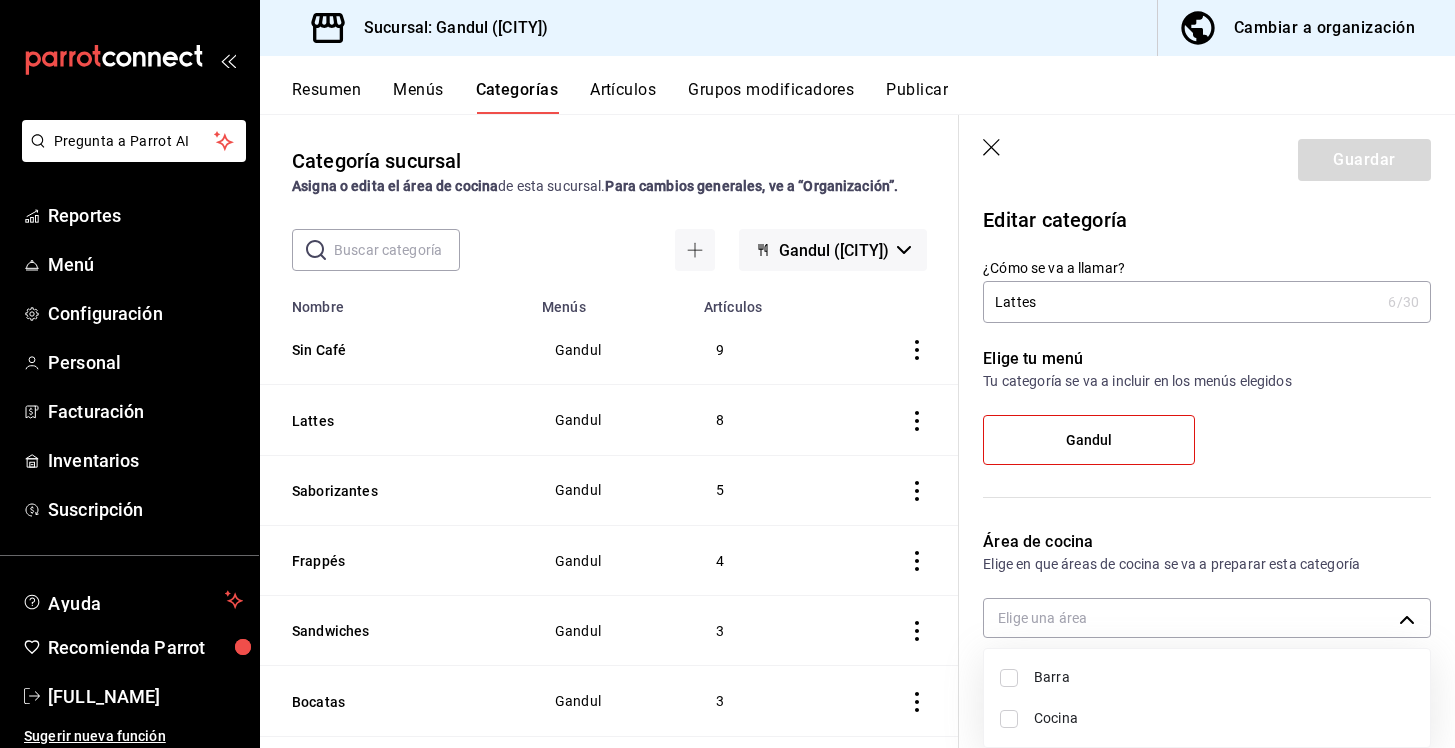 click at bounding box center [1009, 678] 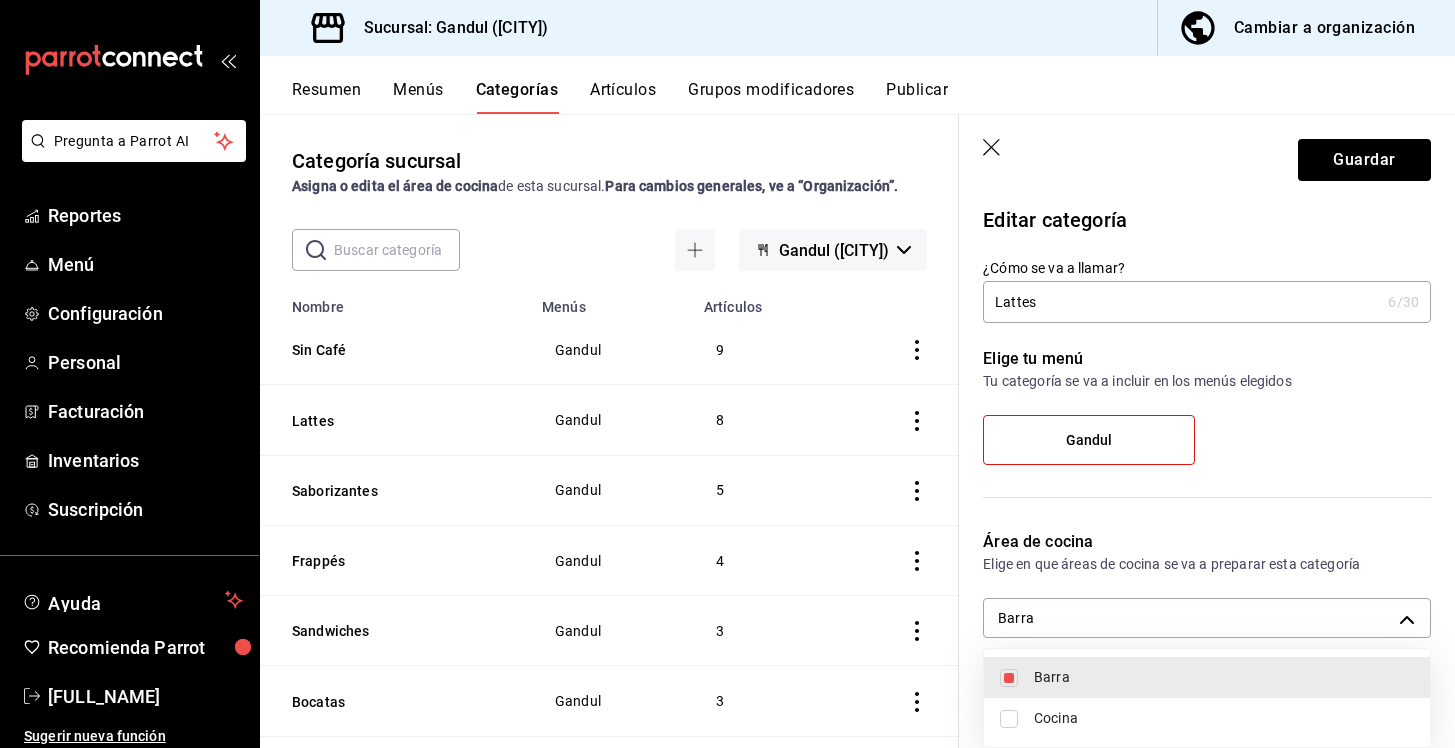 click at bounding box center [727, 374] 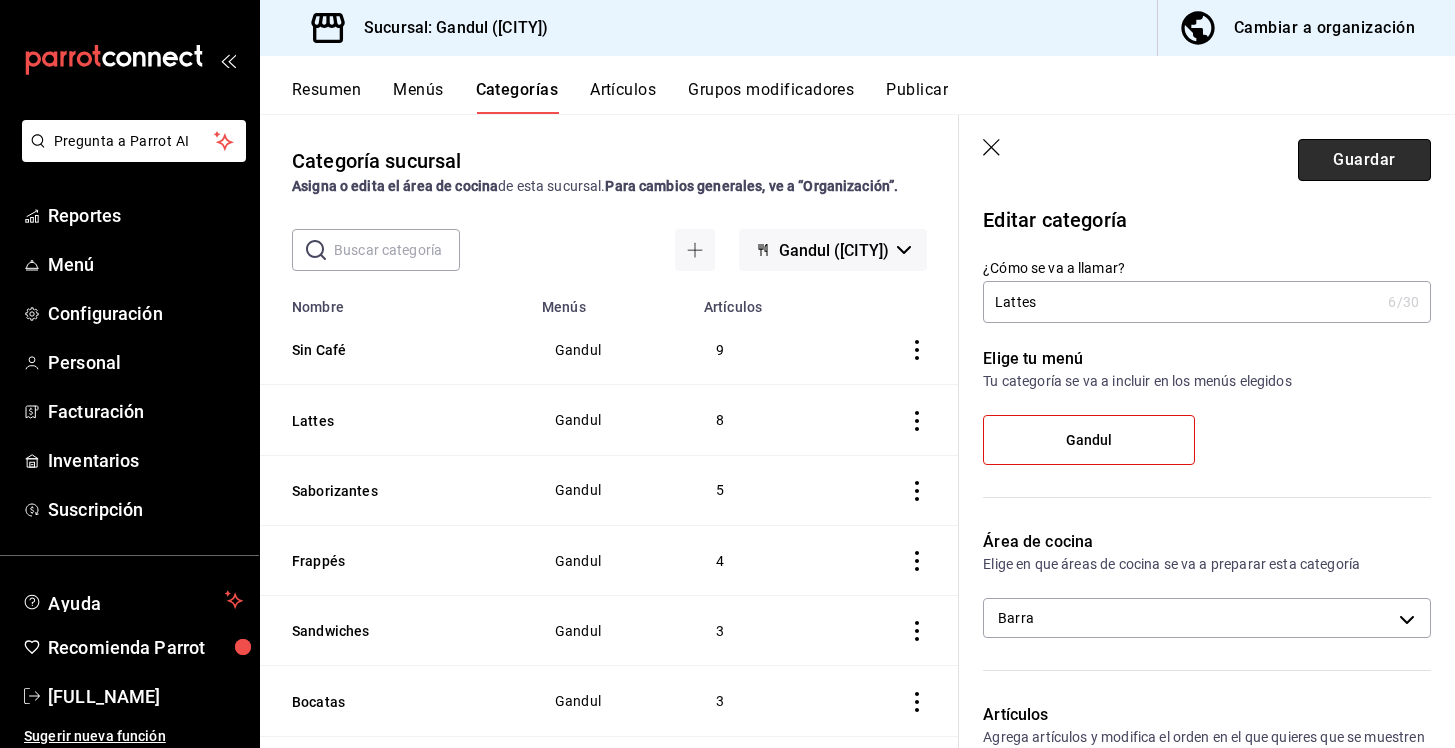 click on "Guardar" at bounding box center (1364, 160) 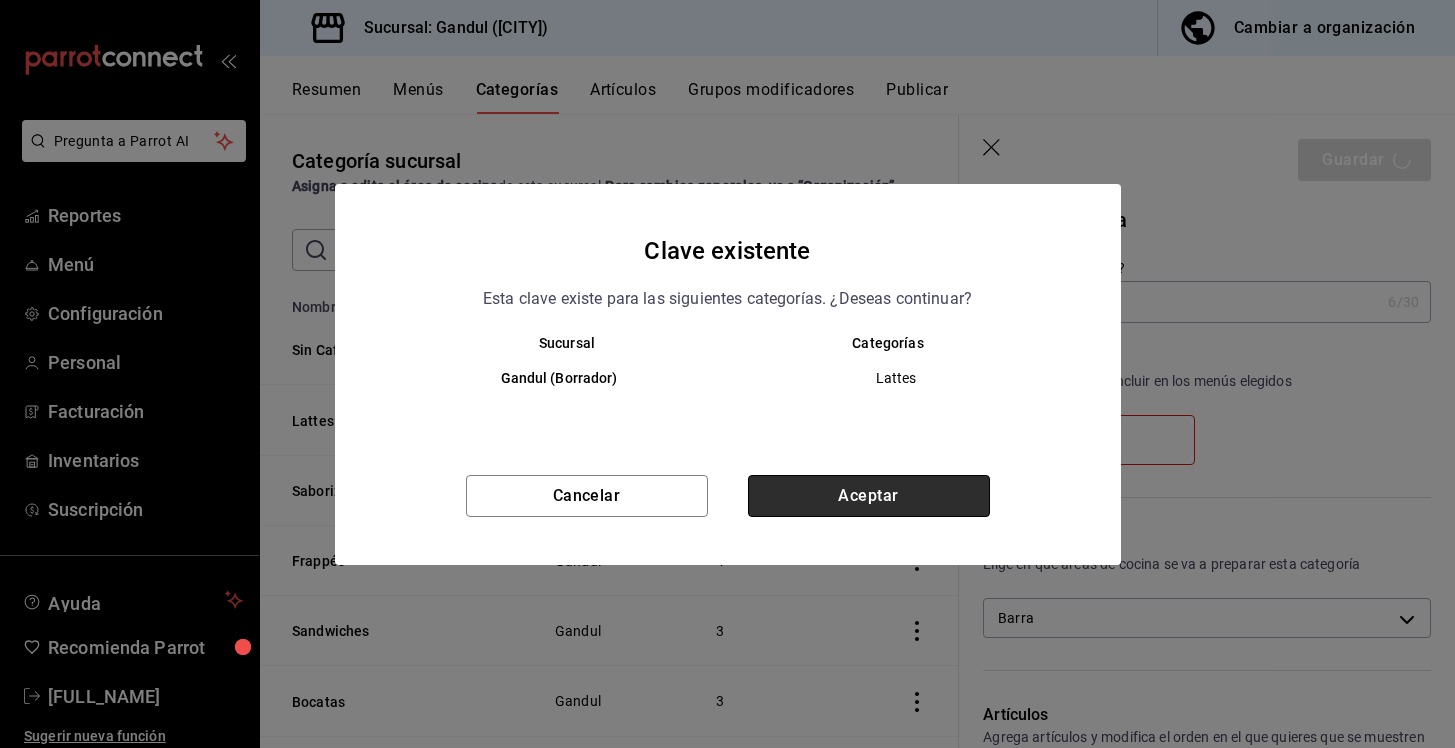 click on "Aceptar" at bounding box center (869, 496) 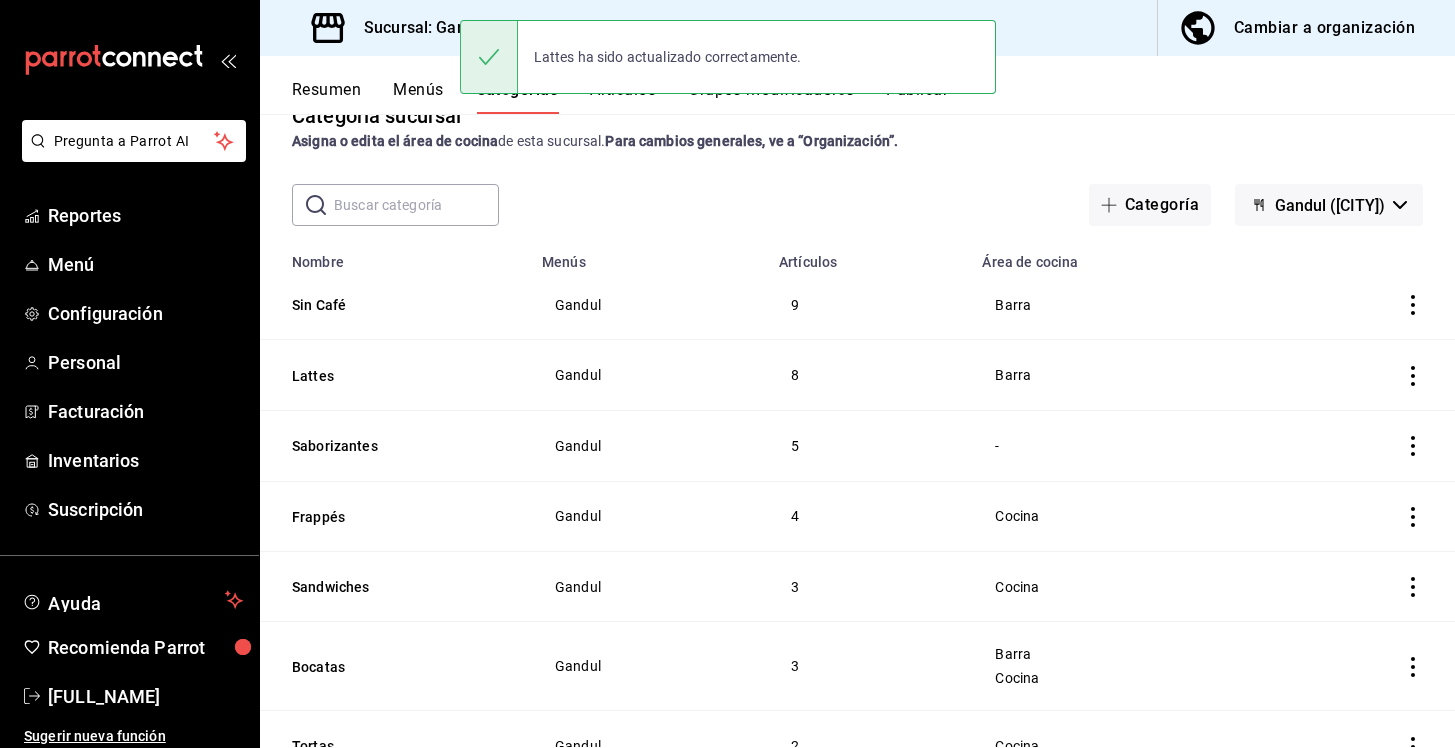 scroll, scrollTop: 63, scrollLeft: 0, axis: vertical 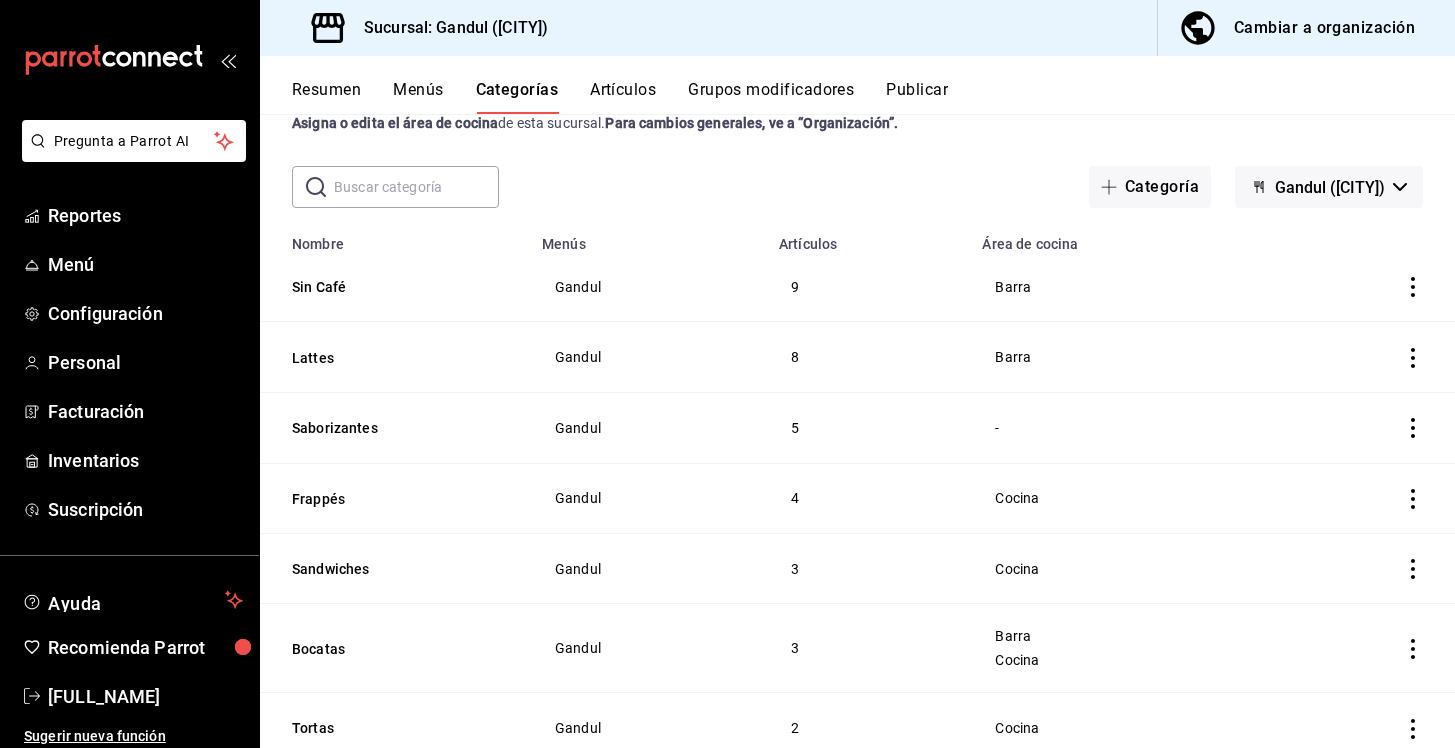 click 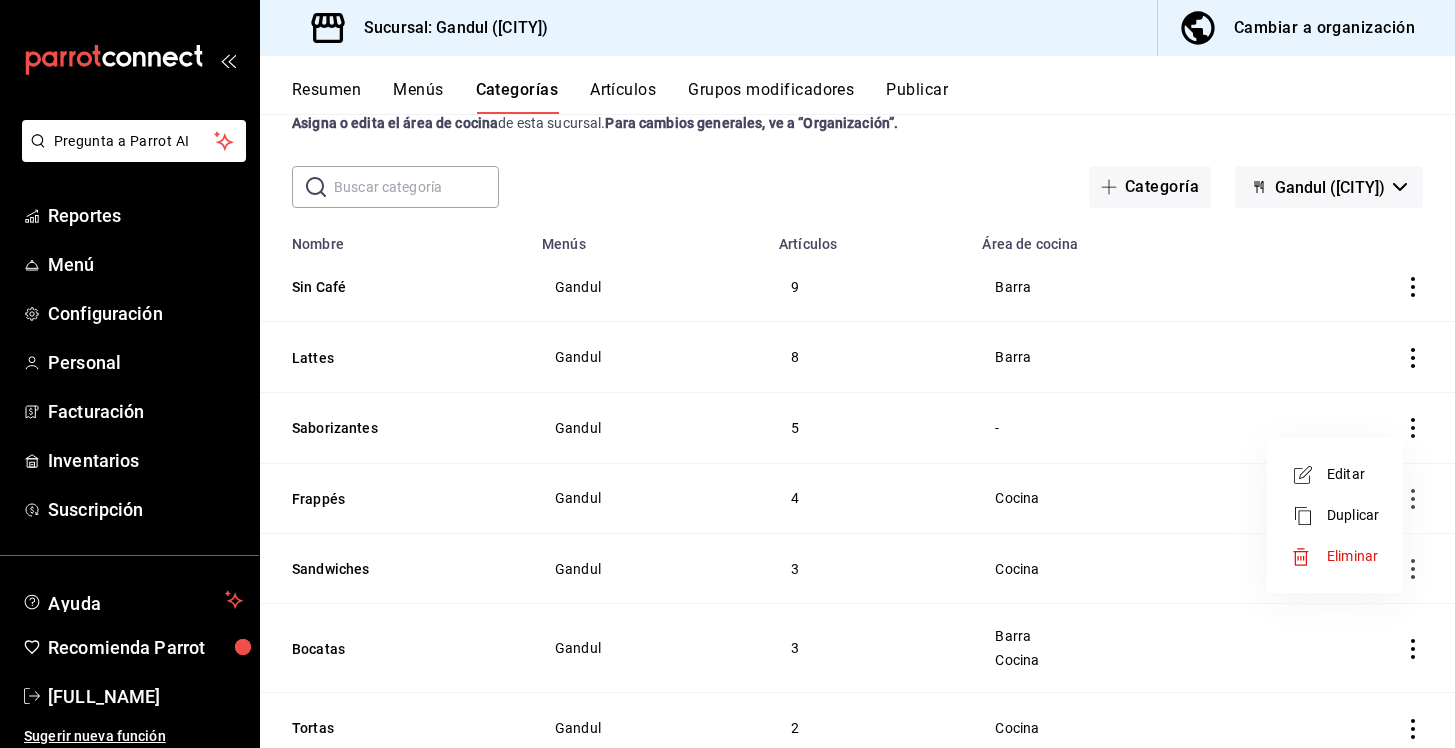 click on "Editar" at bounding box center [1353, 474] 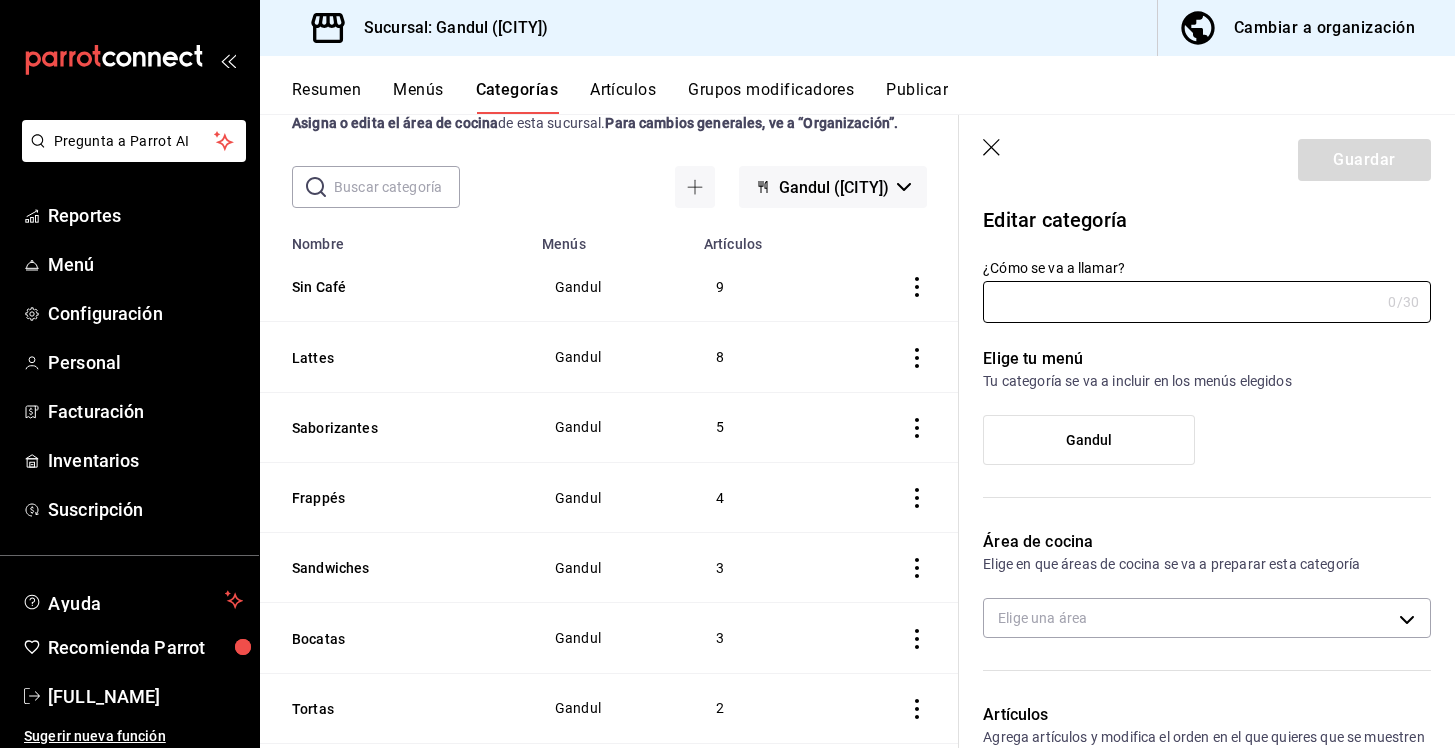 type on "Saborizantes" 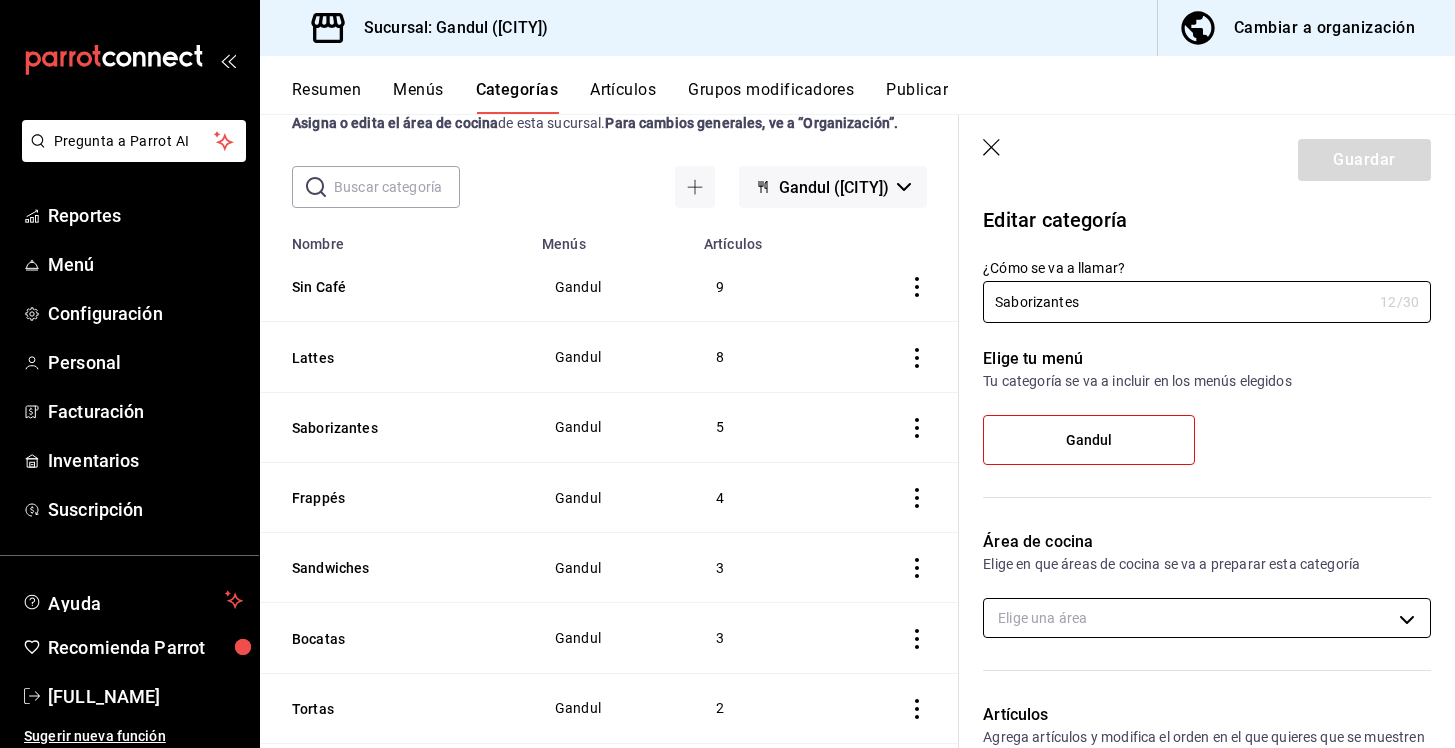 click on "Pregunta a Parrot AI Reportes   Menú   Configuración   Personal   Facturación   Inventarios   Suscripción   Ayuda Recomienda Parrot   [FULL_NAME]   Sugerir nueva función   Sucursal: Gandul ([CITY]) Cambiar a organización Resumen Menús Categorías Artículos Grupos modificadores Publicar Categoría sucursal Asigna o edita el área de cocina  de esta sucursal.  Para cambios generales, ve a “Organización”. ​ ​ Gandul ([CITY]) Nombre Menús Artículos Sin Café Gandul 9 Lattes Gandul 8 Saborizantes Gandul 5 Frappés Gandul 4 Sandwiches Gandul 3 Bocatas Gandul 3 Tortas Gandul 2 Croissant Gandul 2 Galletería Gandul 6 Pan Dulce Gandul 11 Extras Bebidas Gandul 5 Tés y Tisanas Gandul 14 Otras Bebidas Gandul 9 Café Gandul 6 GuardarEditar categoría ¿Cómo se va a llamar? Saborizantes 12 /30 ¿Cómo se va a llamar? Elige tu menú Tu categoría se va a incluir en los menús elegidos Gandul Área de cocina Elige en que áreas de cocina se va a preparar esta categoría Elige una área Artículos Color /" at bounding box center (727, 374) 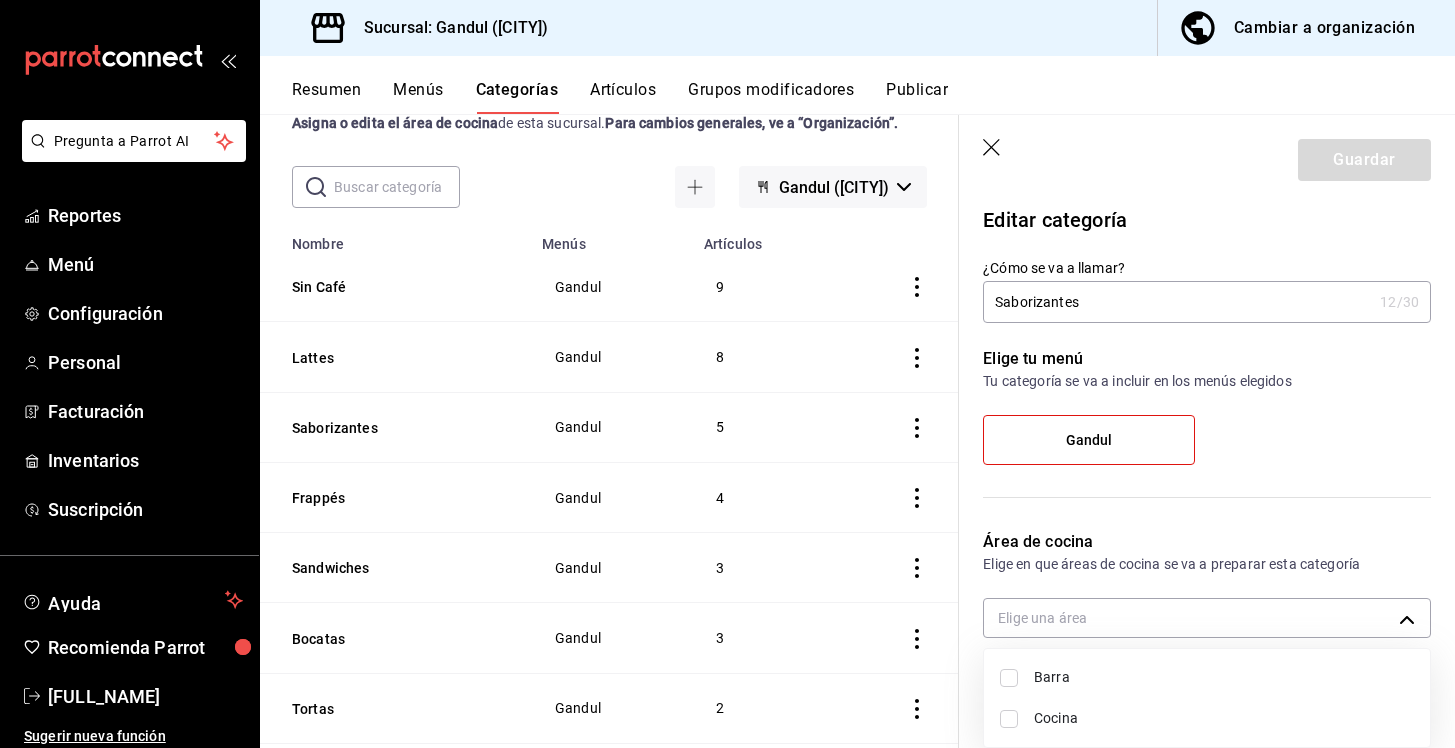 click at bounding box center [1009, 678] 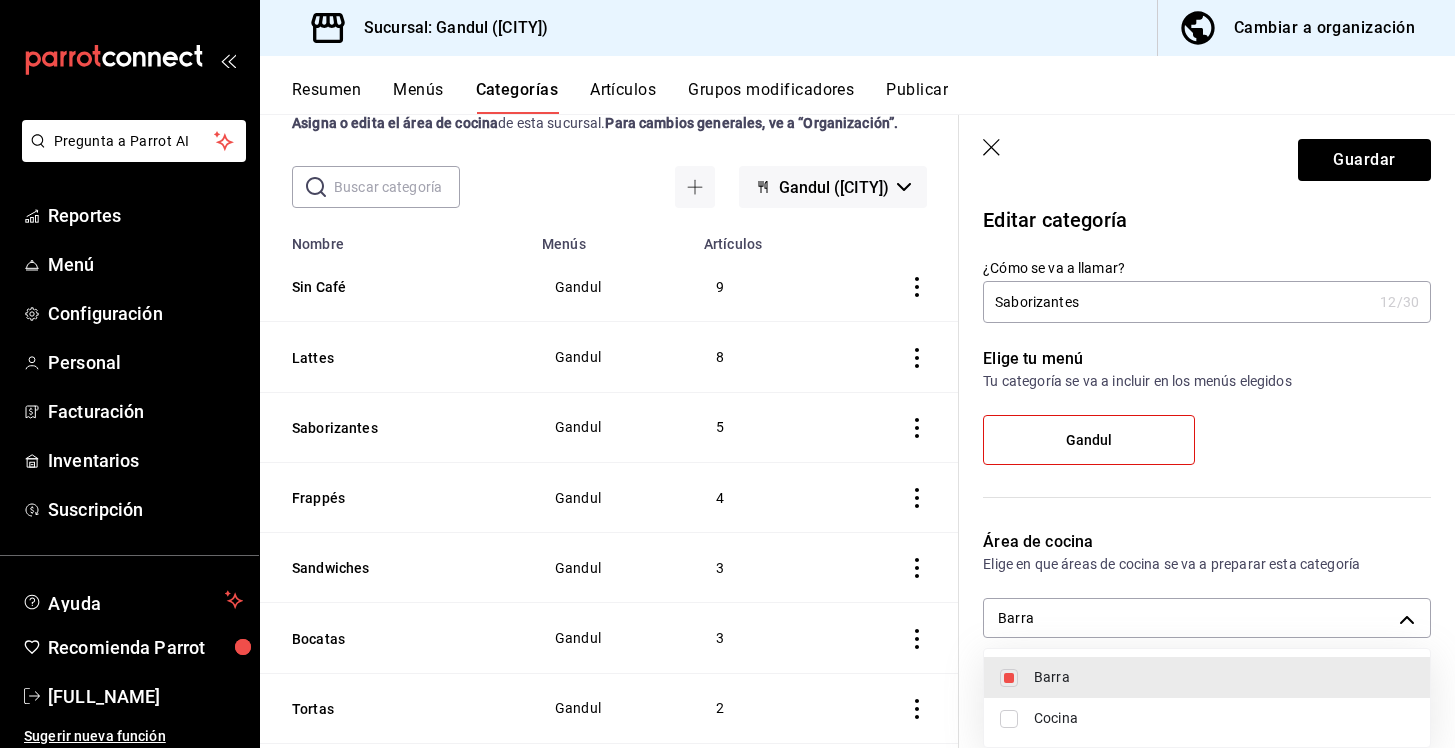 click at bounding box center [727, 374] 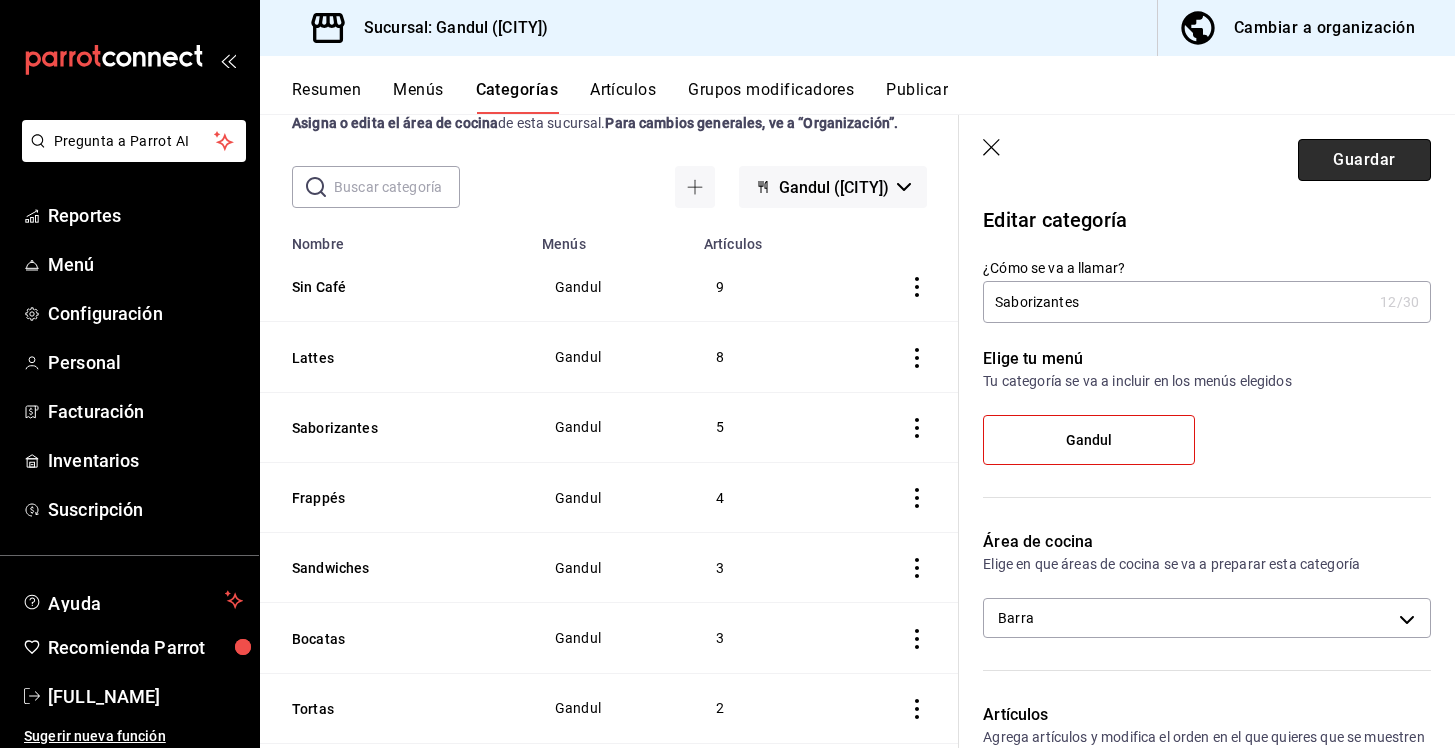 click on "Guardar" at bounding box center (1364, 160) 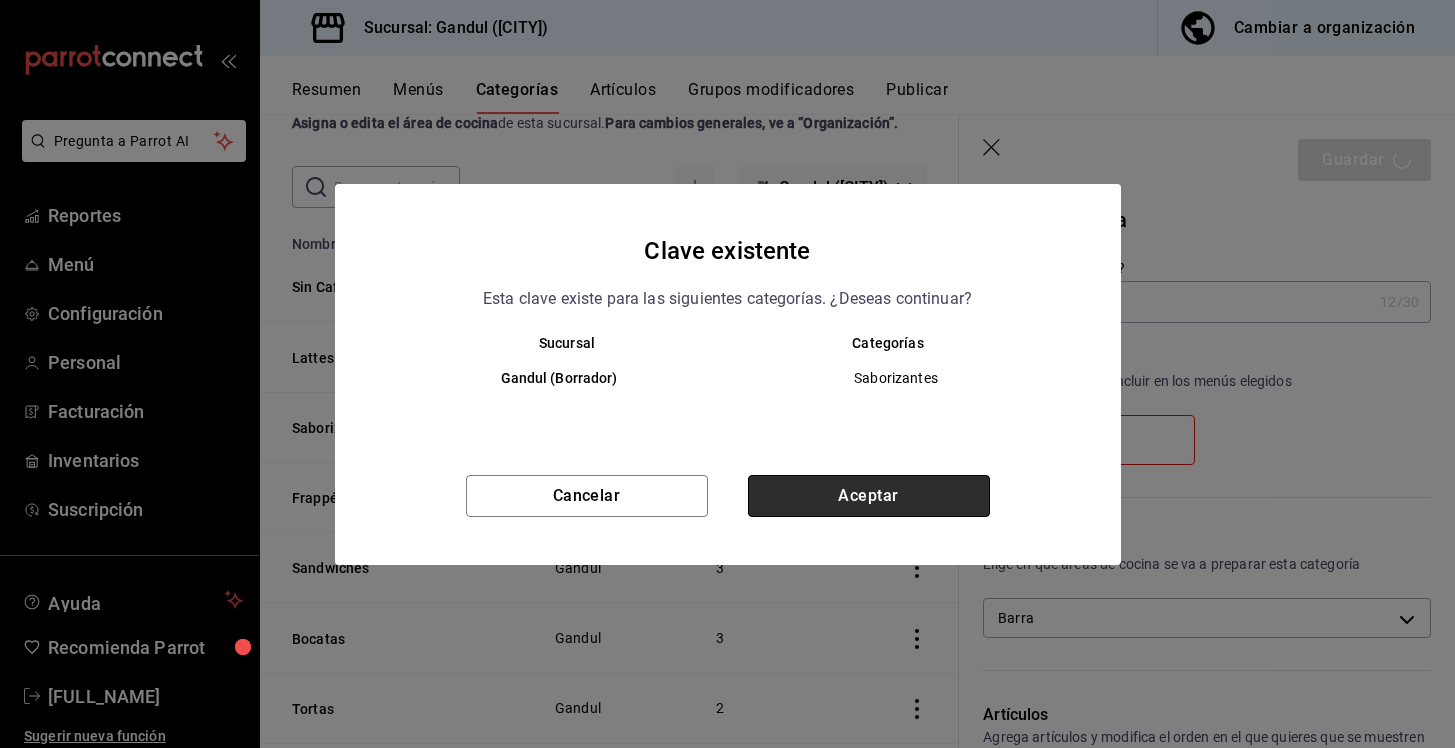 click on "Aceptar" at bounding box center (869, 496) 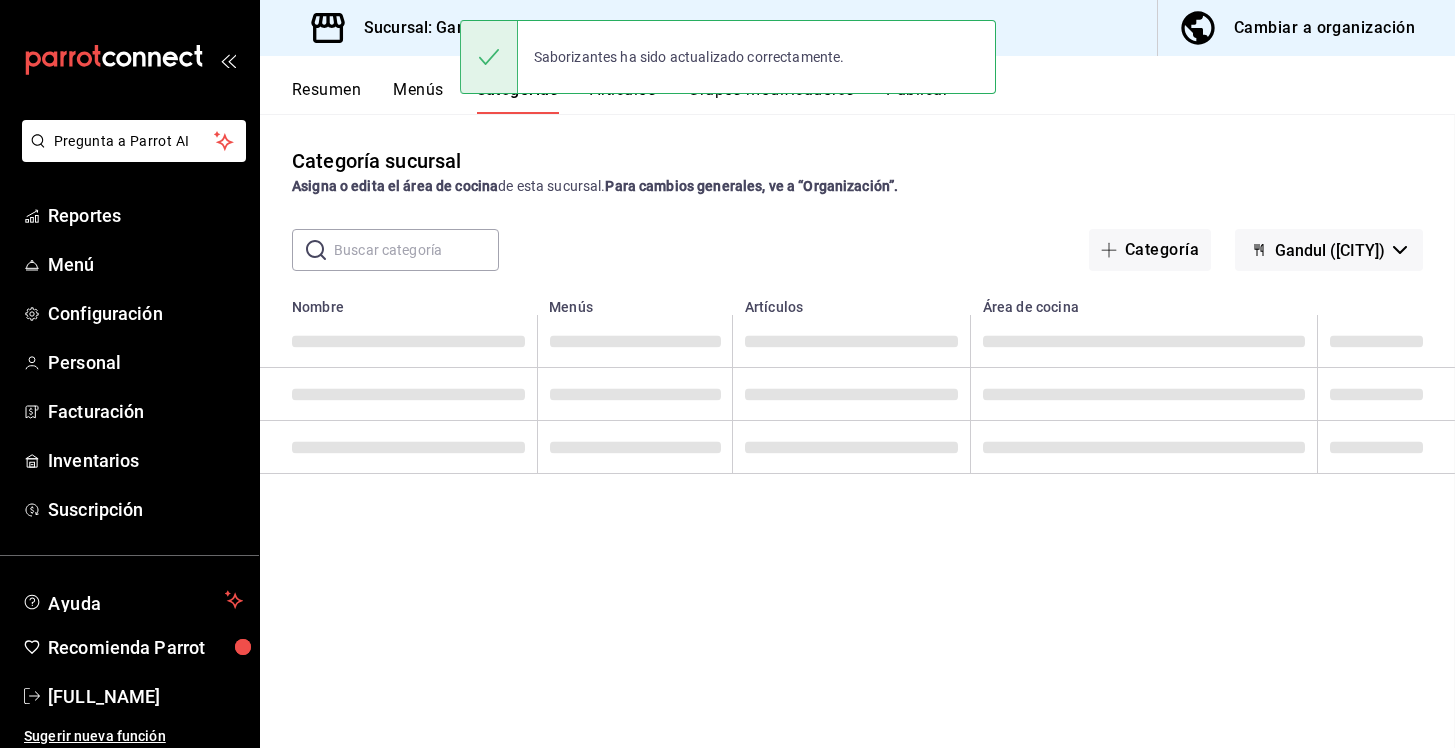 scroll, scrollTop: 0, scrollLeft: 0, axis: both 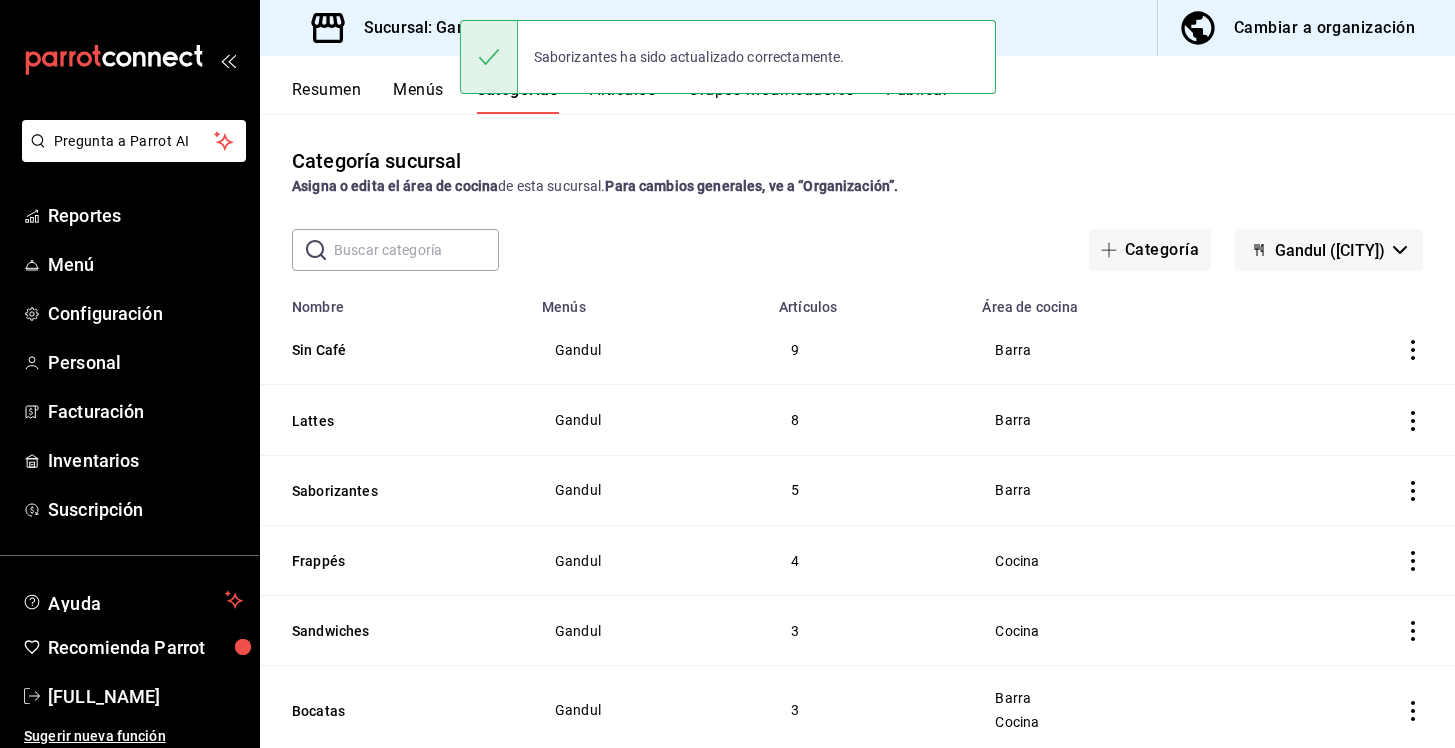 click on "Cambiar a organización" at bounding box center (1324, 28) 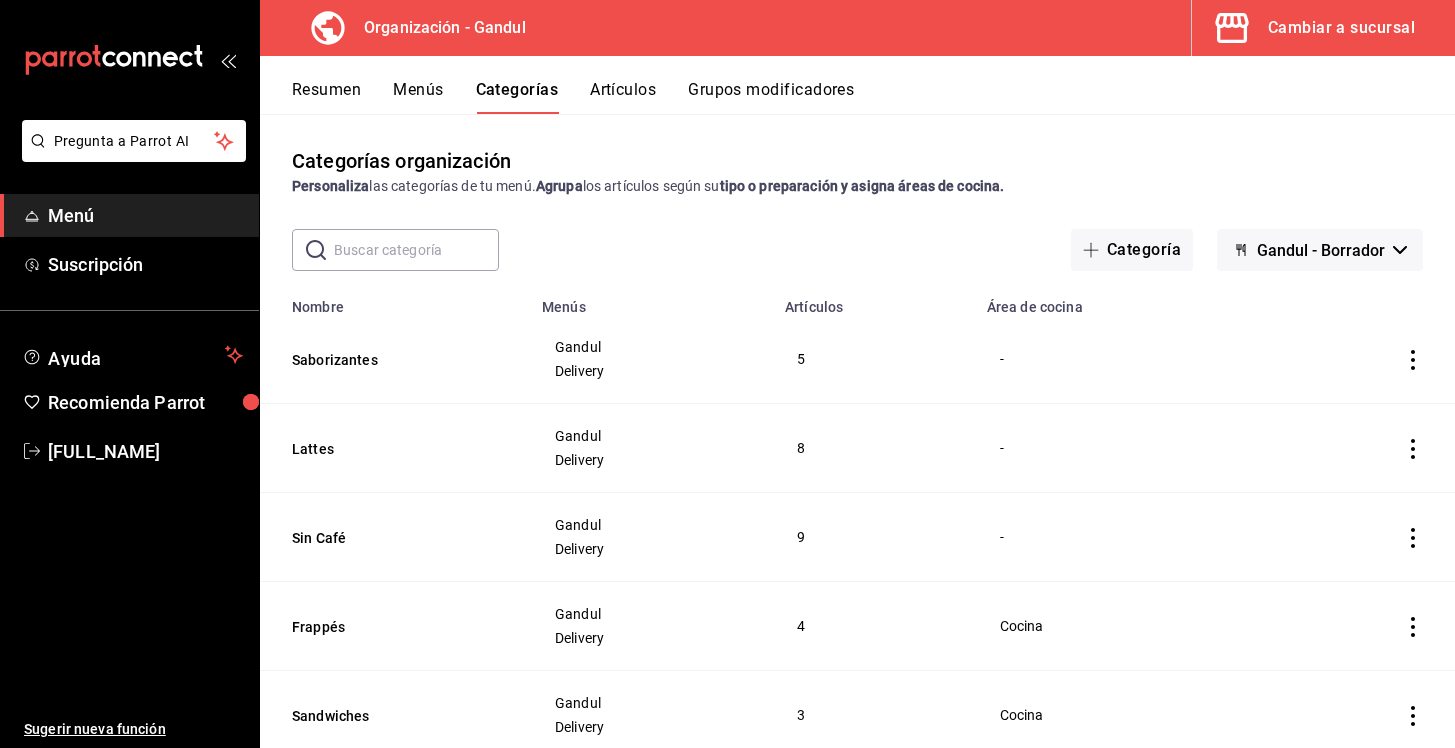 click on "Menús" at bounding box center [418, 97] 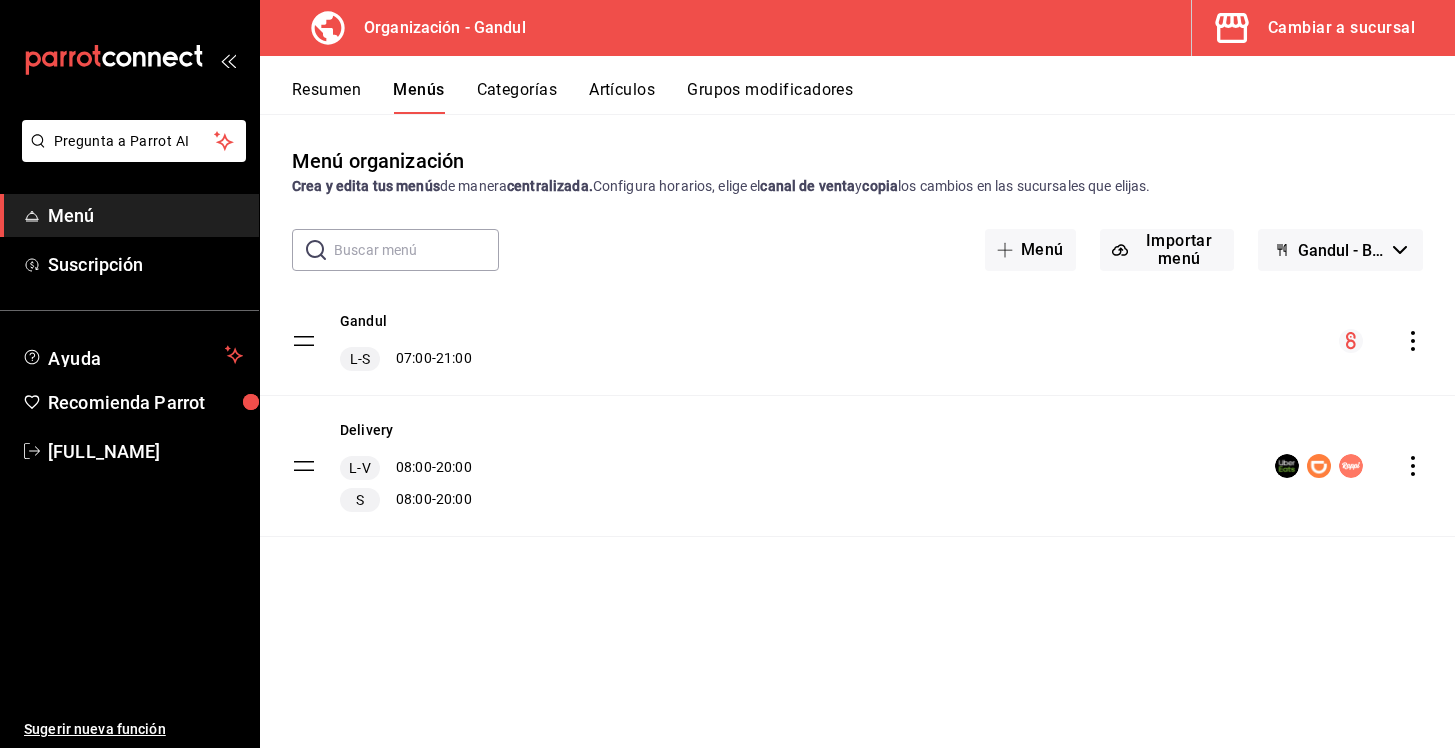 click 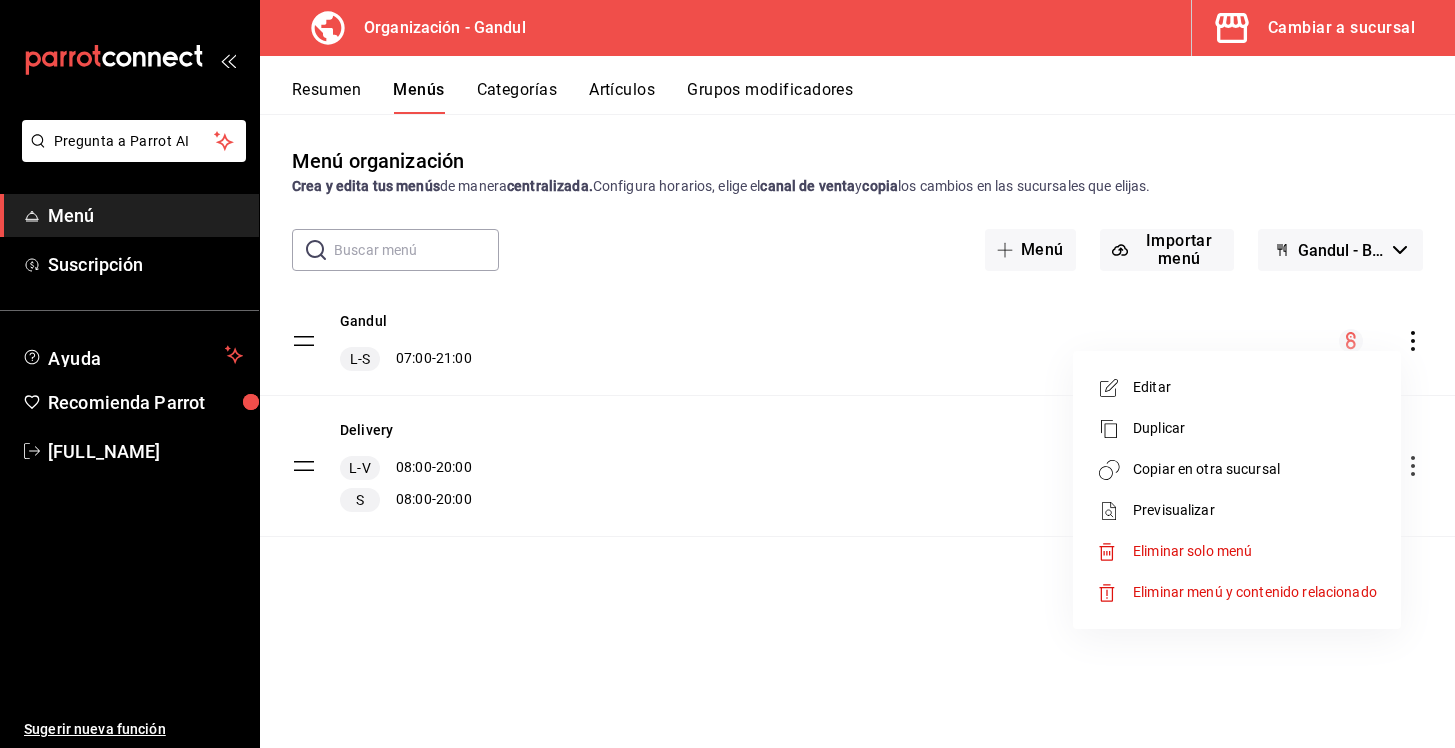 click on "Copiar en otra sucursal" at bounding box center [1255, 469] 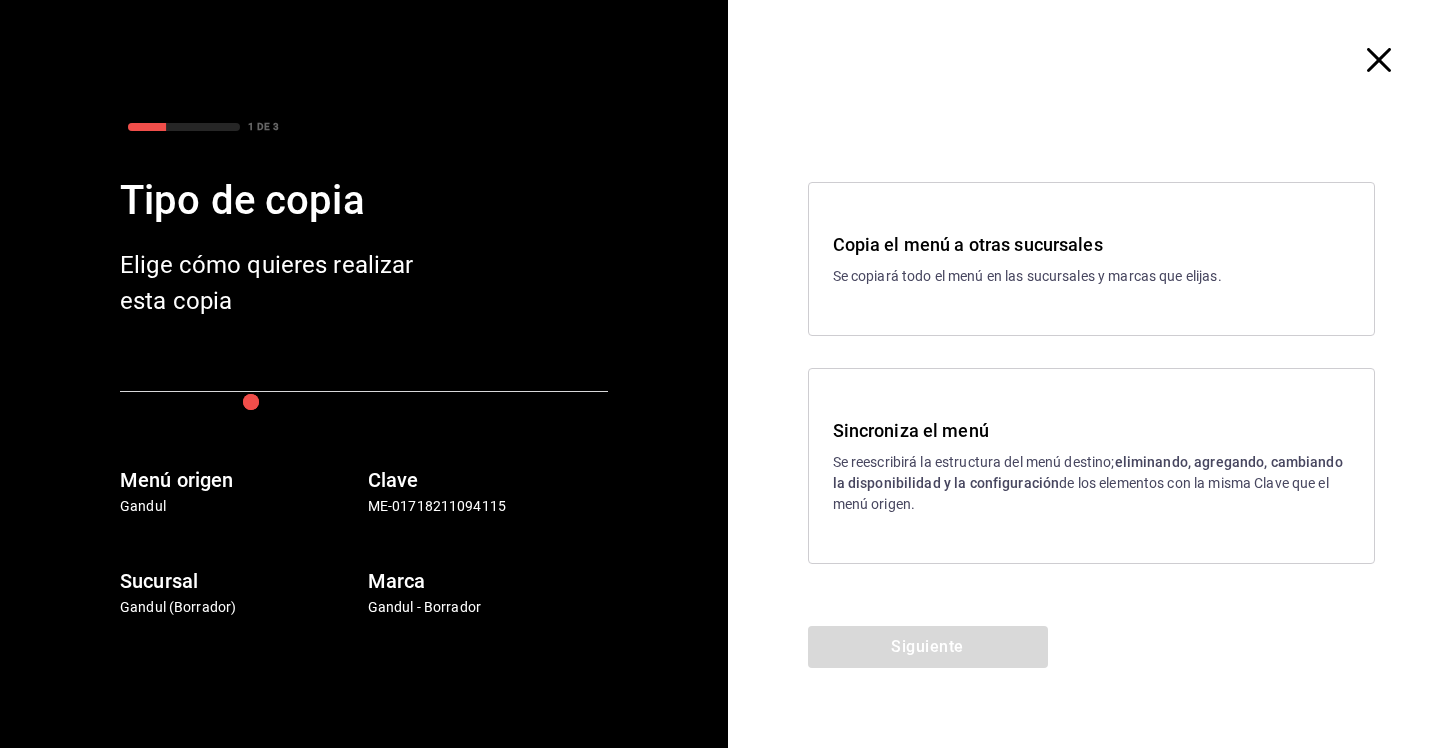 click on "Se reescribirá la estructura del menú destino;  eliminando, agregando, cambiando la disponibilidad y la configuración  de los elementos con la misma Clave que el menú origen." at bounding box center [1092, 483] 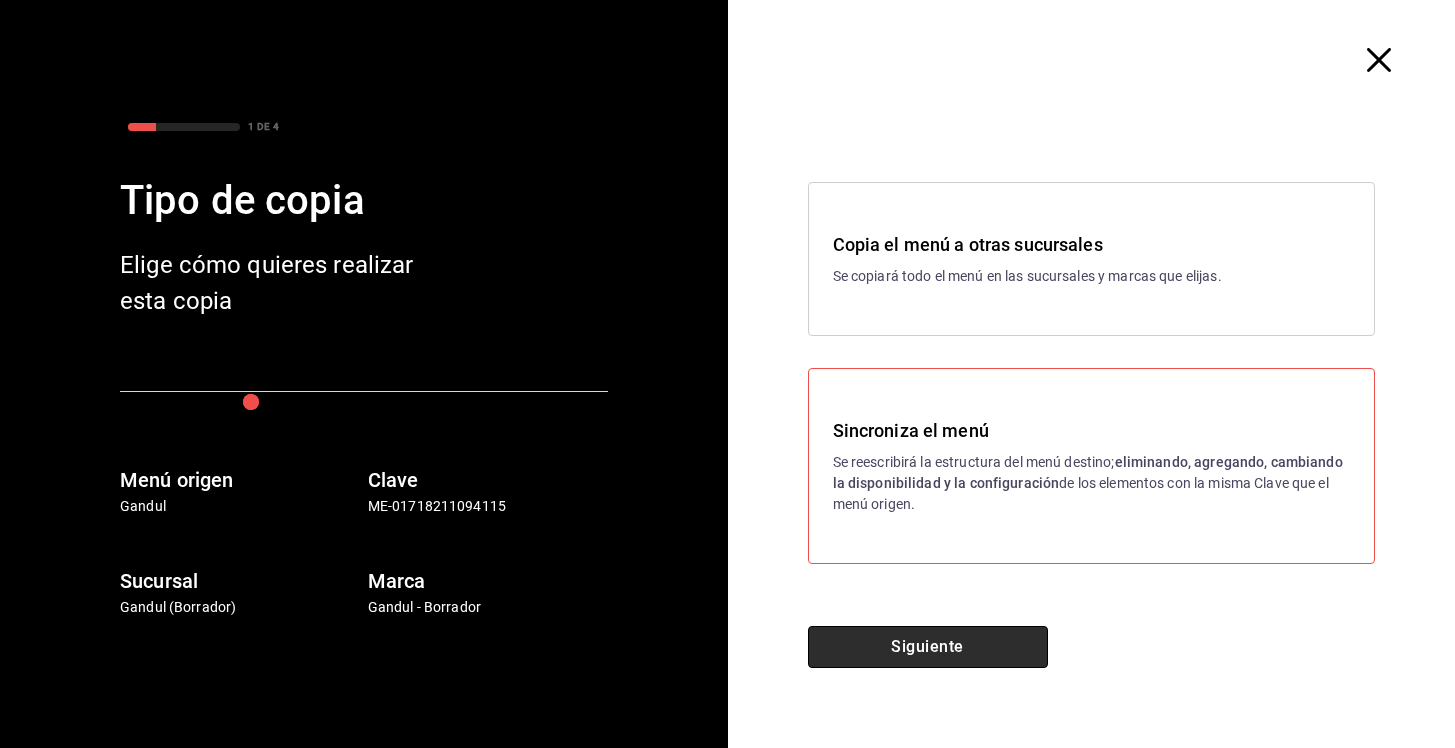 click on "Siguiente" at bounding box center [928, 647] 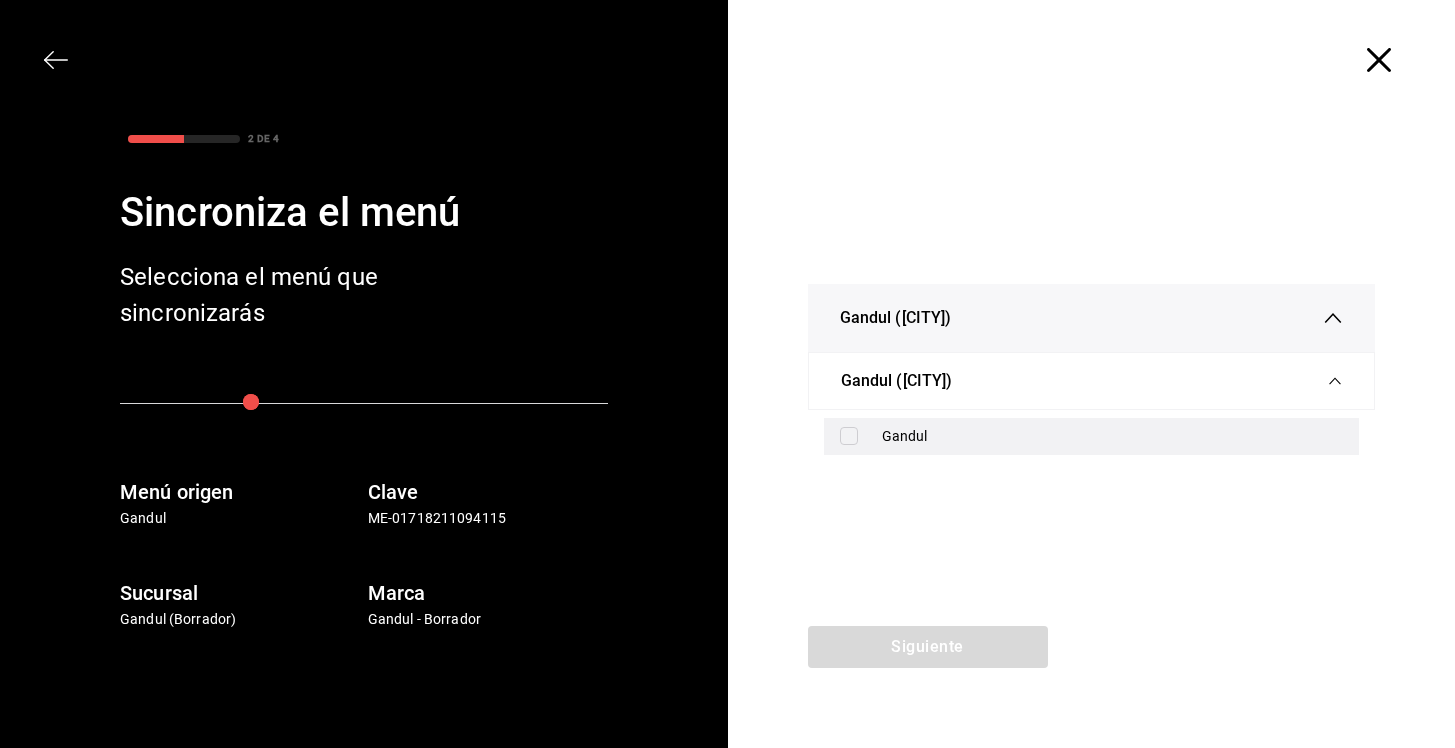 click at bounding box center [853, 436] 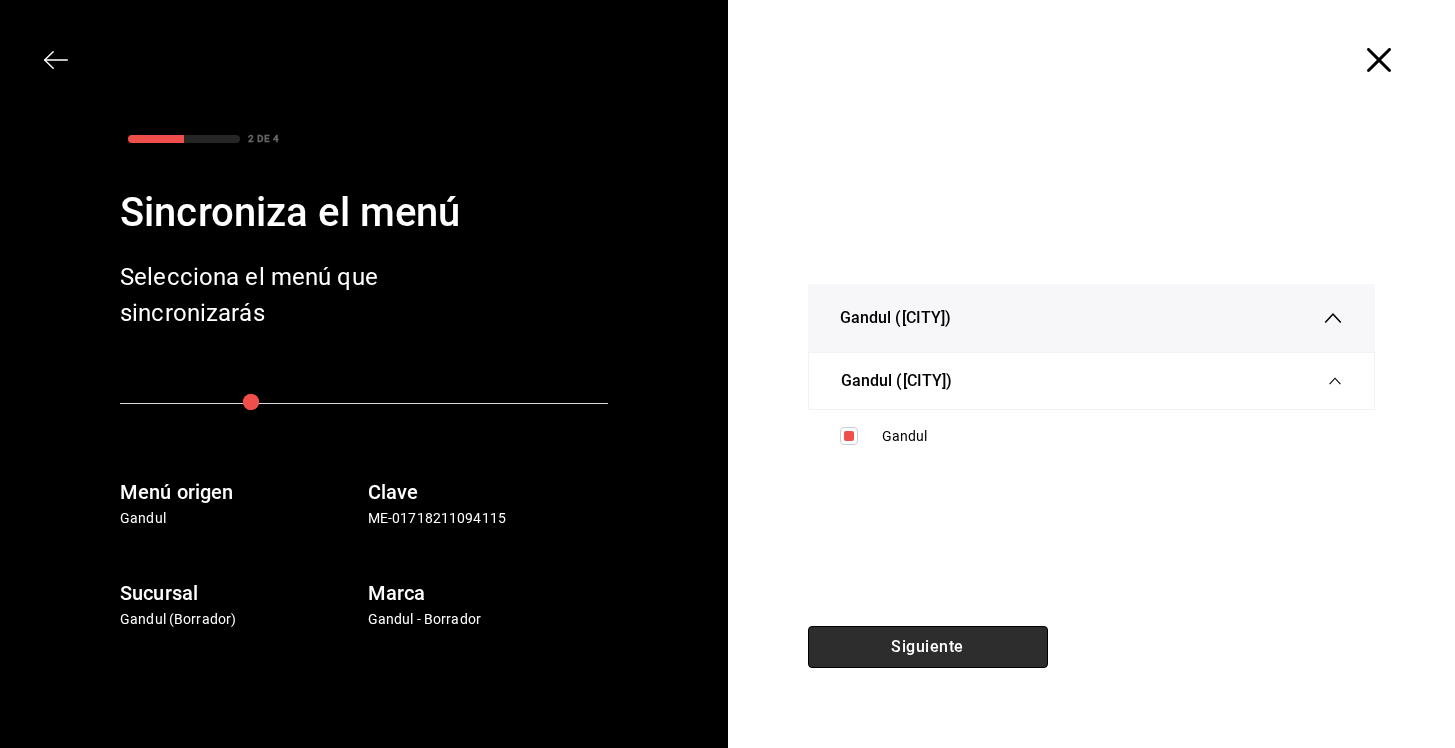 click on "Siguiente" at bounding box center [928, 647] 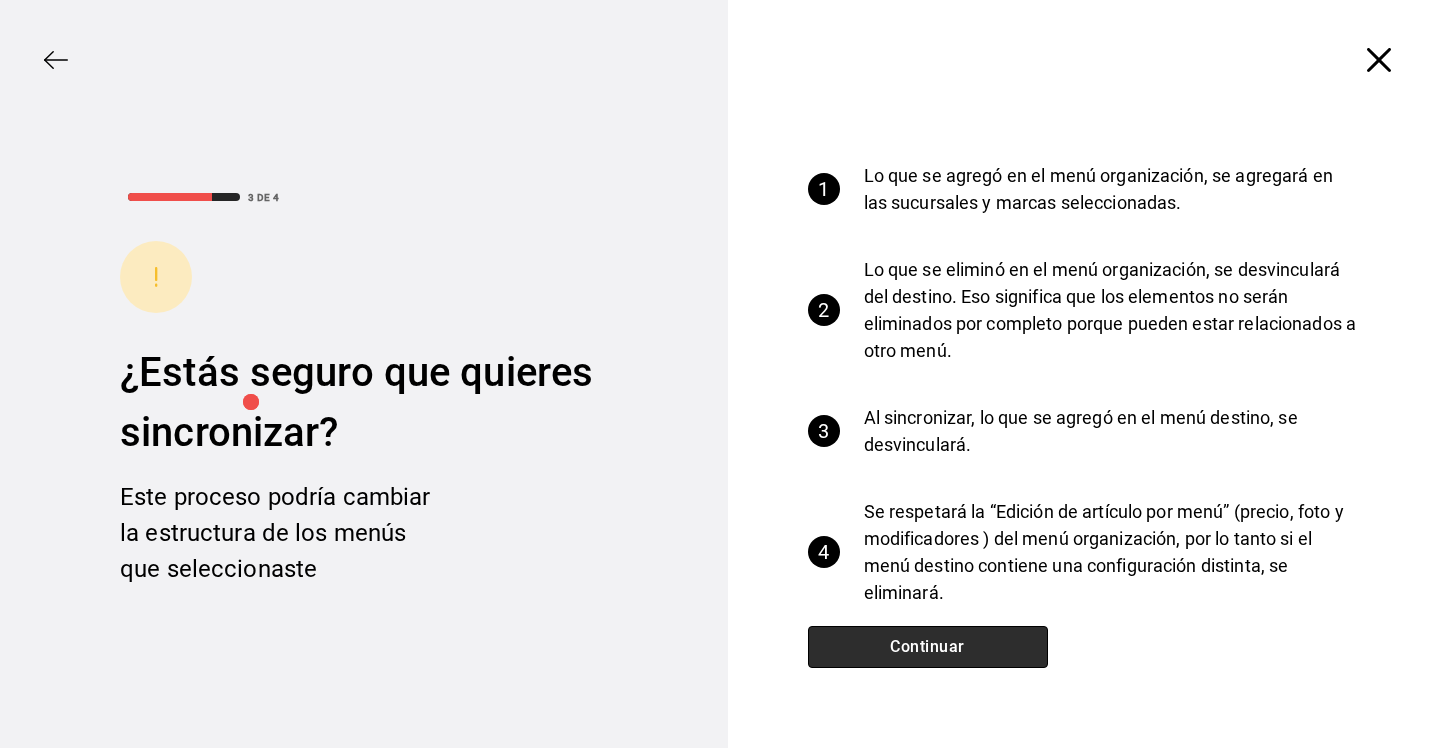 click on "Continuar" at bounding box center [928, 647] 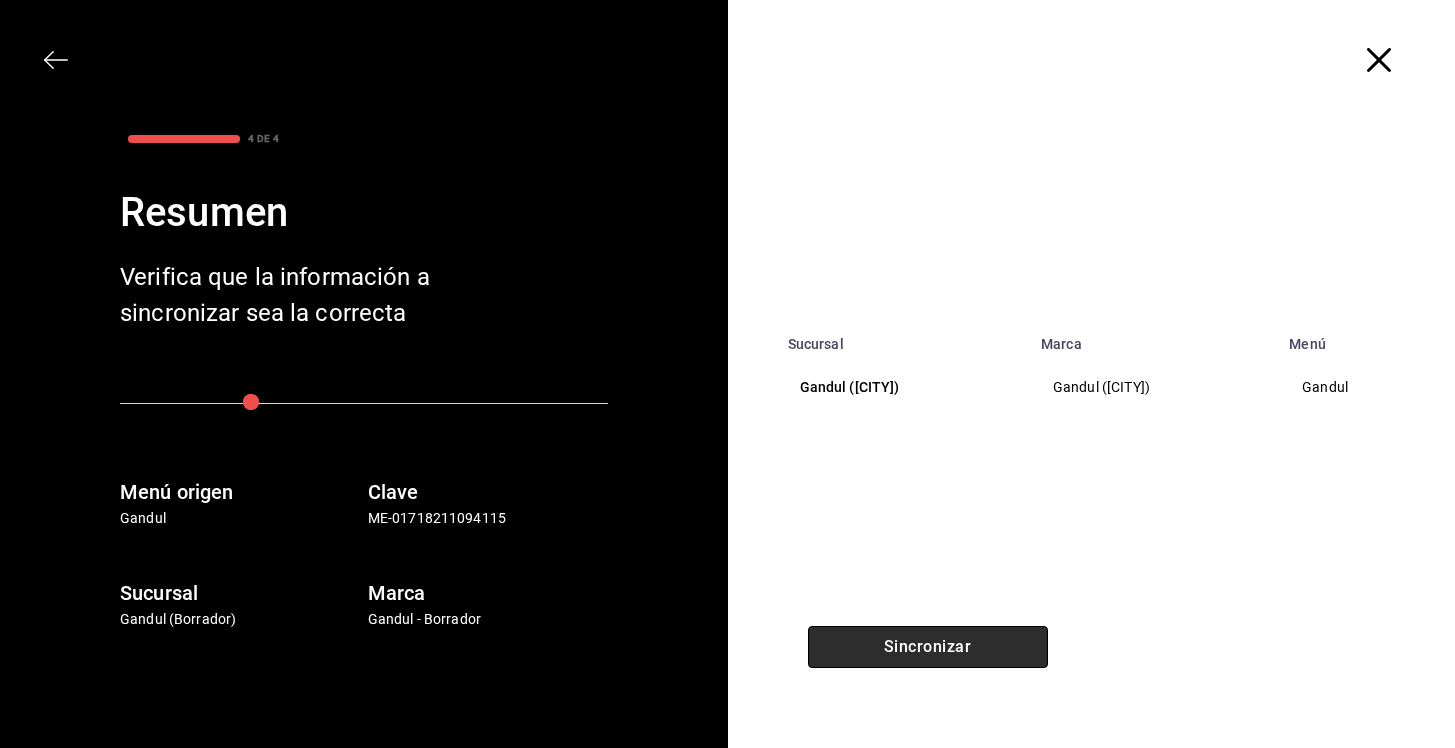 click on "Sincronizar" at bounding box center (928, 647) 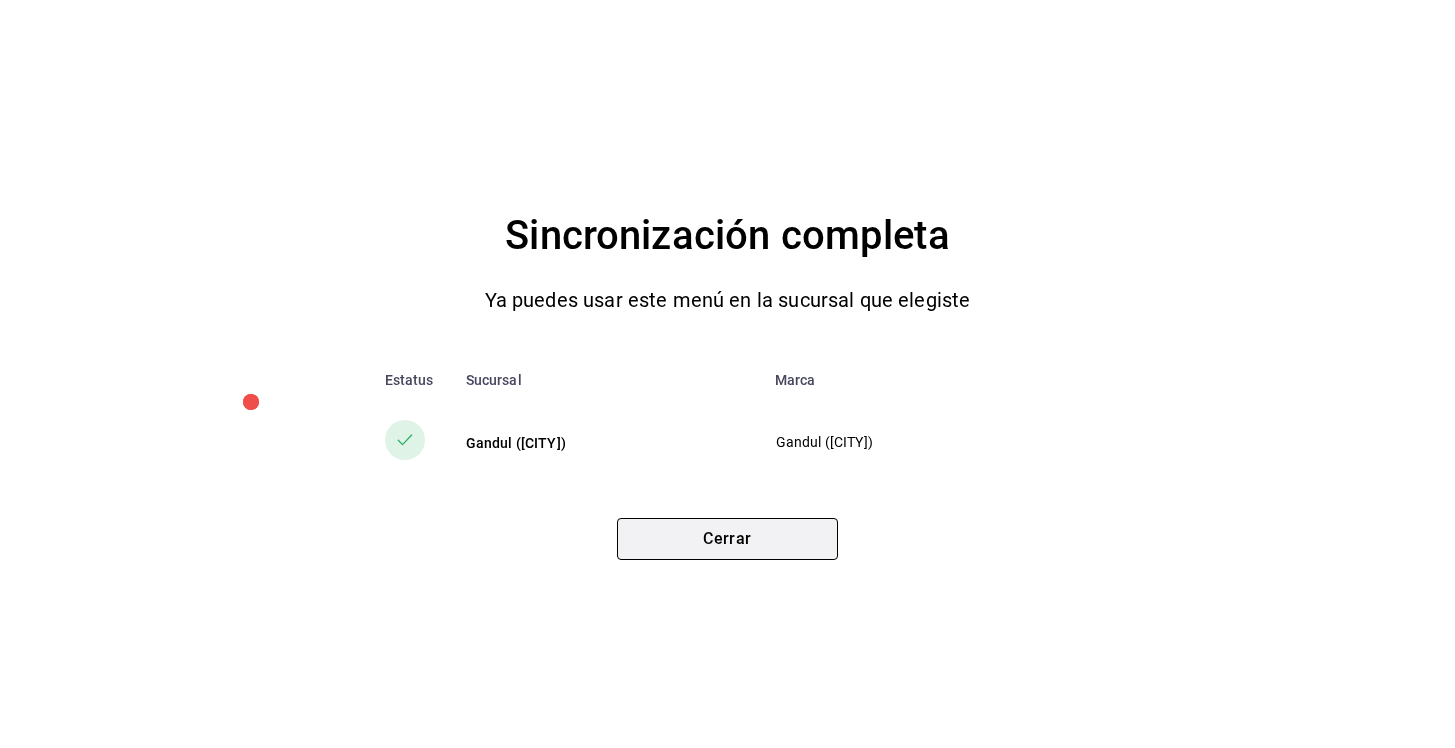 click on "Cerrar" at bounding box center [727, 539] 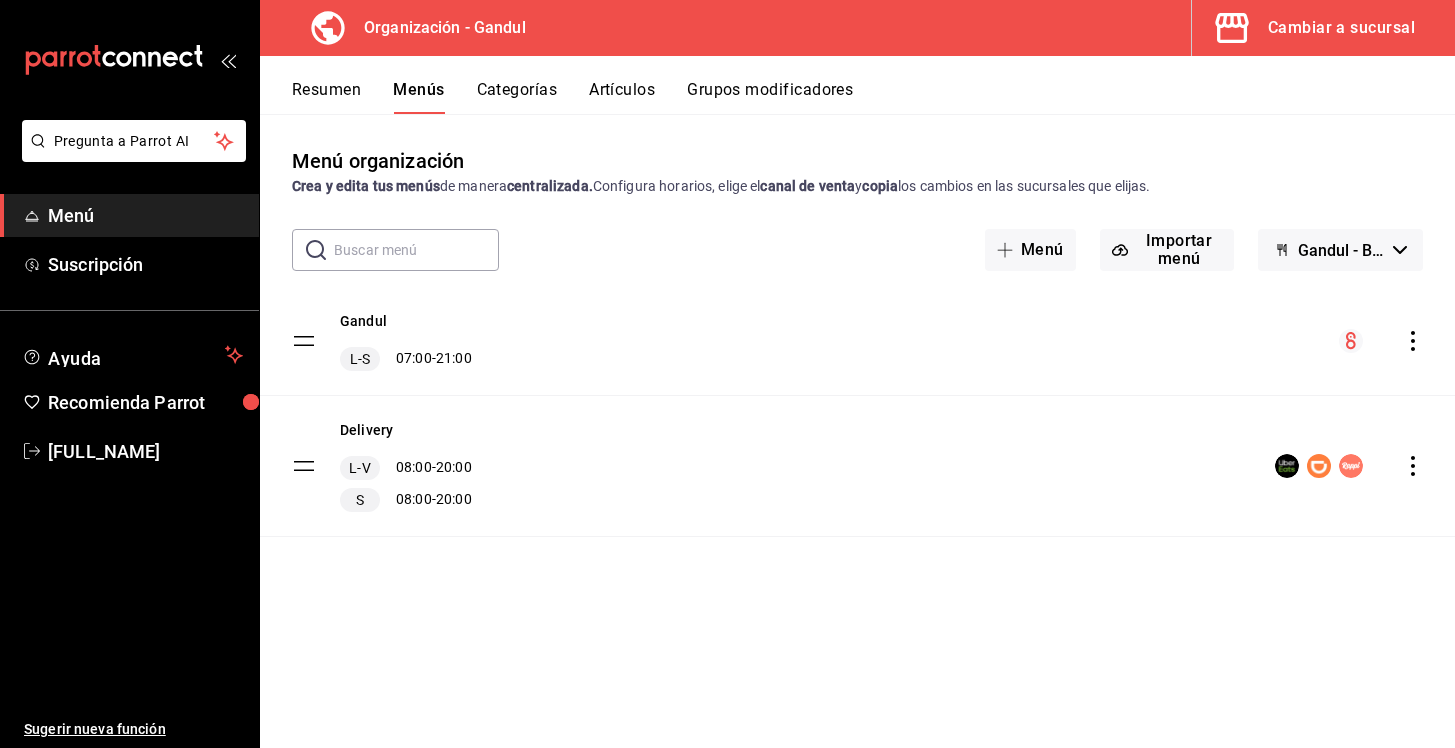 click 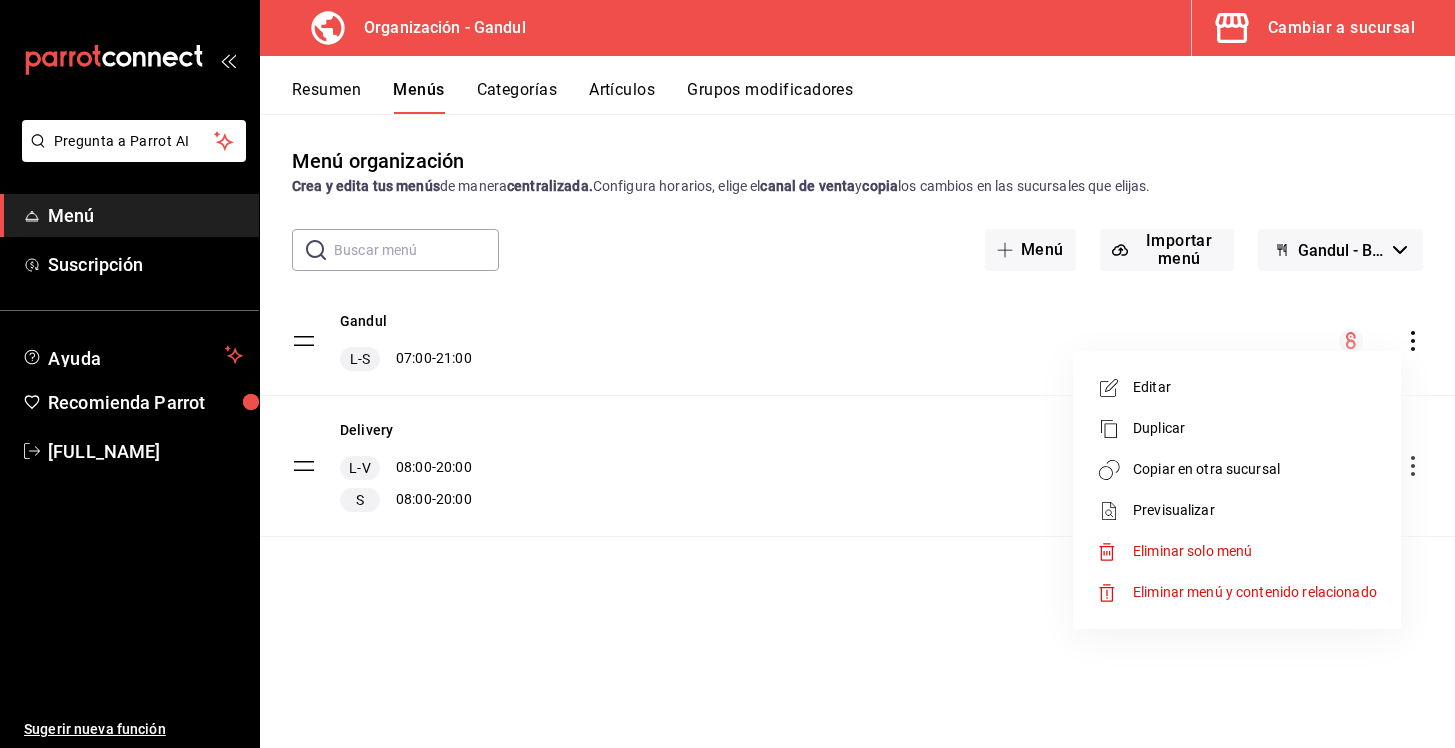 click on "Copiar en otra sucursal" at bounding box center [1255, 469] 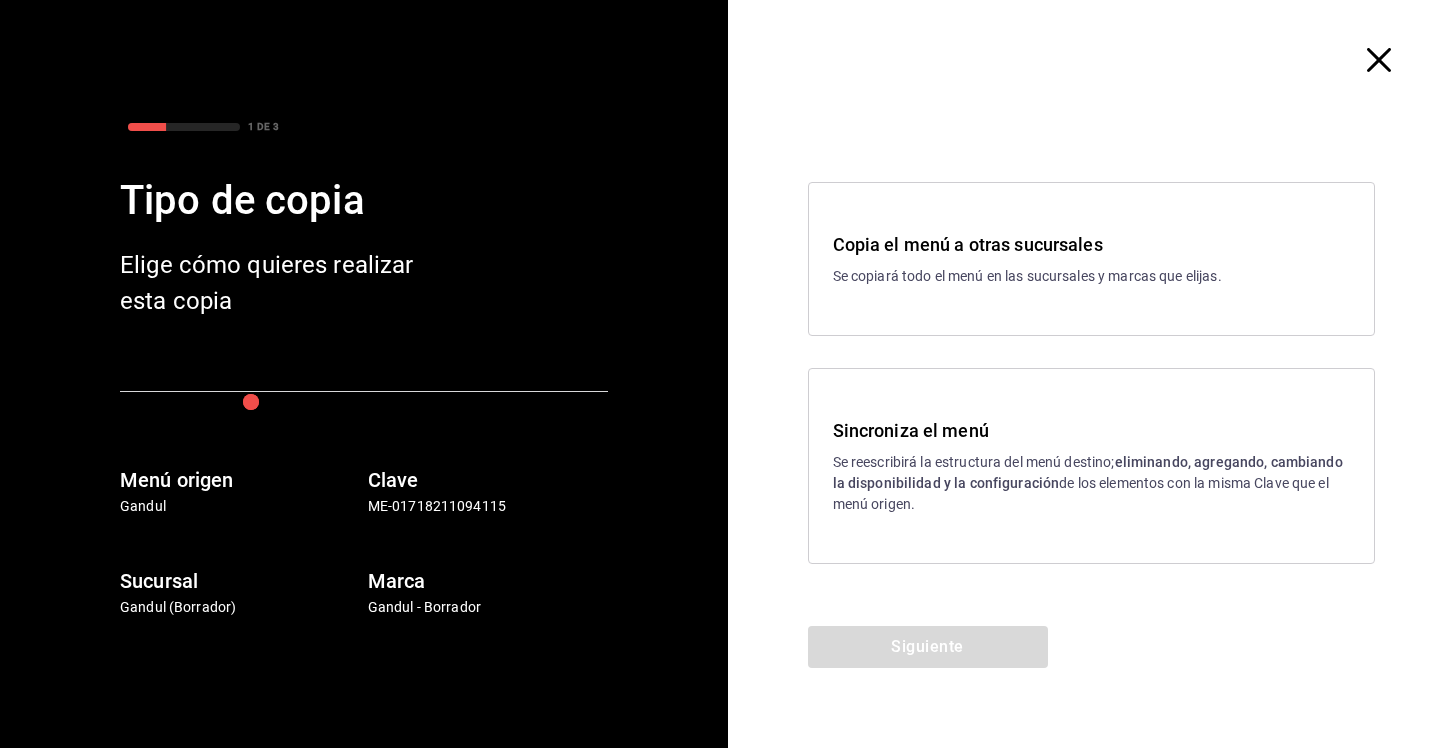 click on "Se reescribirá la estructura del menú destino;  eliminando, agregando, cambiando la disponibilidad y la configuración  de los elementos con la misma Clave que el menú origen." at bounding box center (1092, 483) 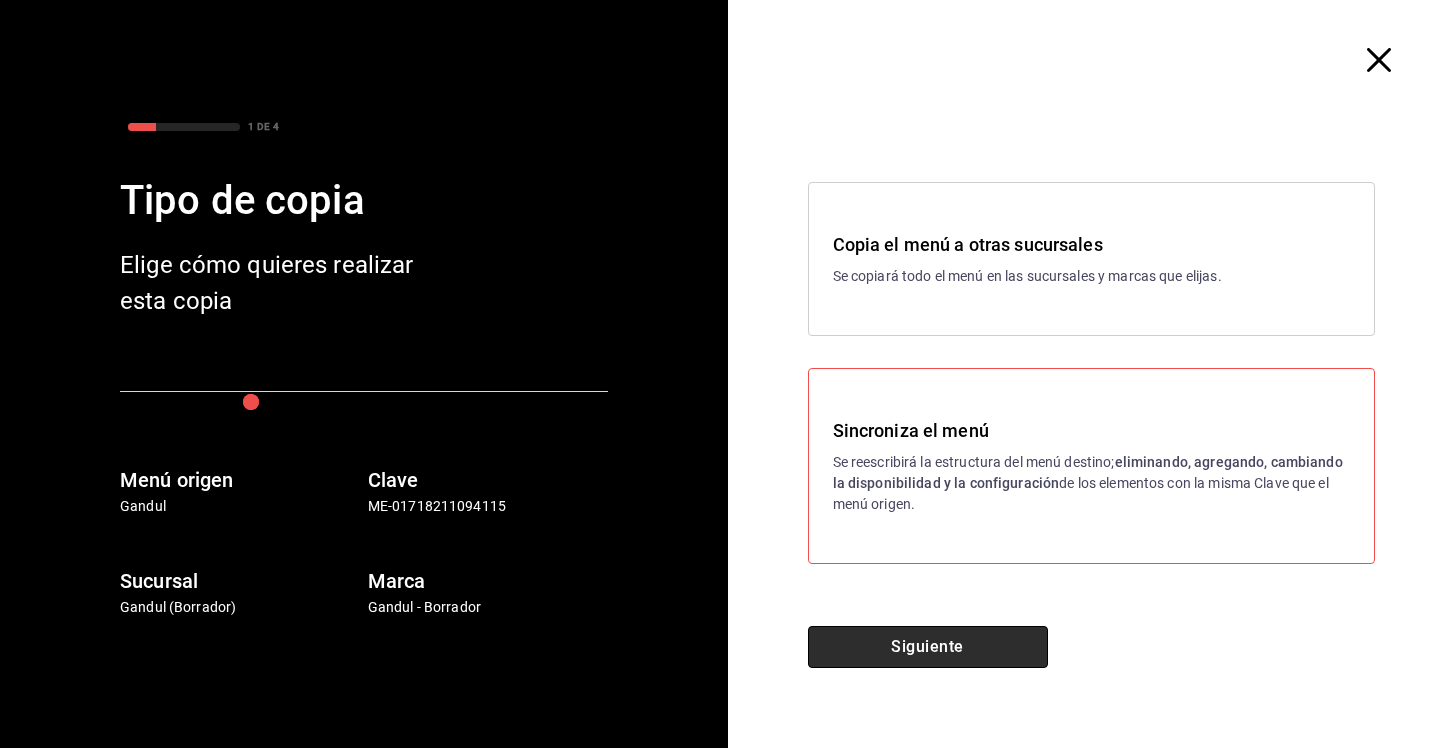 click on "Siguiente" at bounding box center (928, 647) 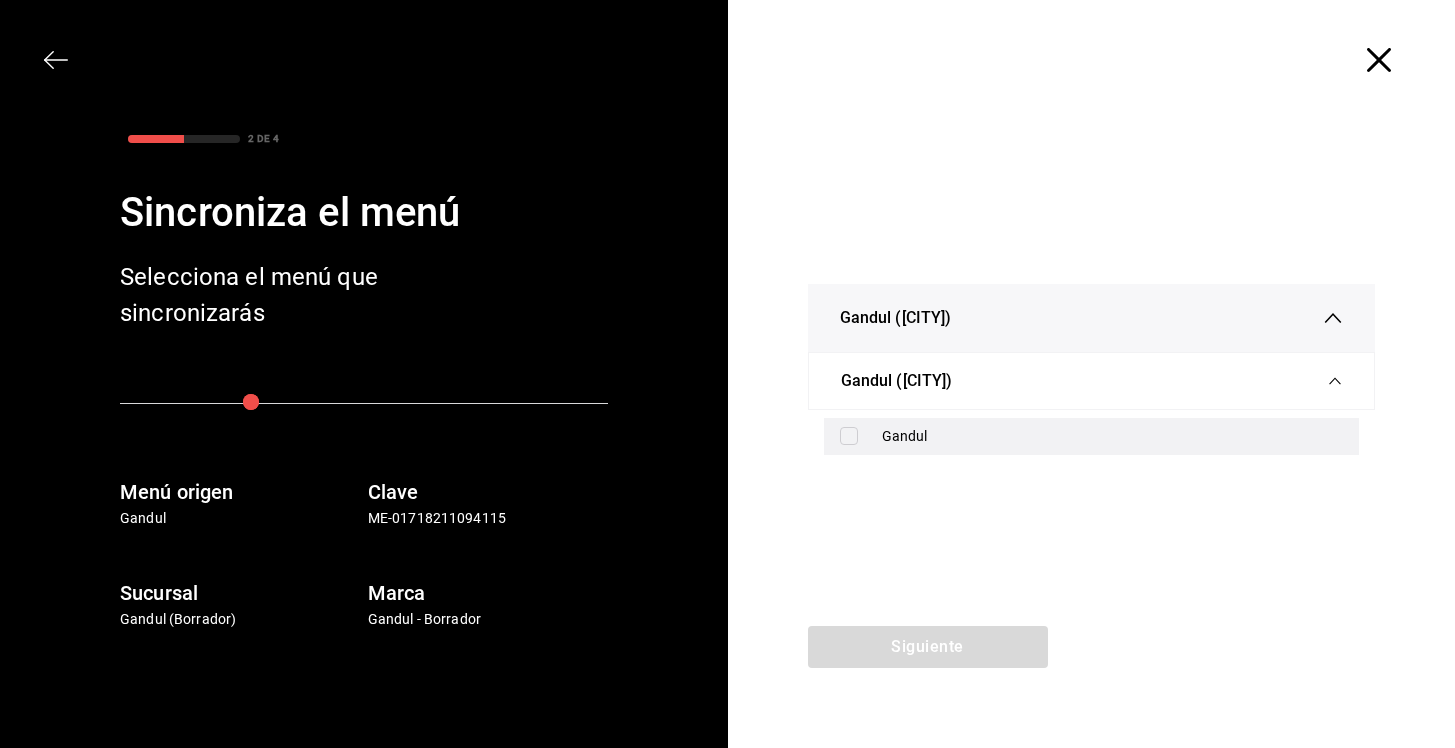 click at bounding box center [849, 436] 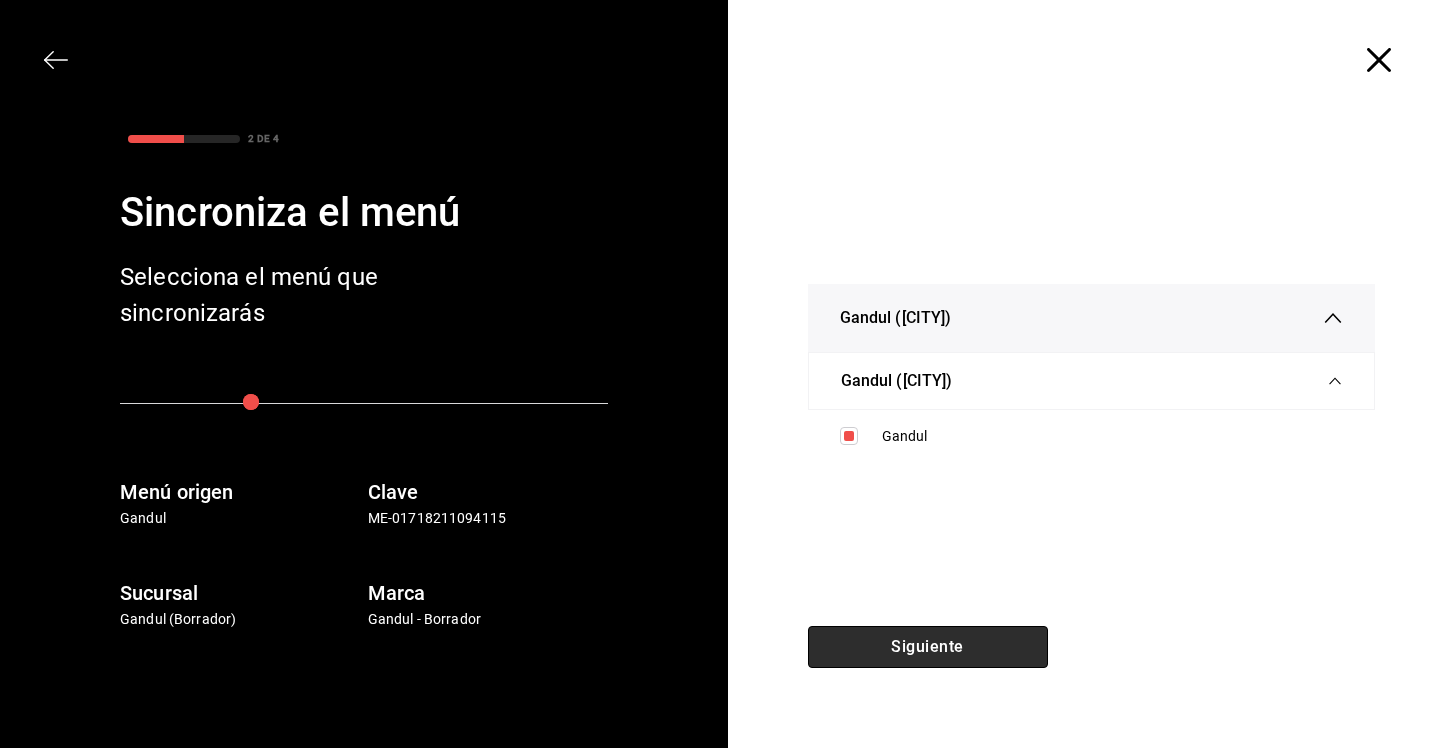 click on "Siguiente" at bounding box center [928, 647] 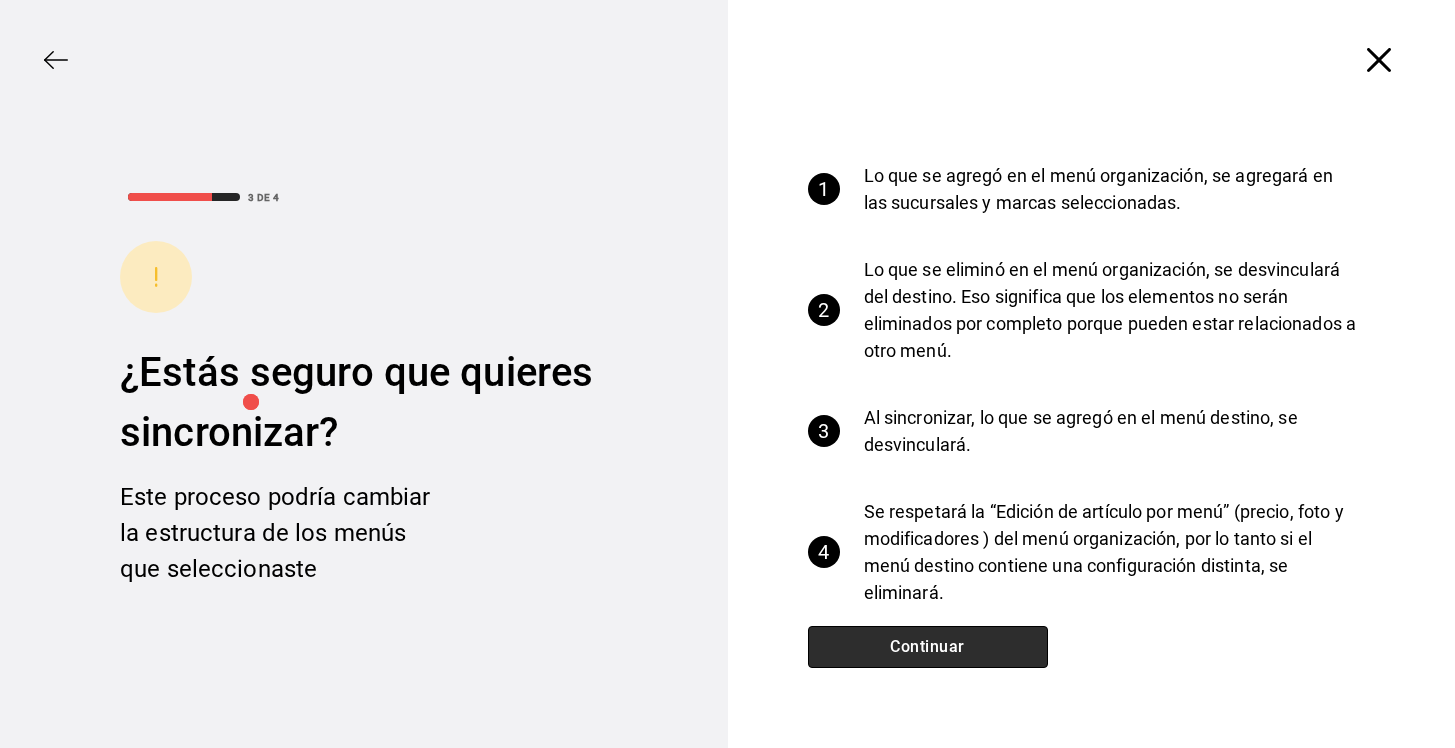 click on "Continuar" at bounding box center (928, 647) 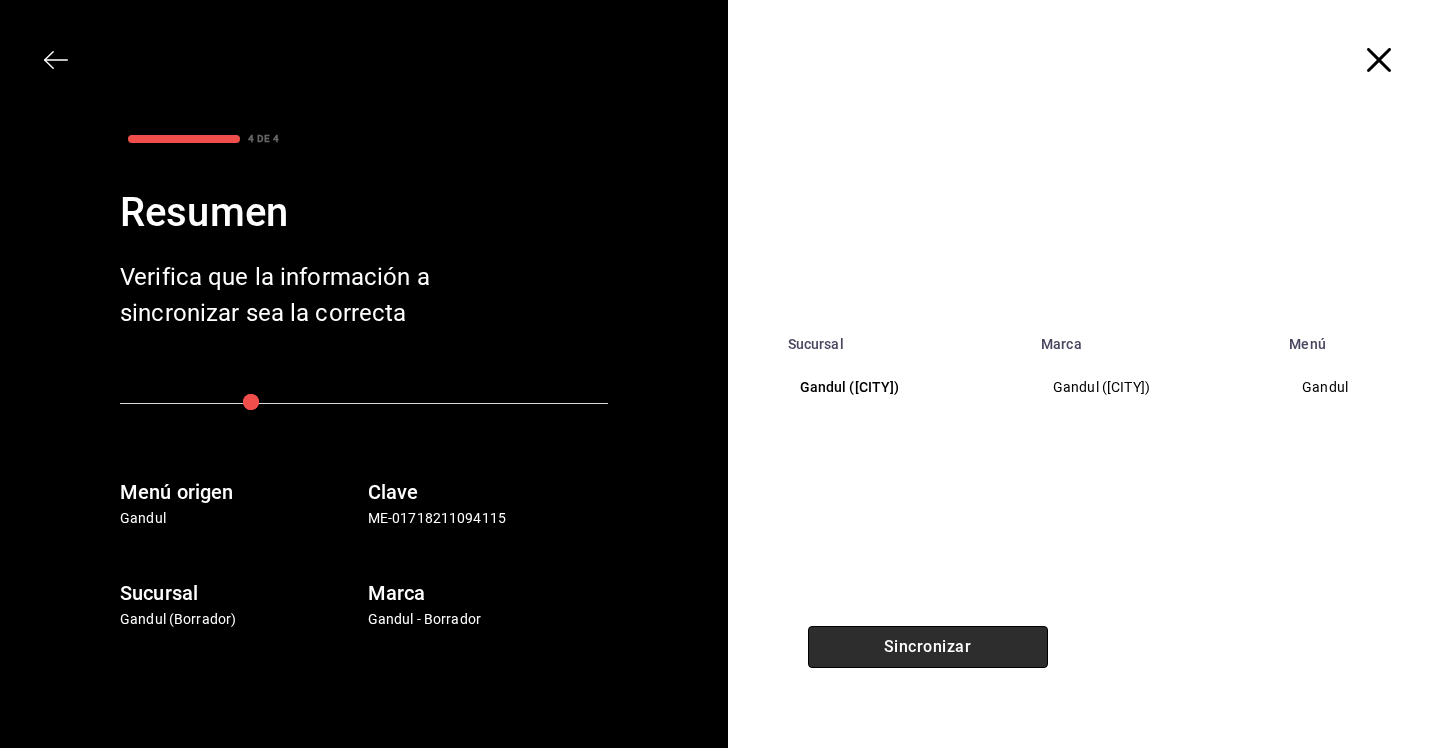 click on "Sincronizar" at bounding box center (928, 647) 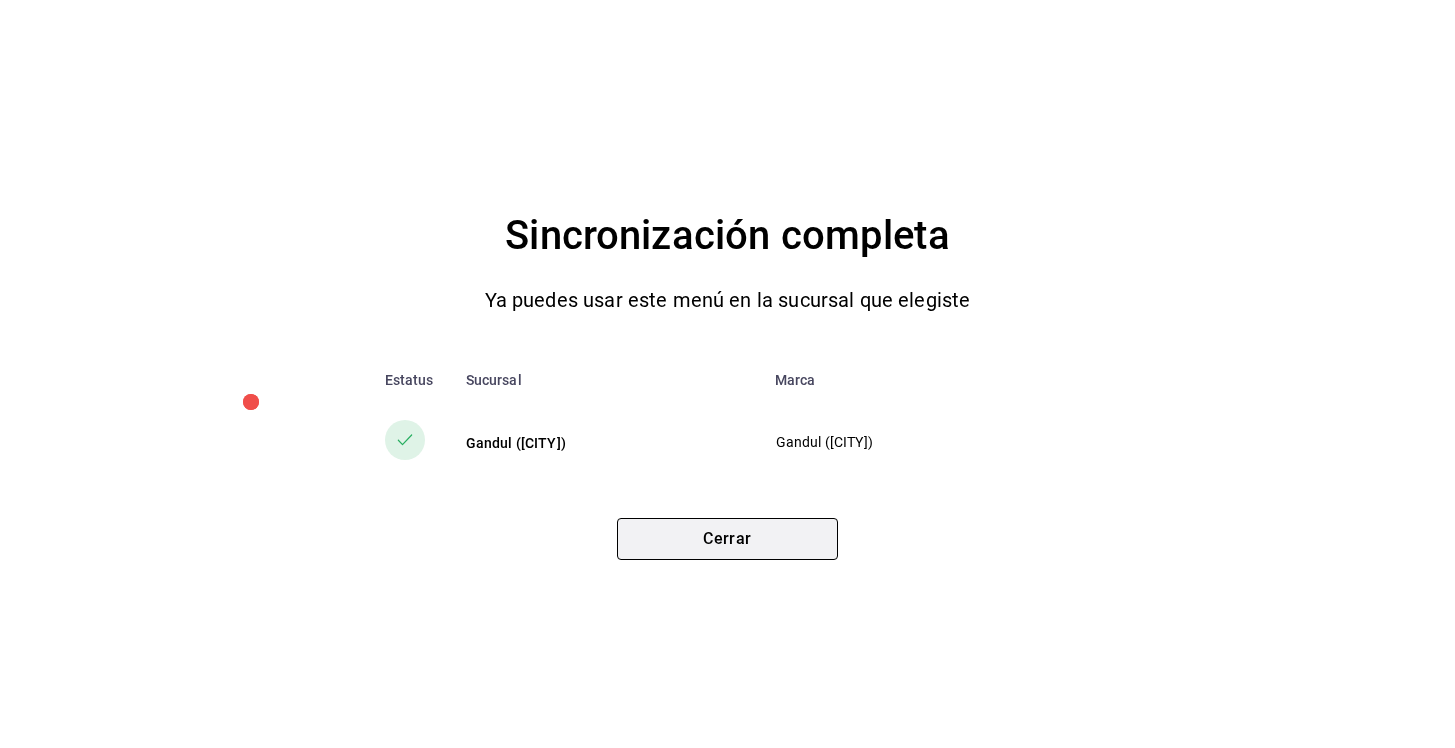 click on "Cerrar" at bounding box center (727, 539) 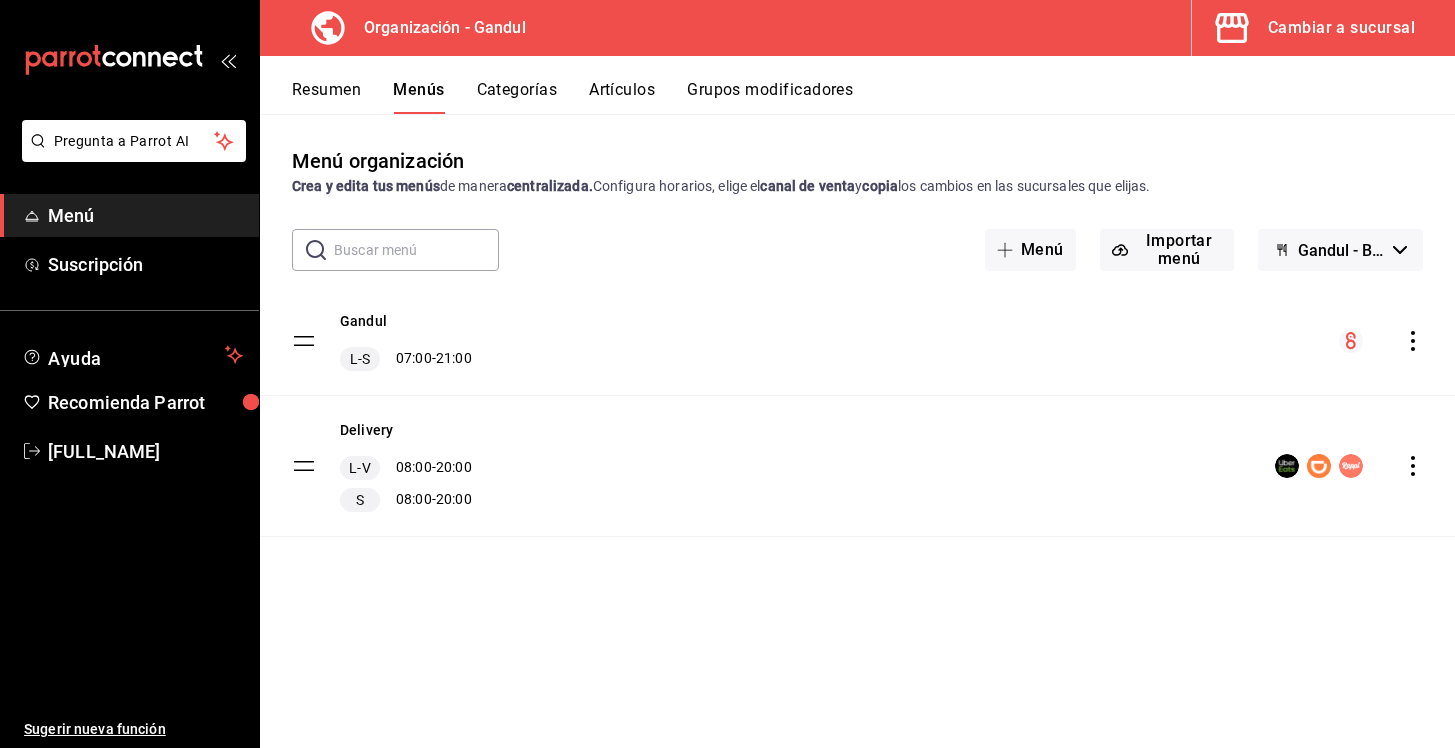 click on "Artículos" at bounding box center [622, 97] 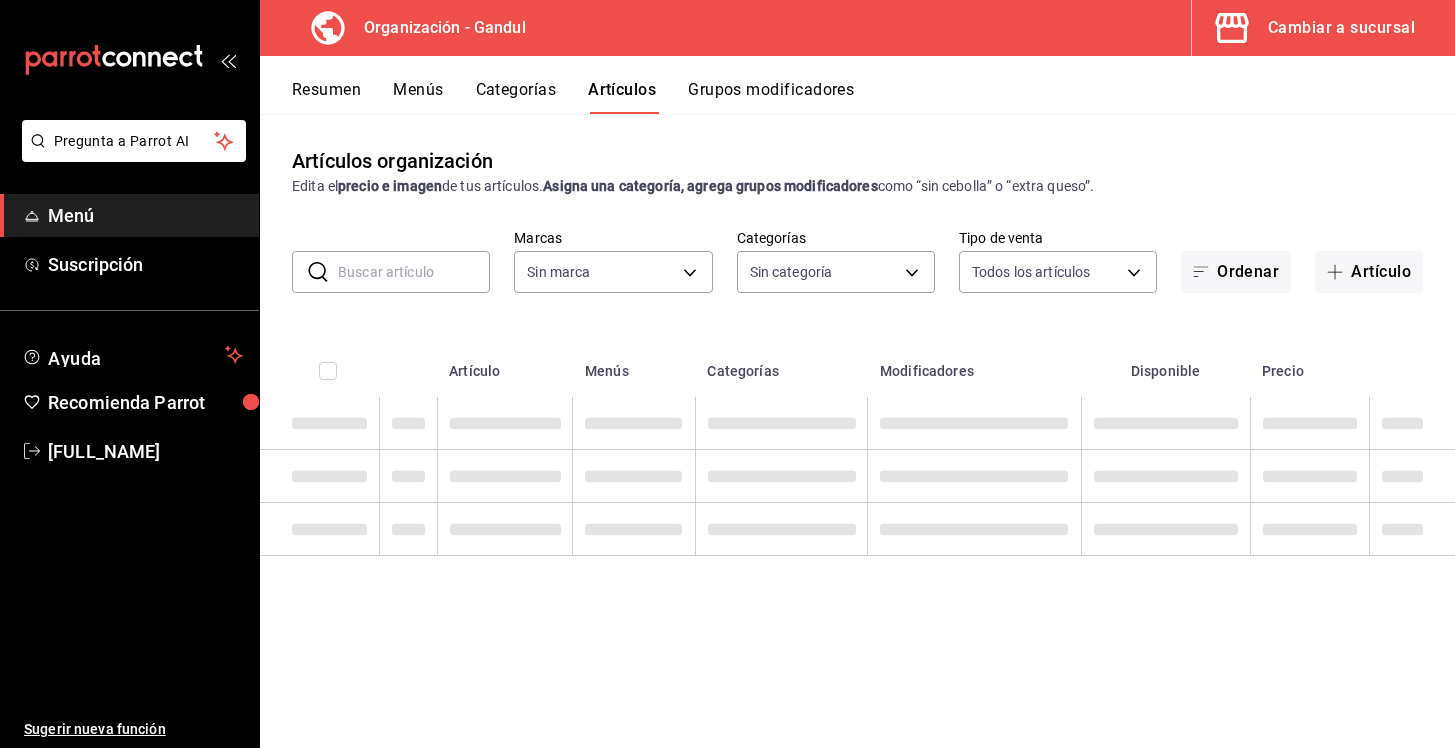type on "253690a2-dd8a-49ce-8341-c1cd84d0755e" 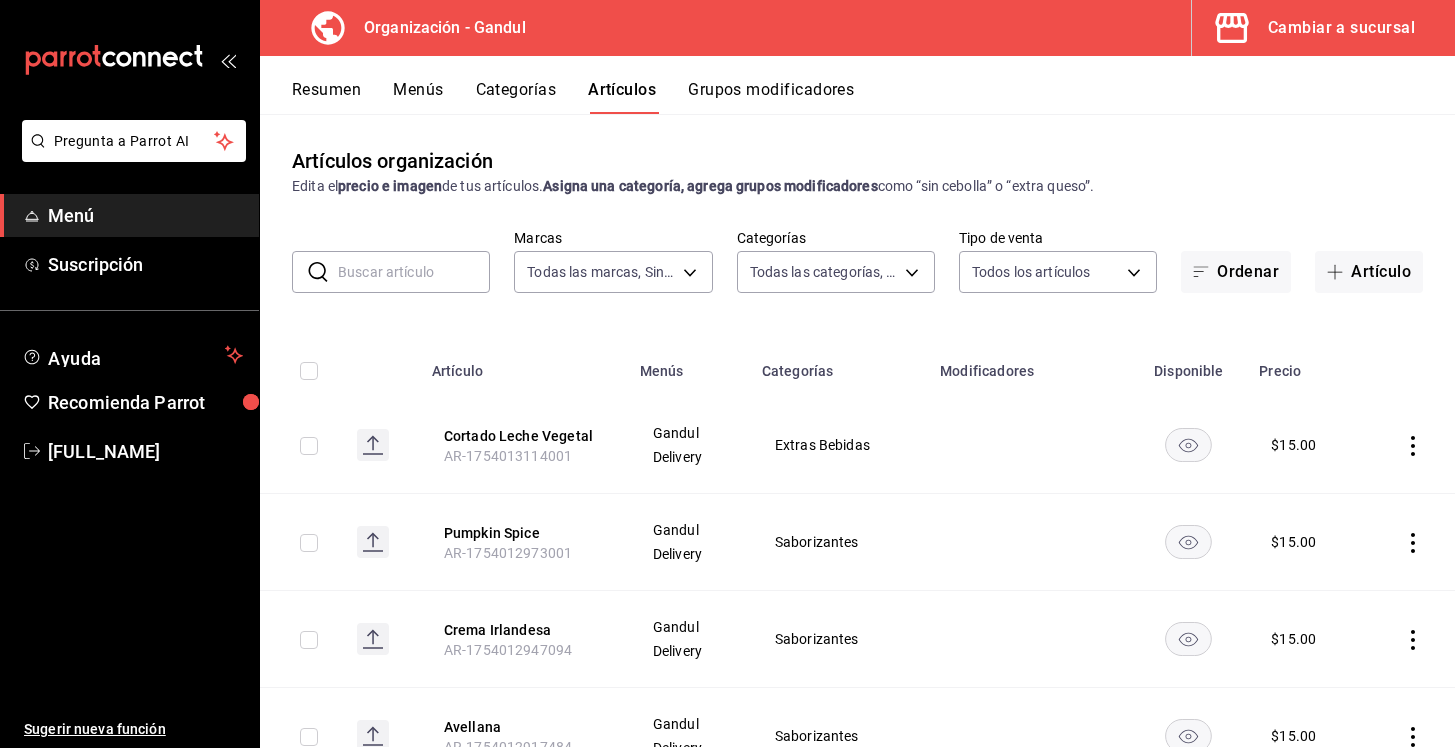 click on "Artículos organización Edita el  precio e imagen  de tus artículos.  Asigna una categoría, agrega grupos modificadores  como “sin cebolla” o “extra queso”." at bounding box center (857, 171) 